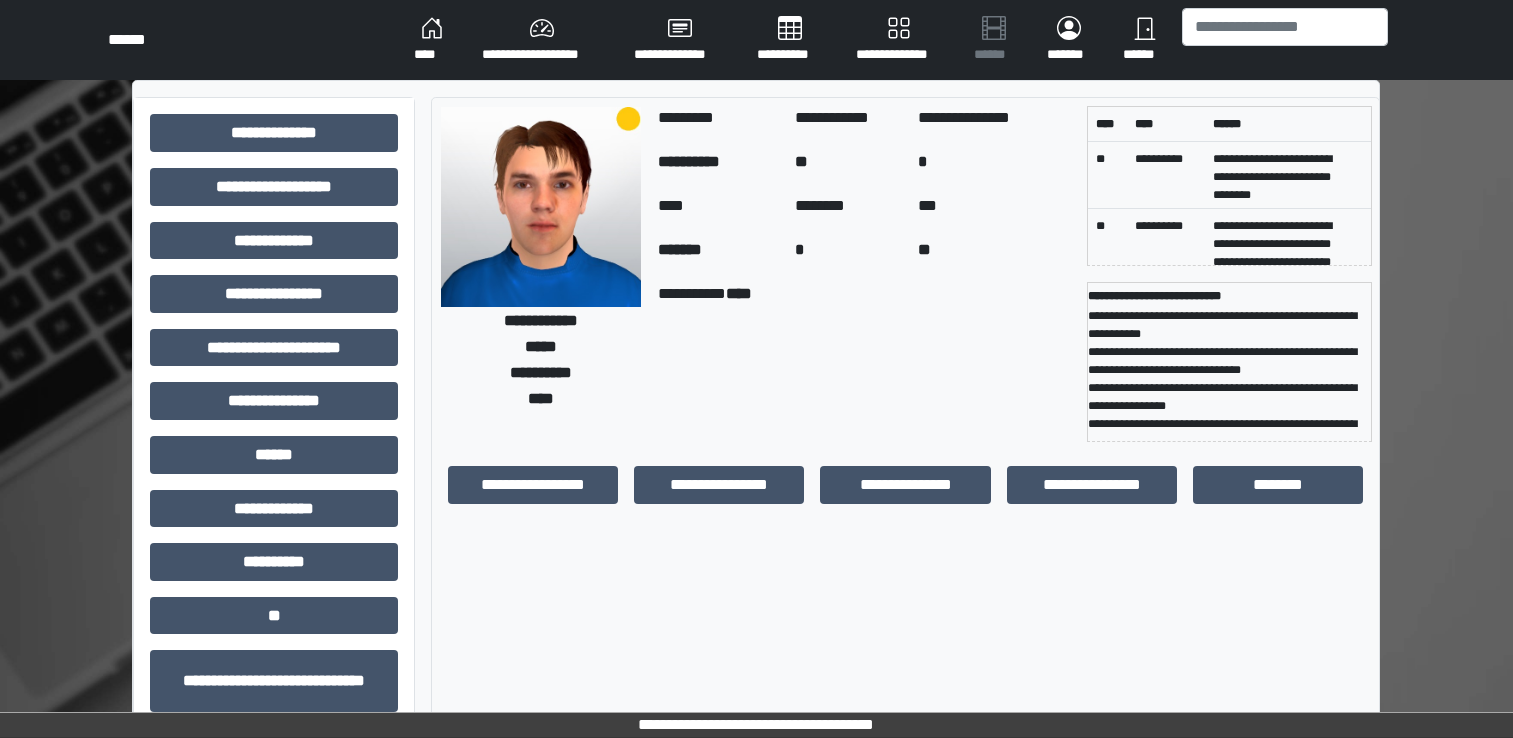 scroll, scrollTop: 0, scrollLeft: 0, axis: both 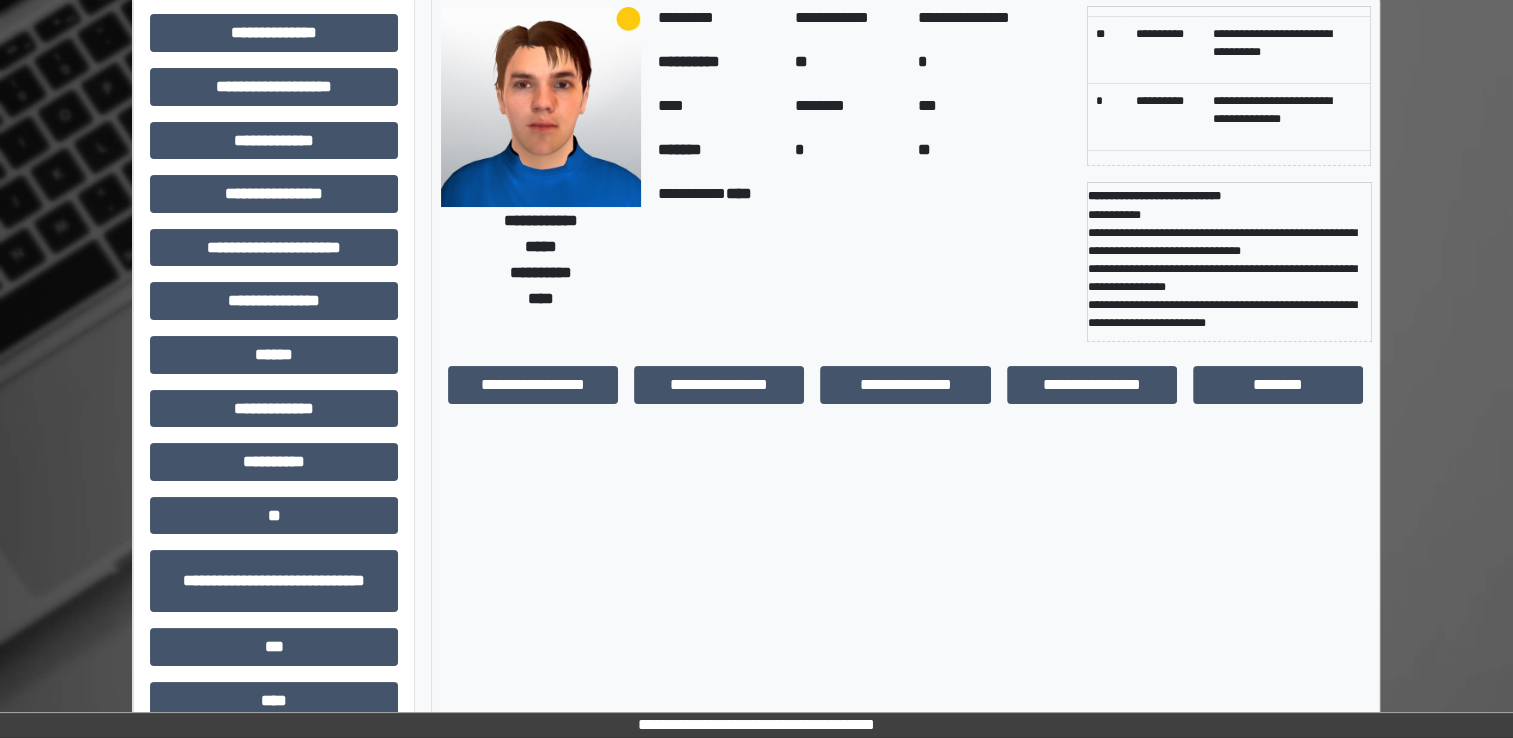 click on "**********" at bounding box center (719, 385) 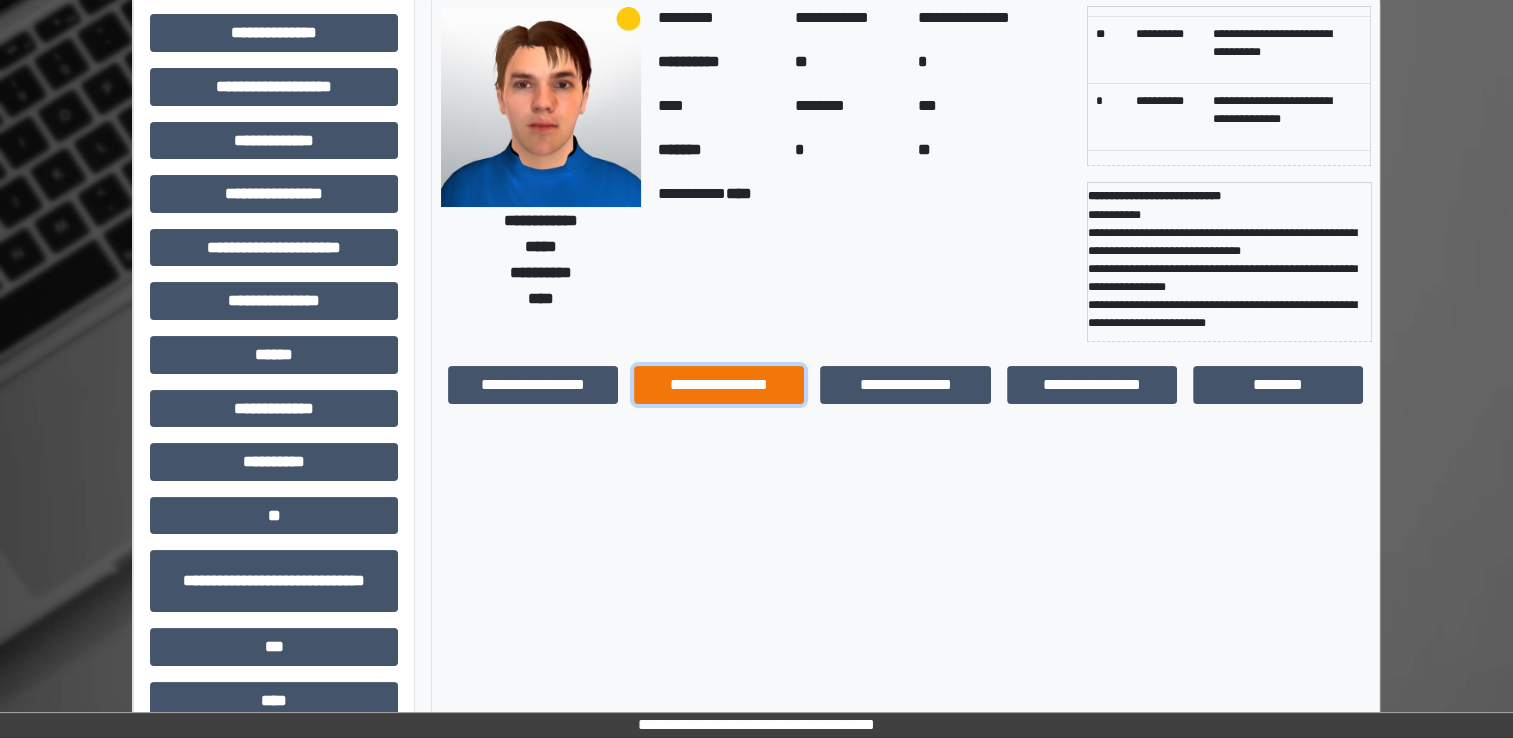 click on "**********" at bounding box center (719, 385) 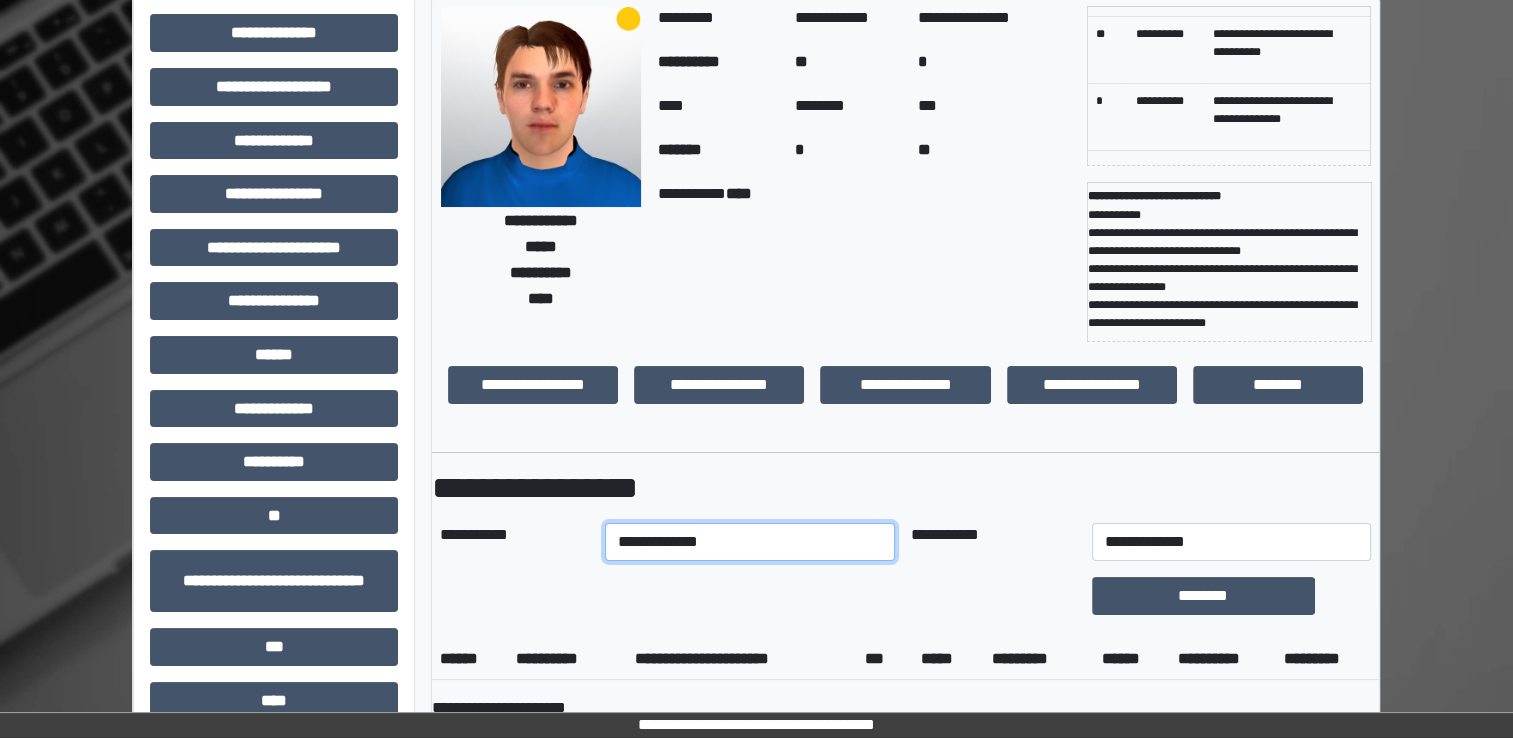 click on "**********" at bounding box center (750, 542) 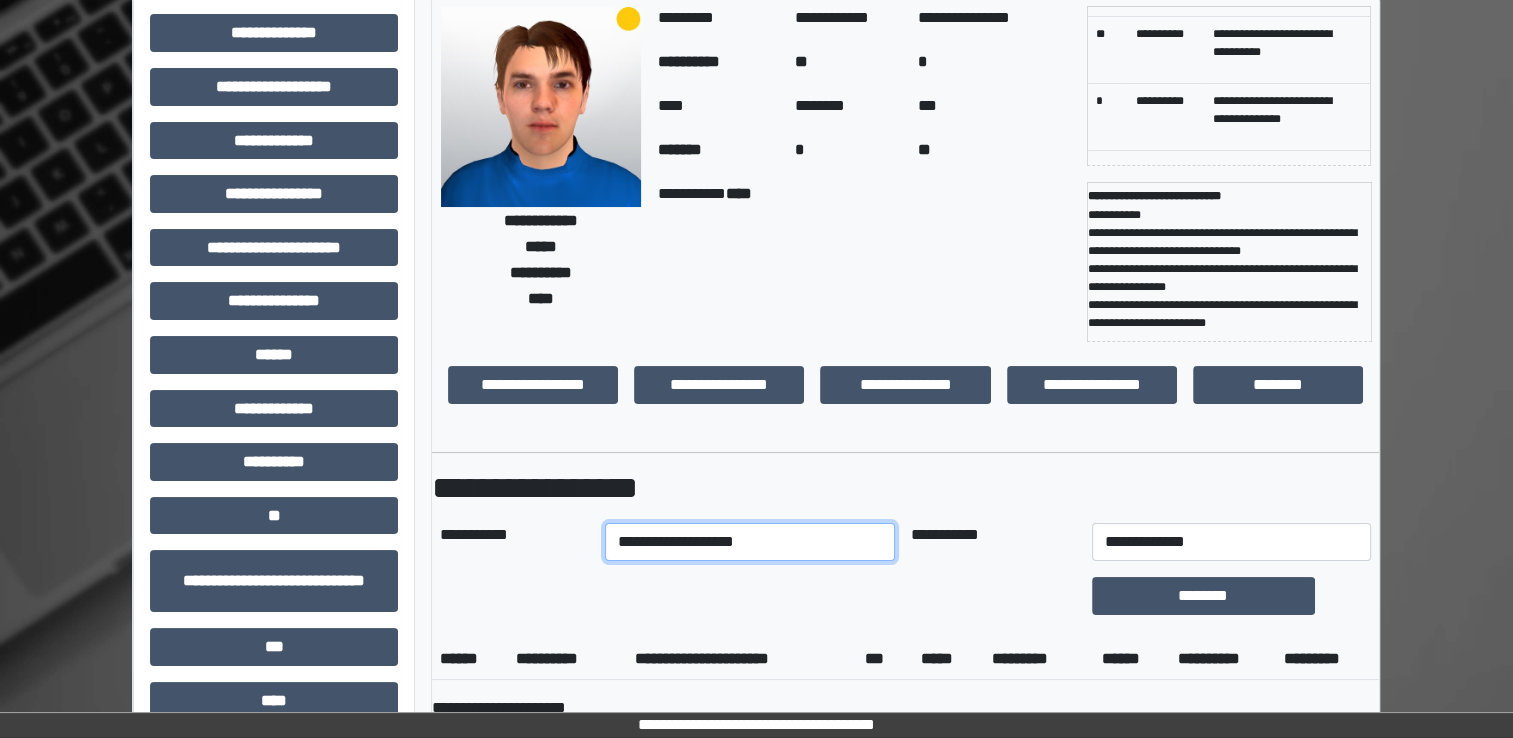 click on "**********" at bounding box center [750, 542] 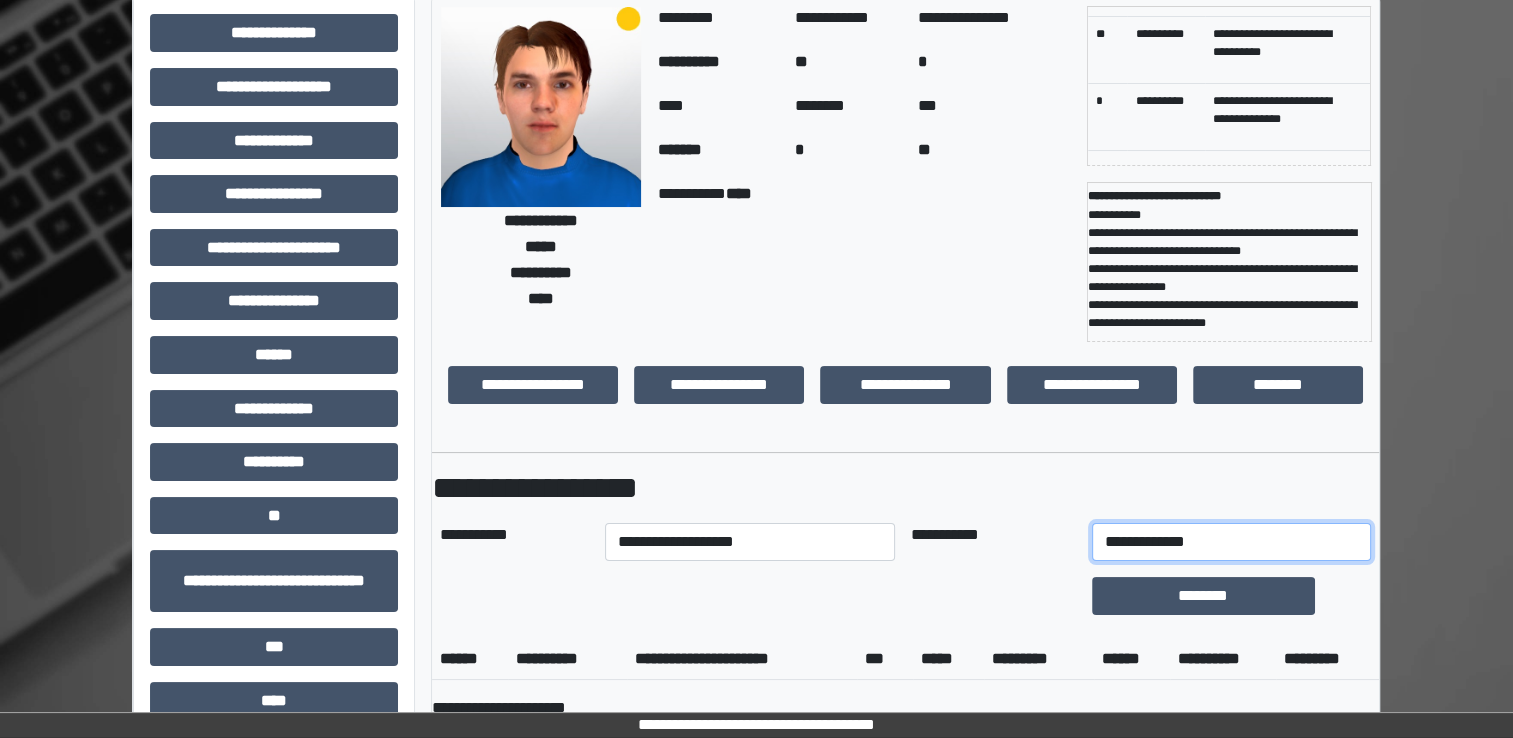 click on "**********" at bounding box center (1231, 542) 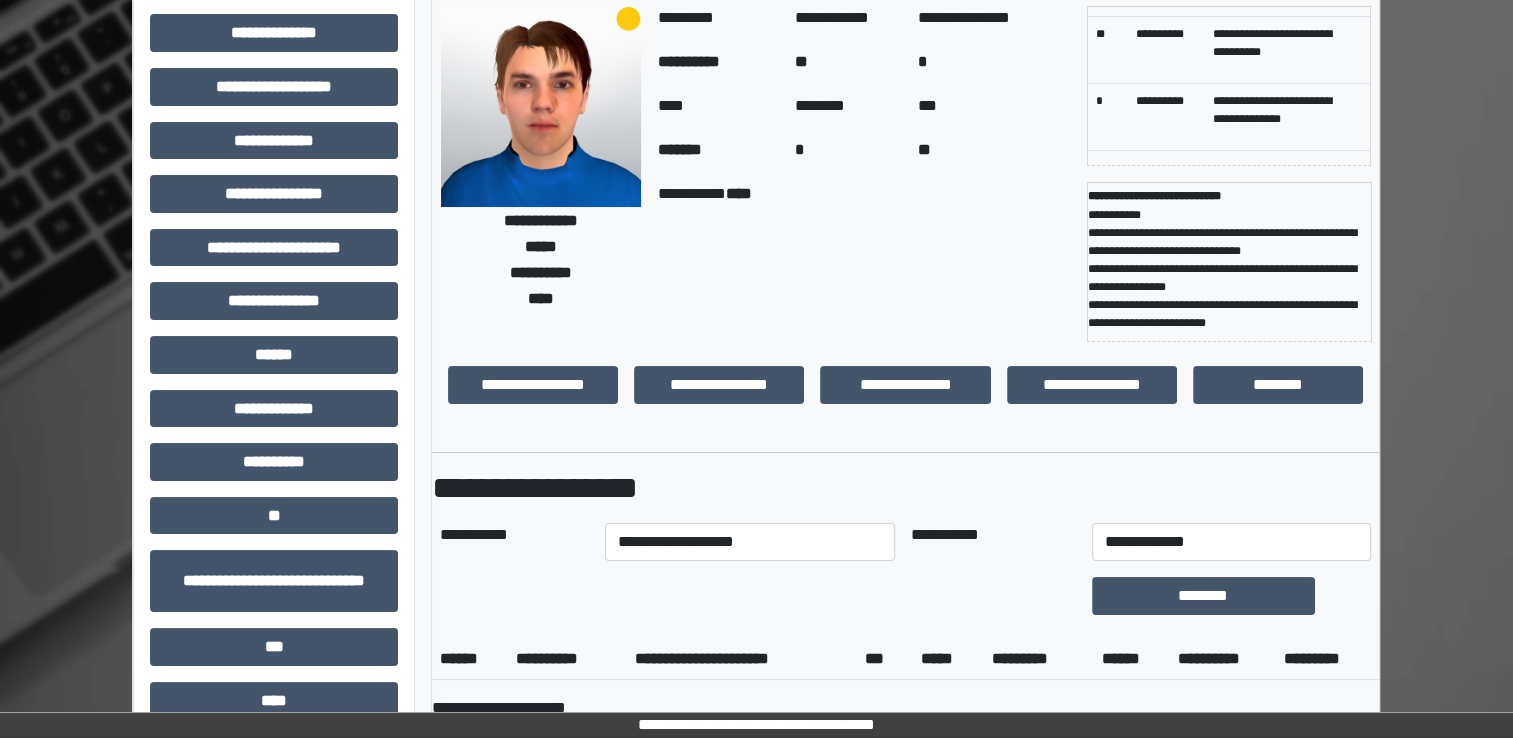 click on "**********" at bounding box center (905, 488) 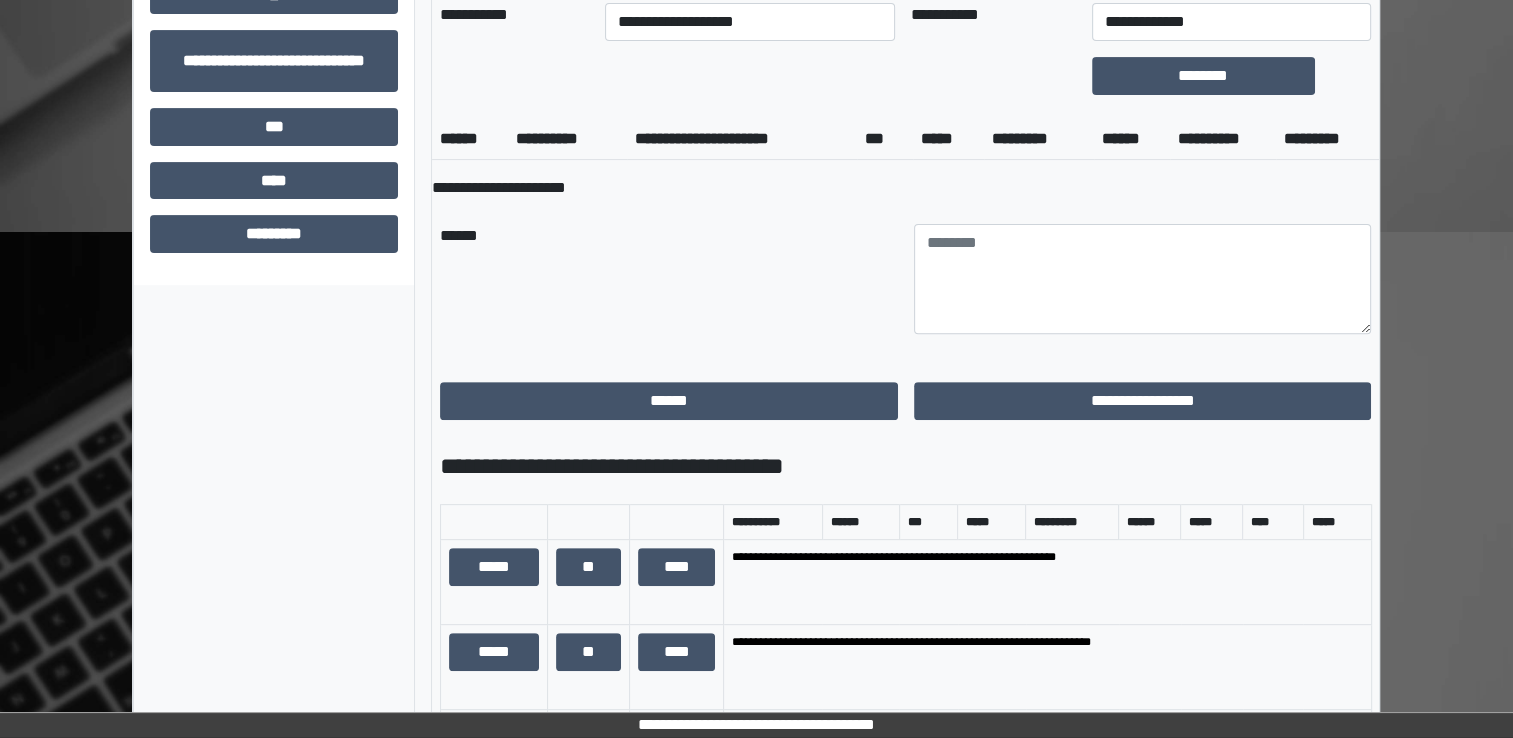 scroll, scrollTop: 600, scrollLeft: 0, axis: vertical 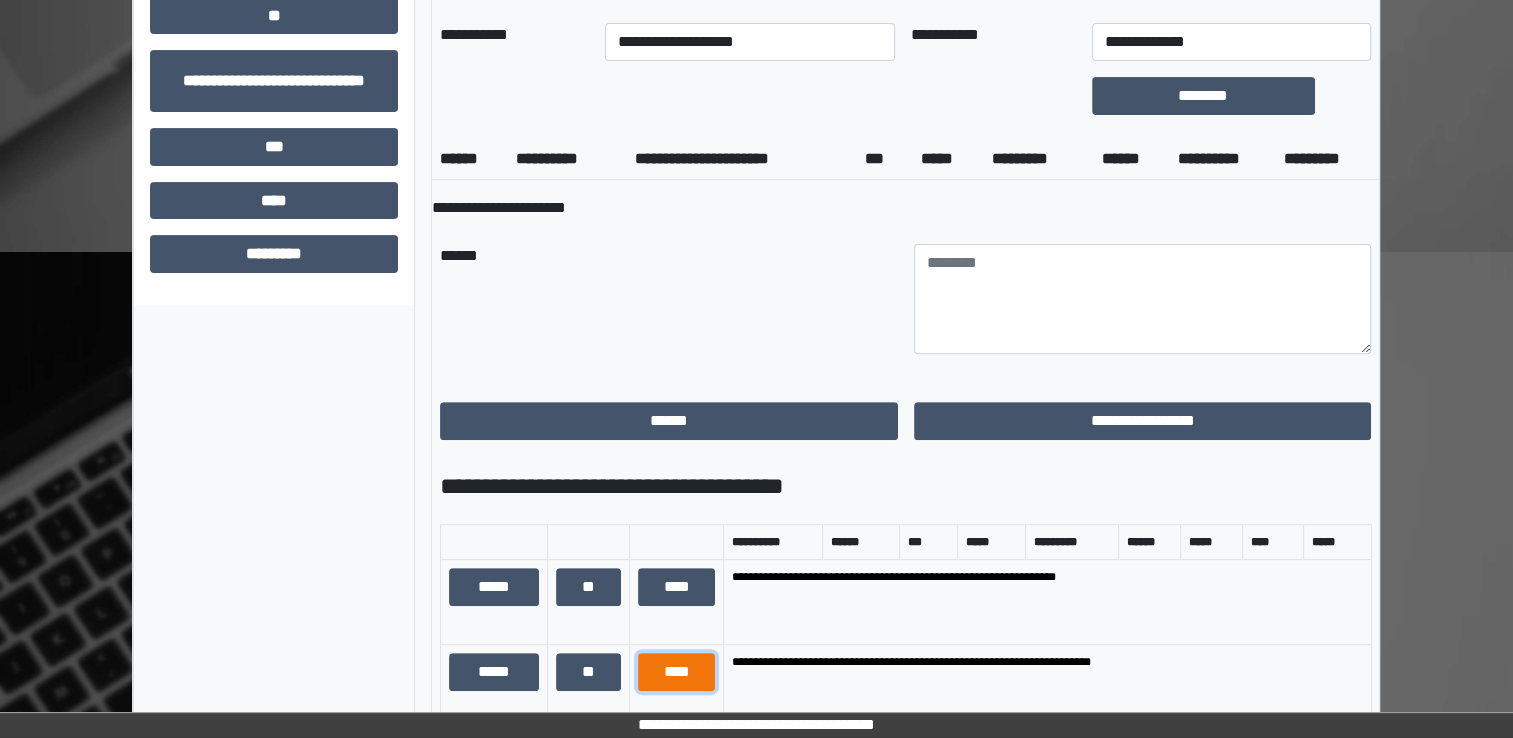 click on "****" at bounding box center [677, 672] 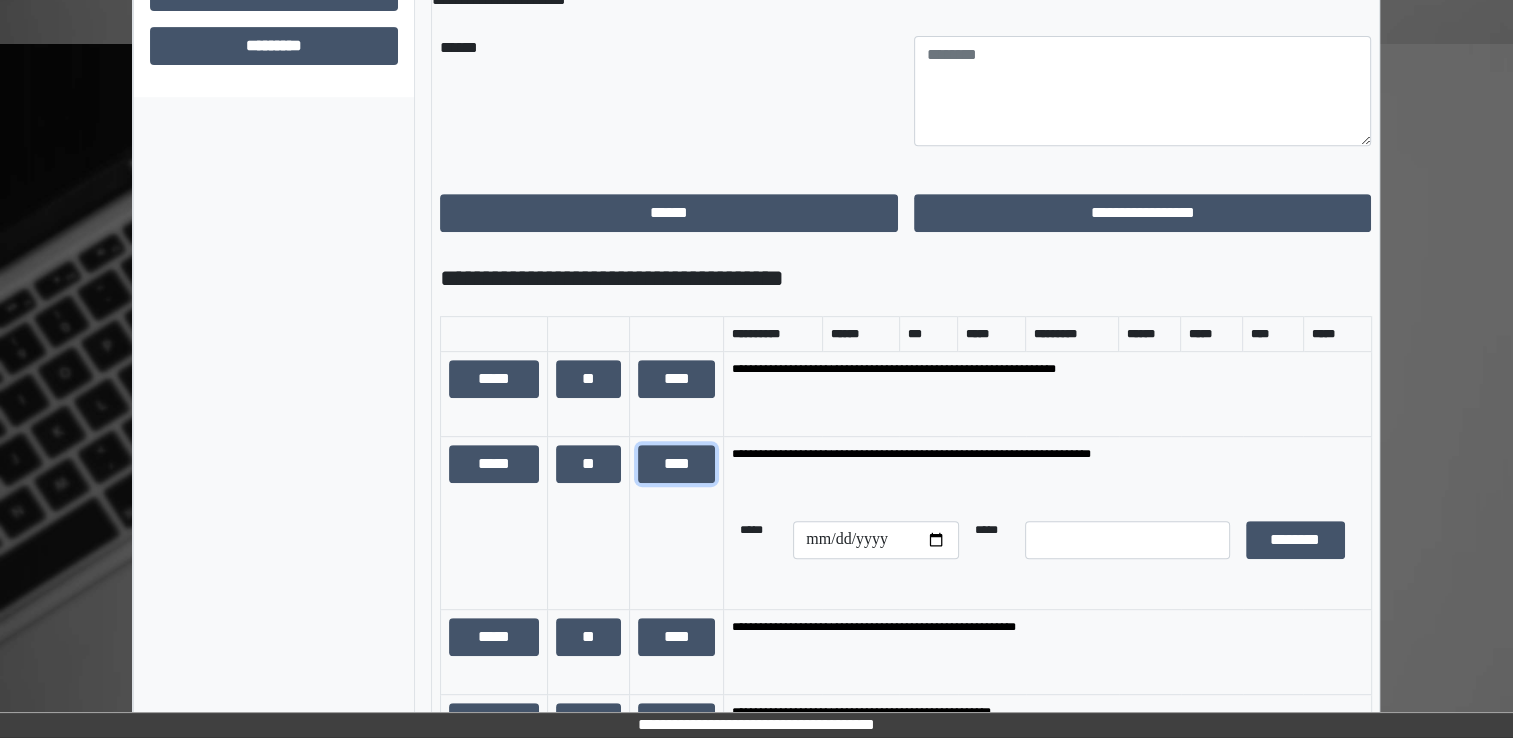 scroll, scrollTop: 900, scrollLeft: 0, axis: vertical 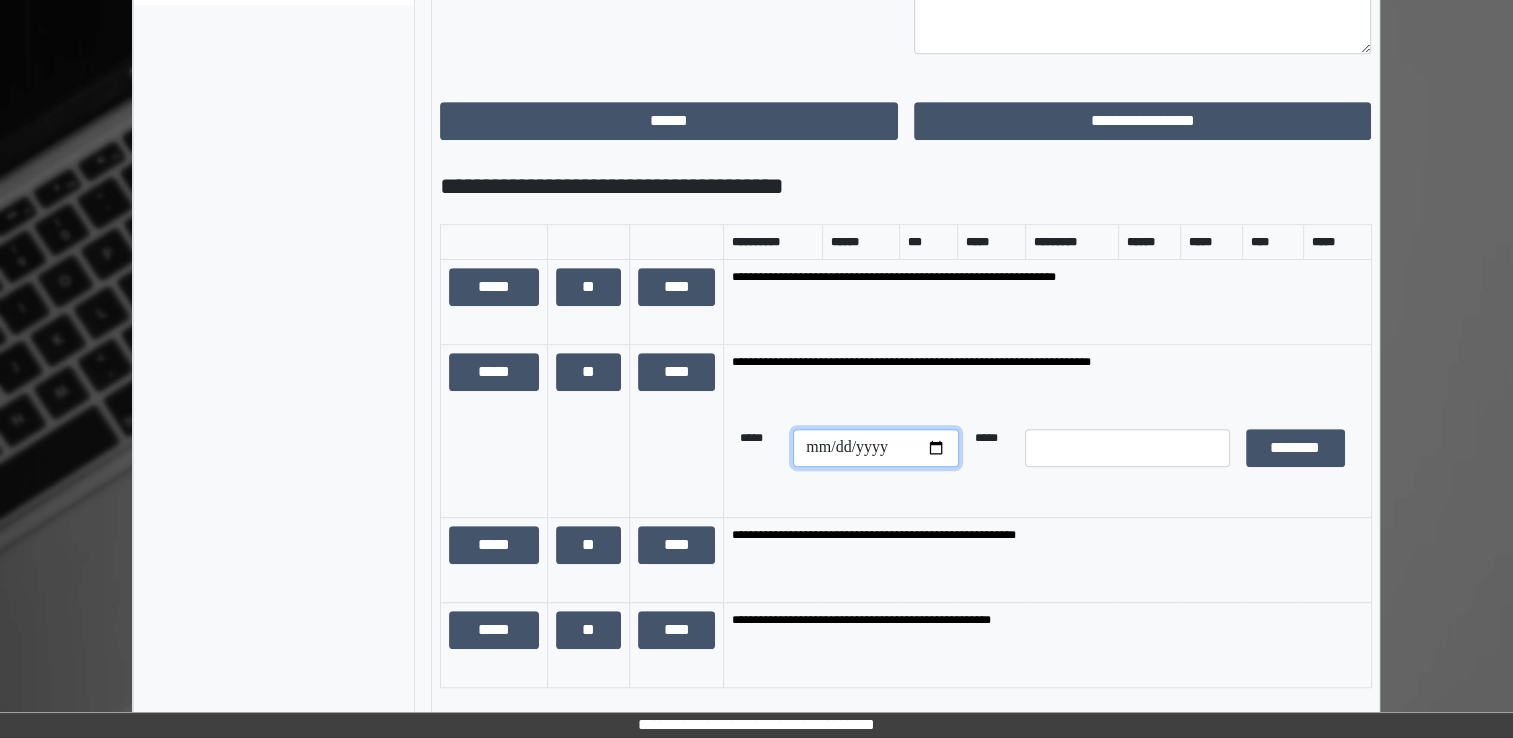 click at bounding box center [875, 448] 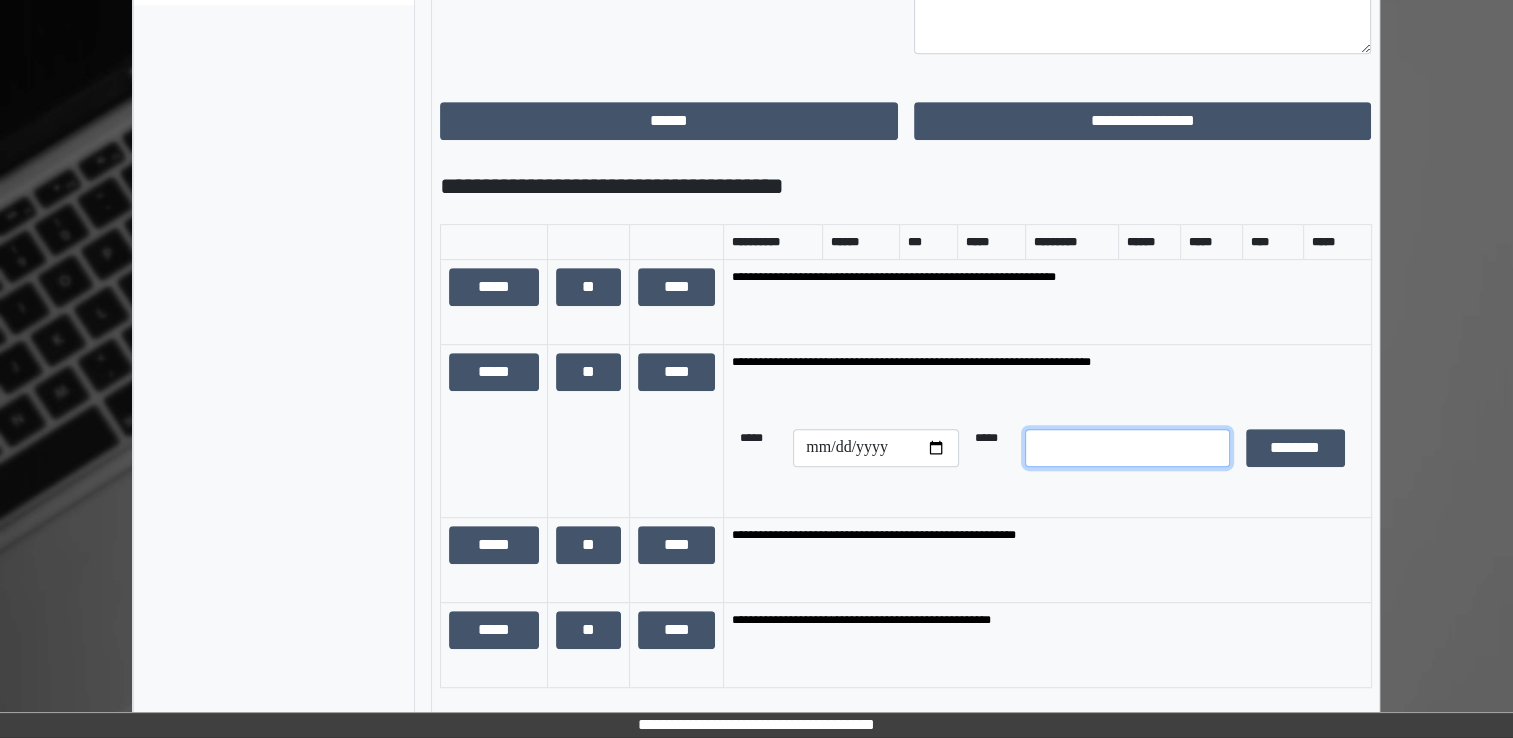 click at bounding box center [1127, 448] 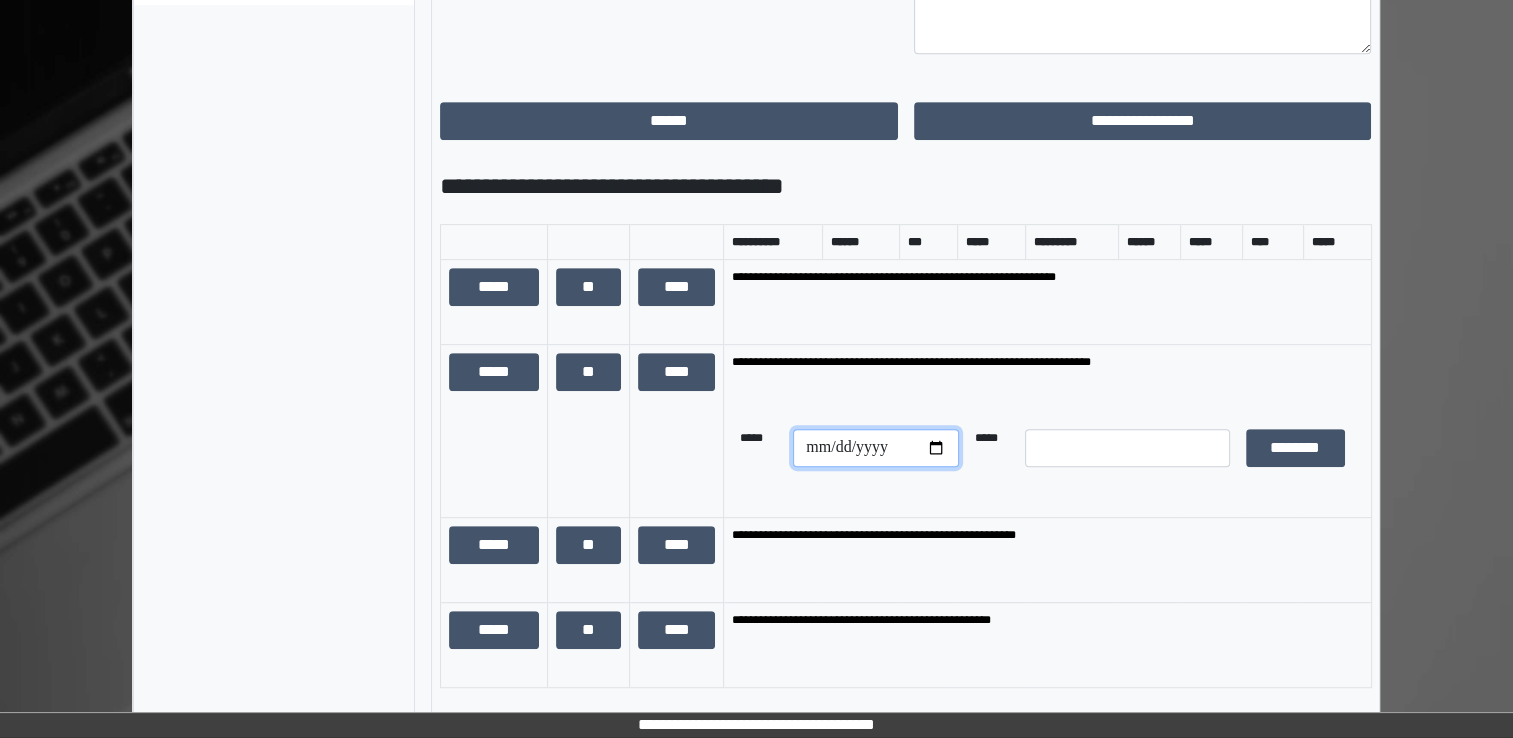 click at bounding box center (875, 448) 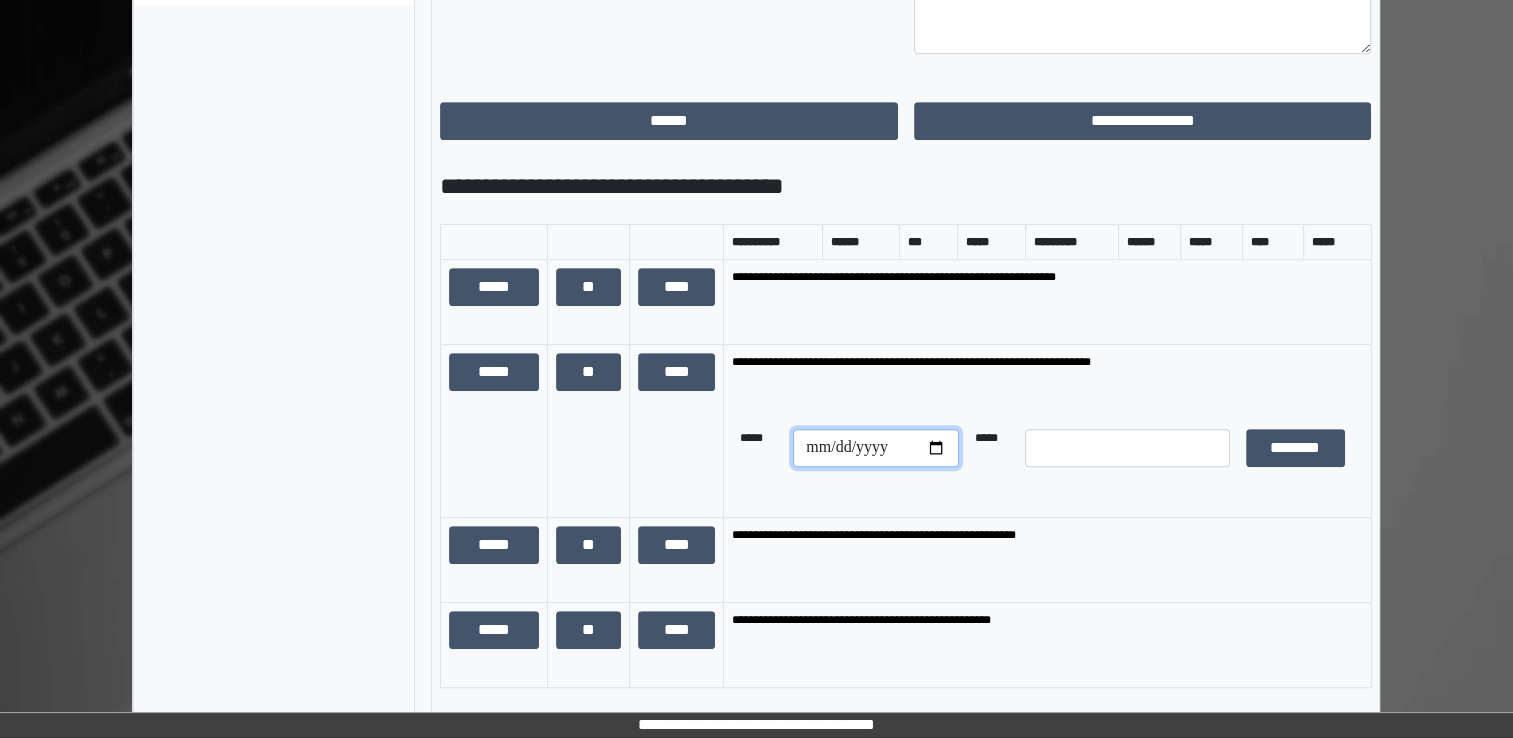 type on "**********" 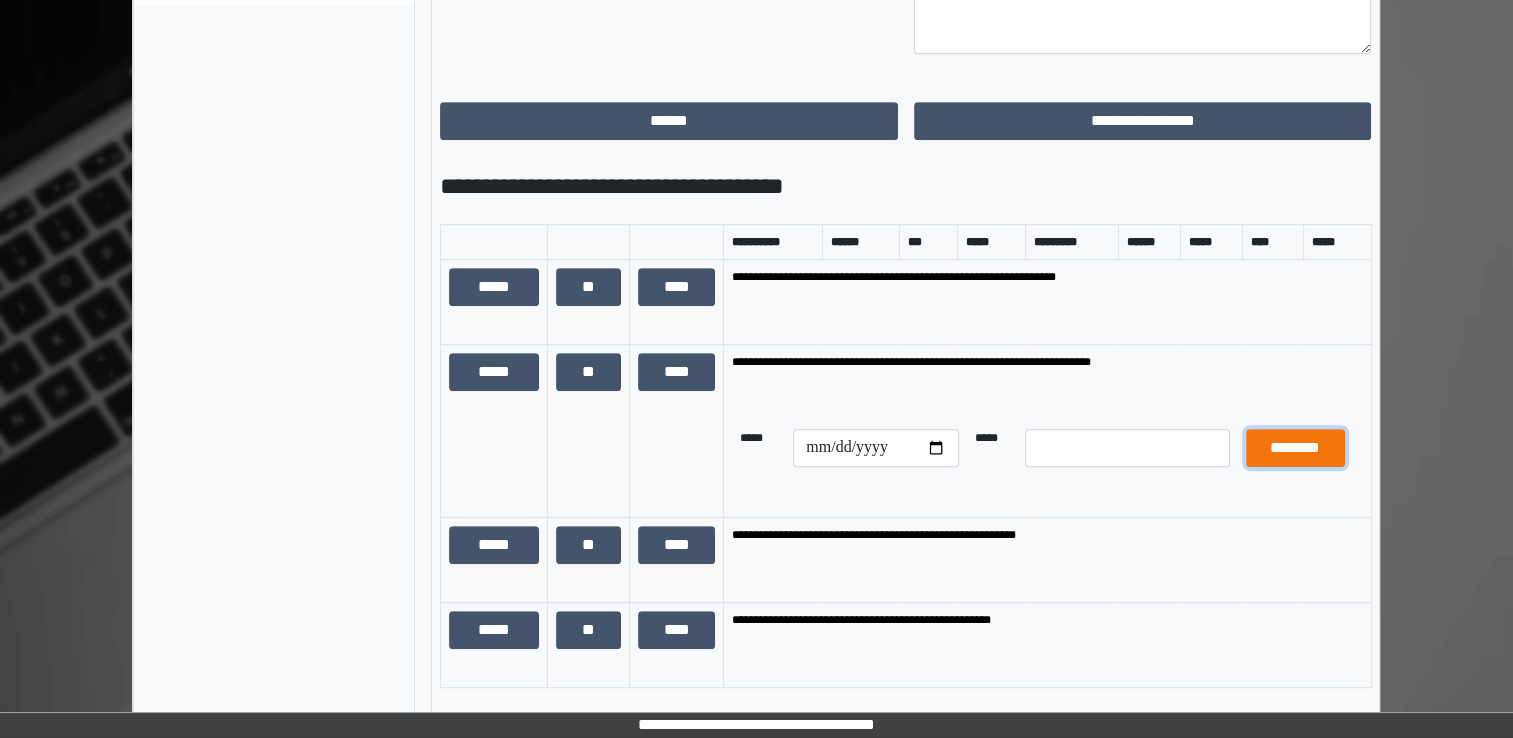 click on "********" at bounding box center (1295, 448) 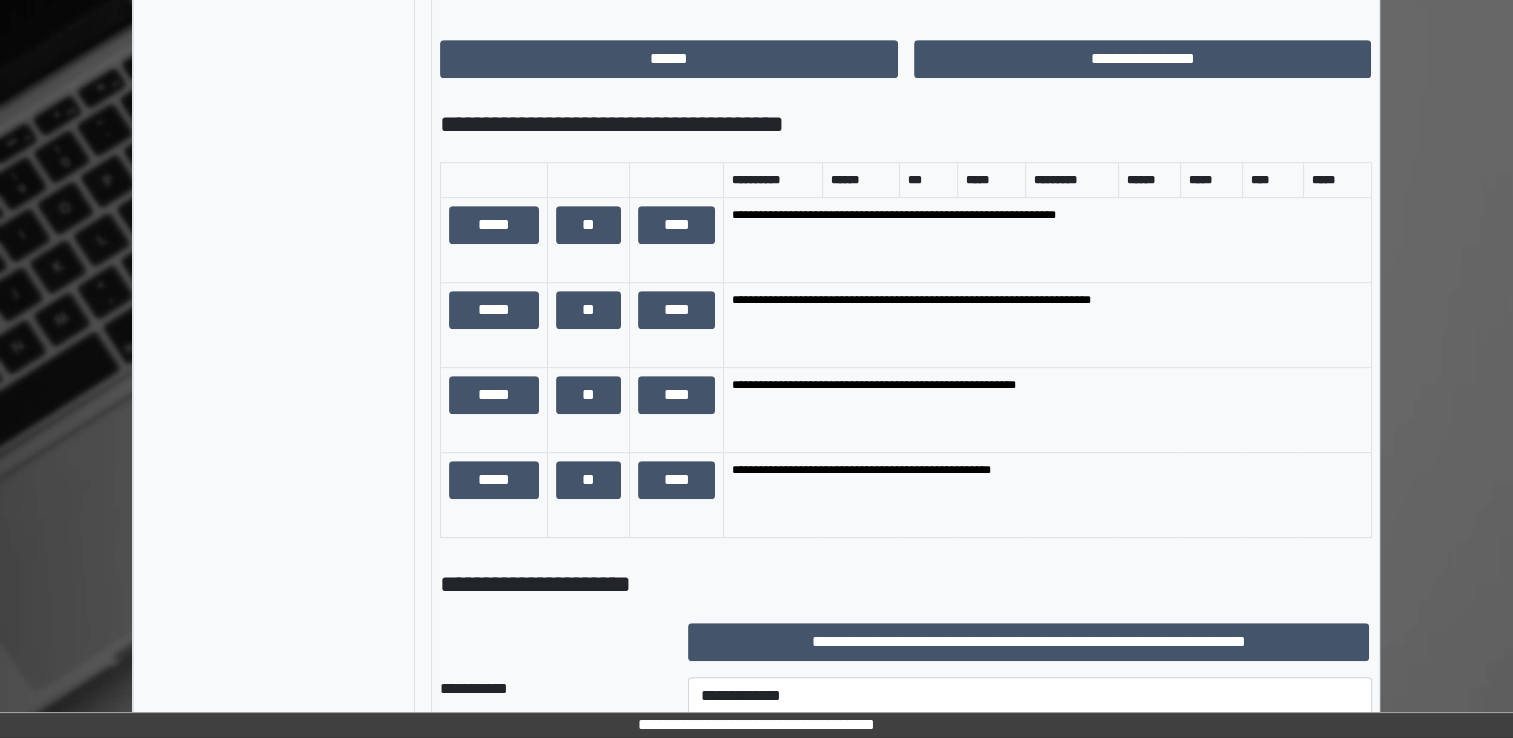 scroll, scrollTop: 1200, scrollLeft: 0, axis: vertical 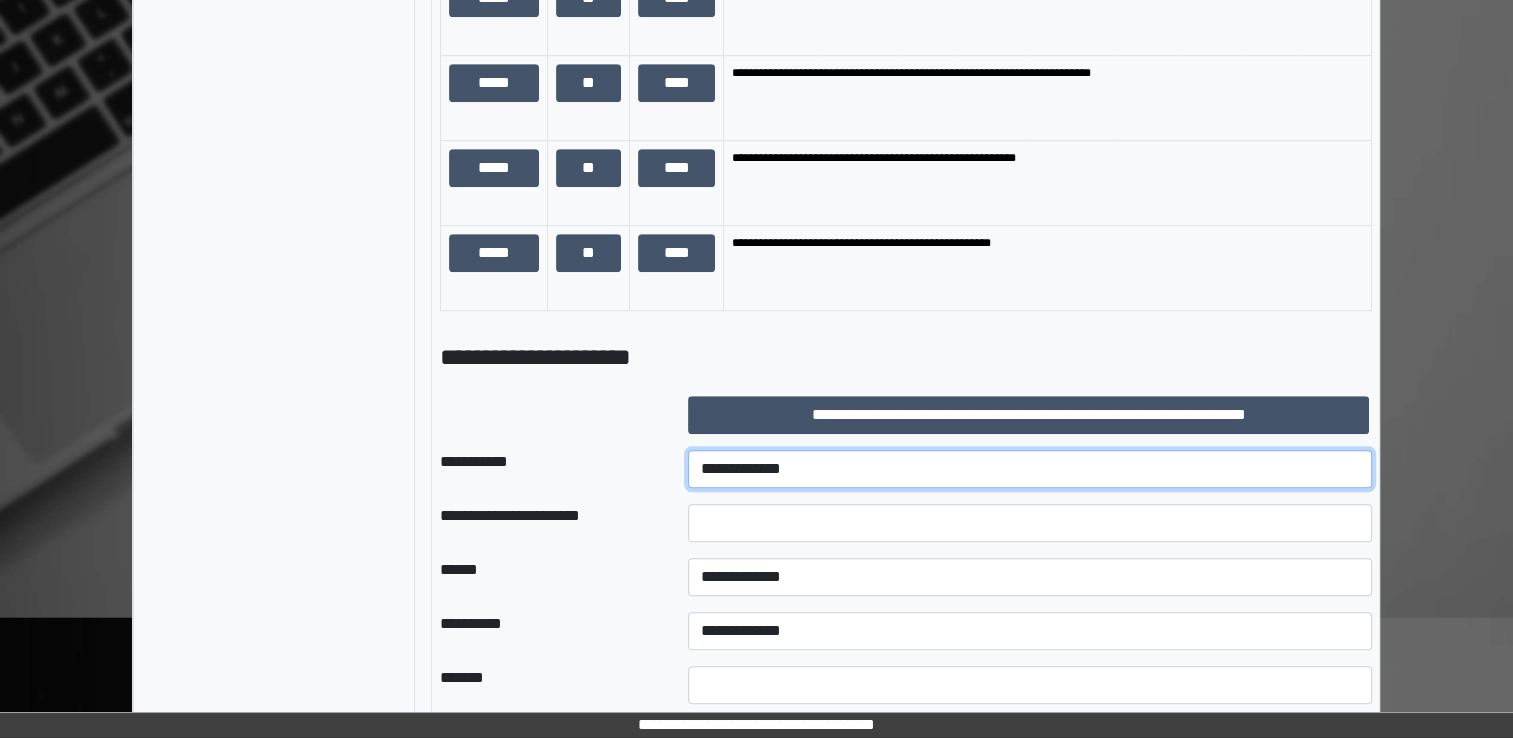 click on "**********" at bounding box center [1030, 469] 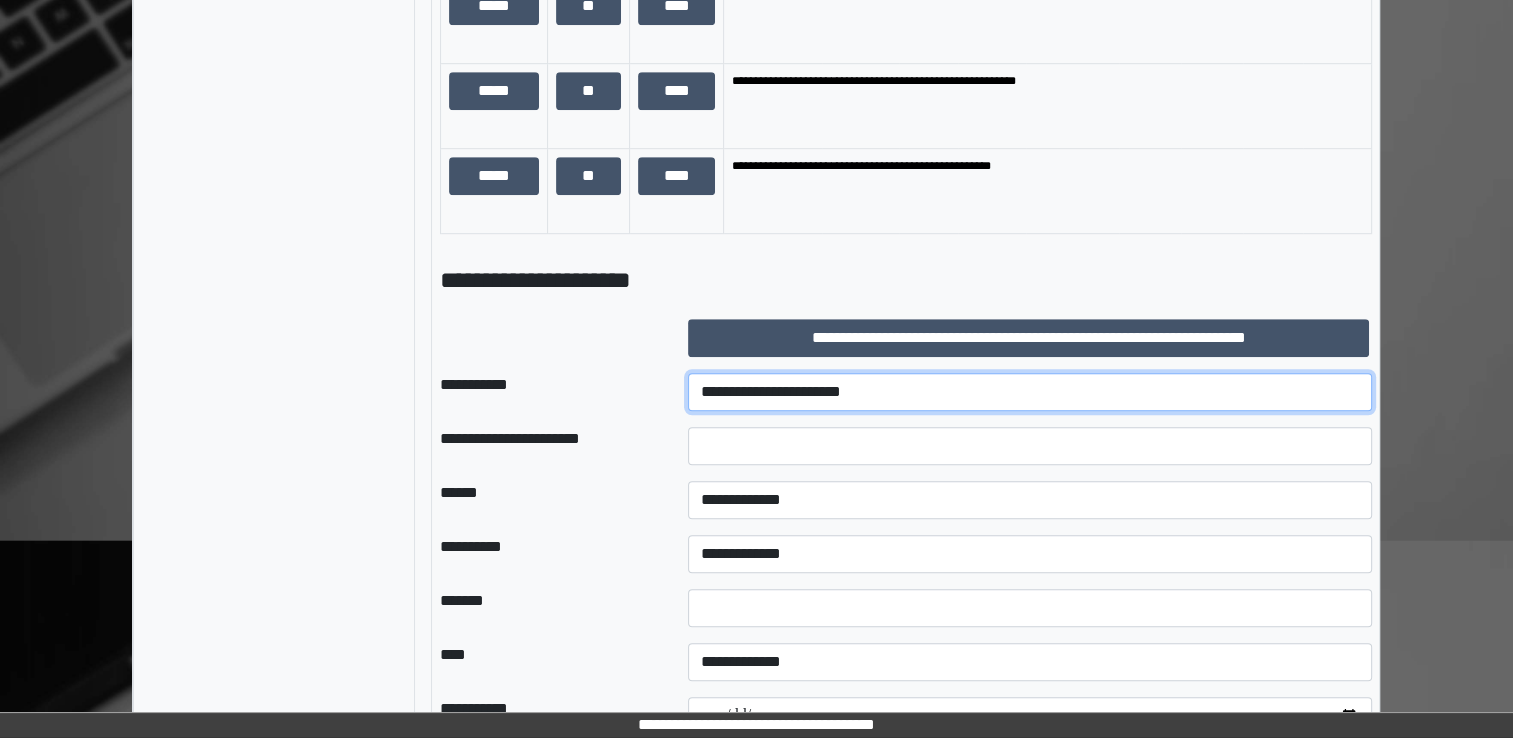 scroll, scrollTop: 1300, scrollLeft: 0, axis: vertical 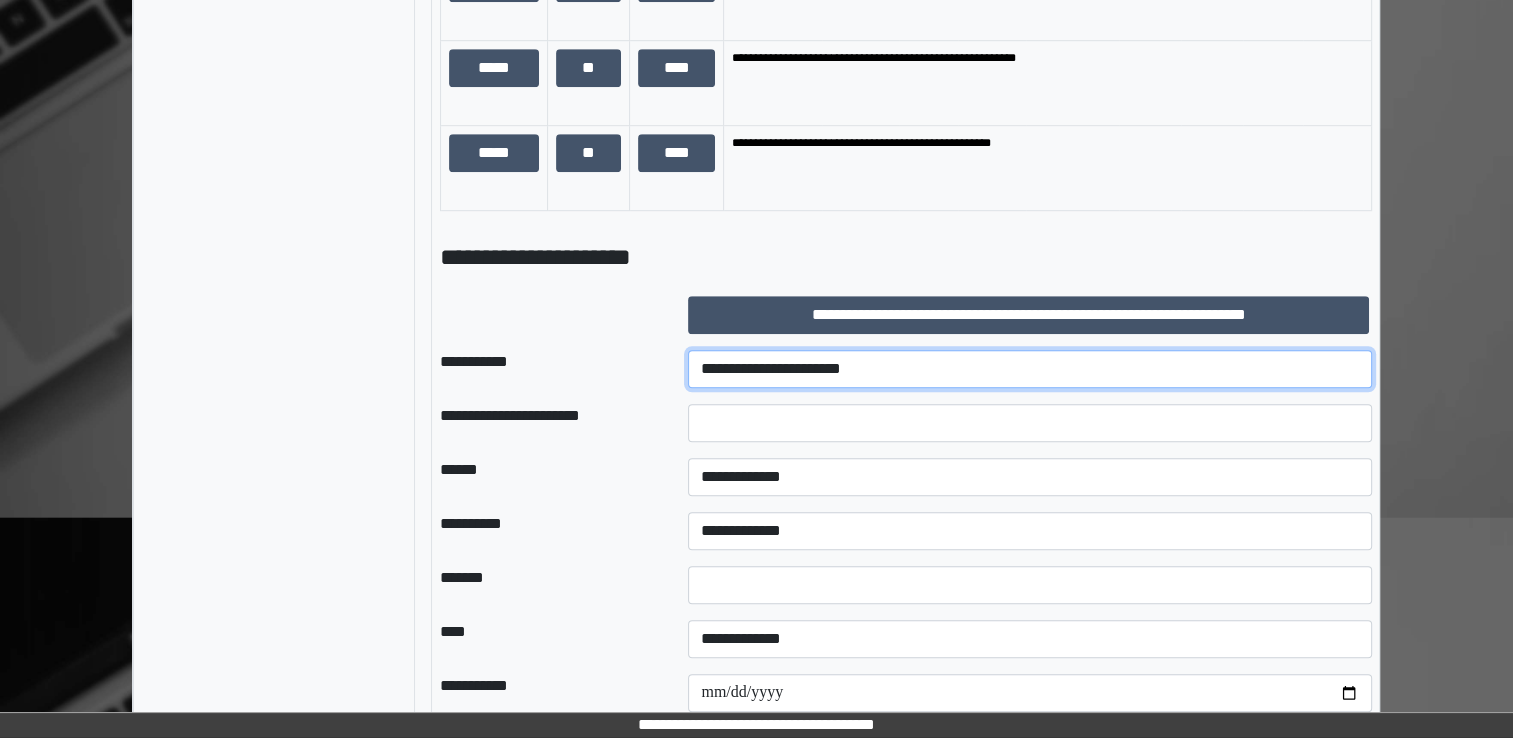 click on "**********" at bounding box center [1030, 369] 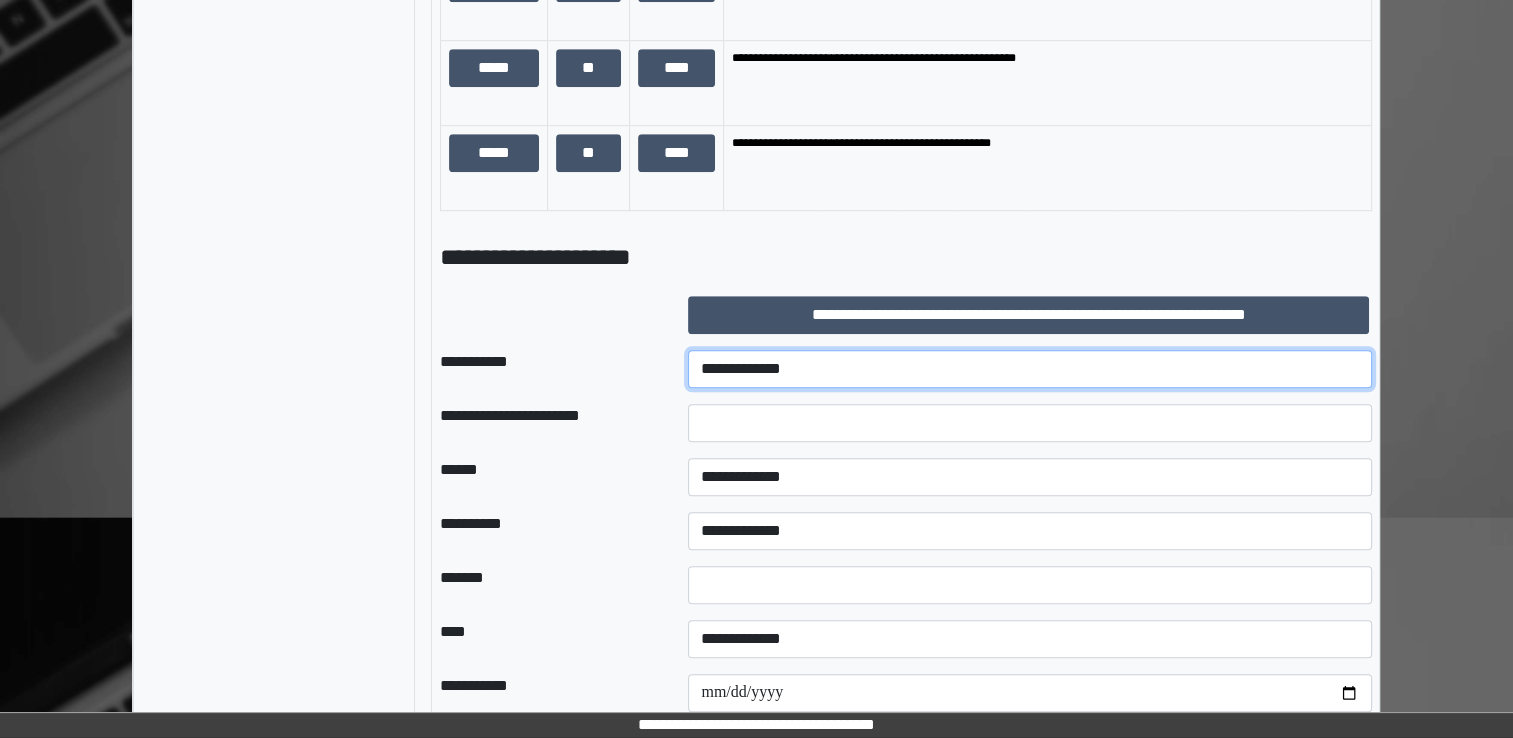 click on "**********" at bounding box center [1030, 369] 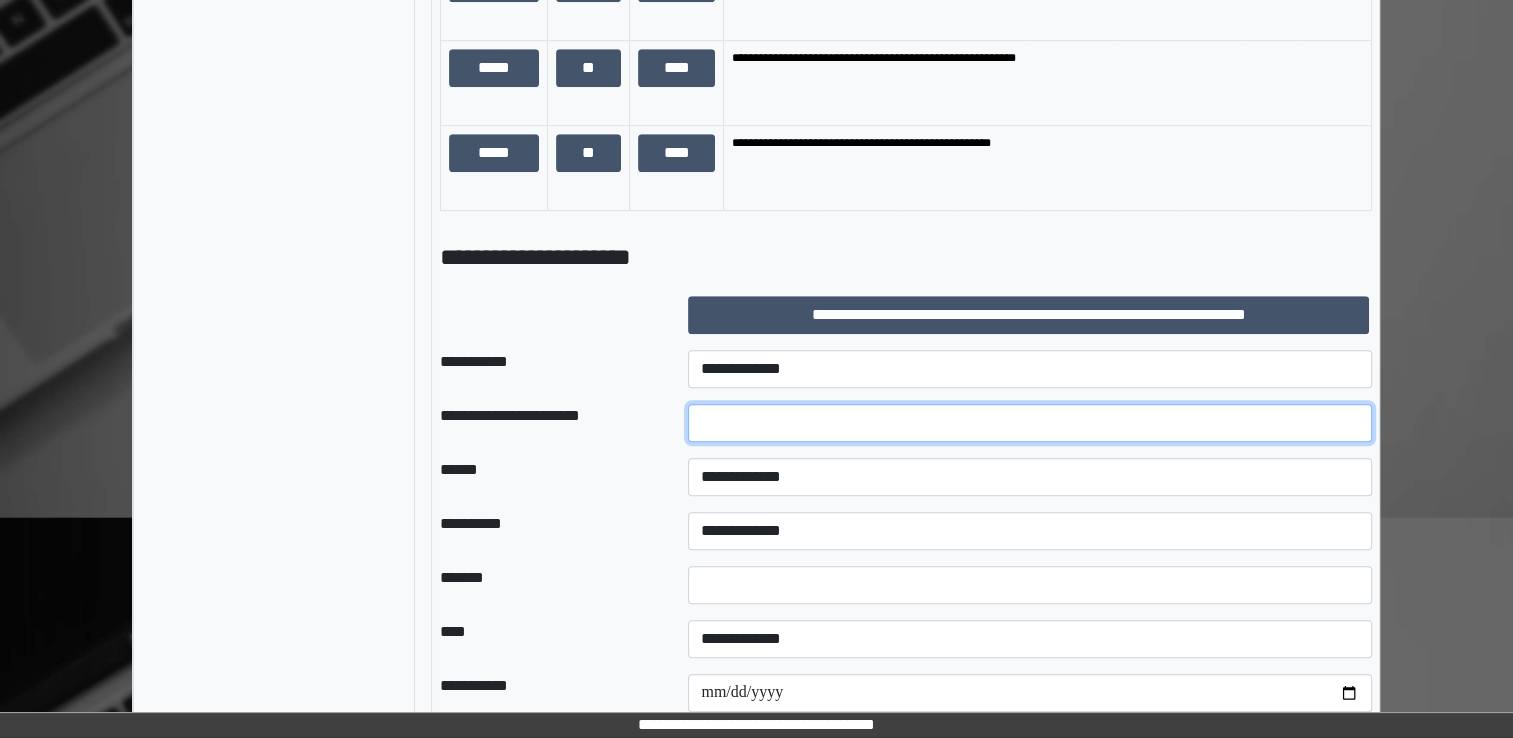 click at bounding box center (1030, 423) 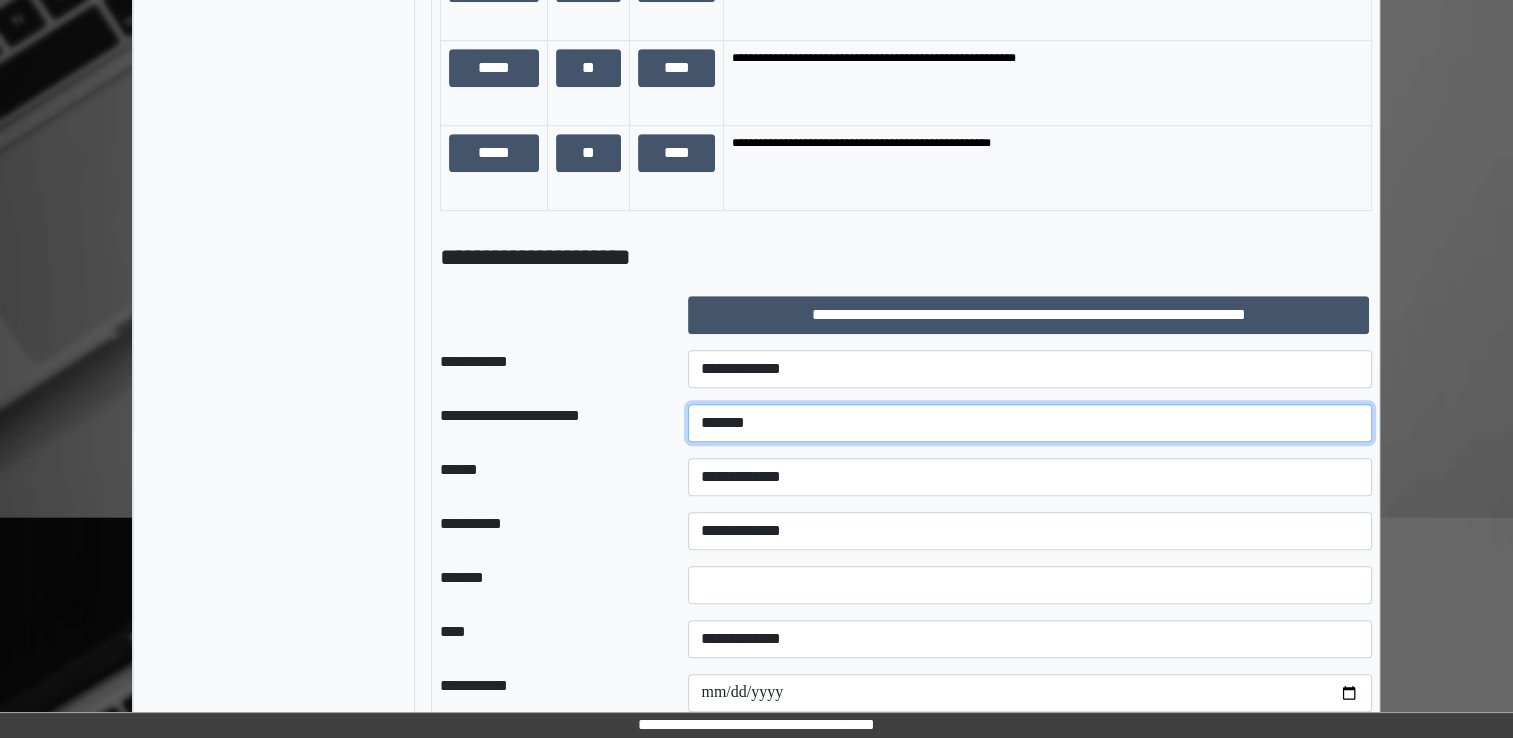 type on "*******" 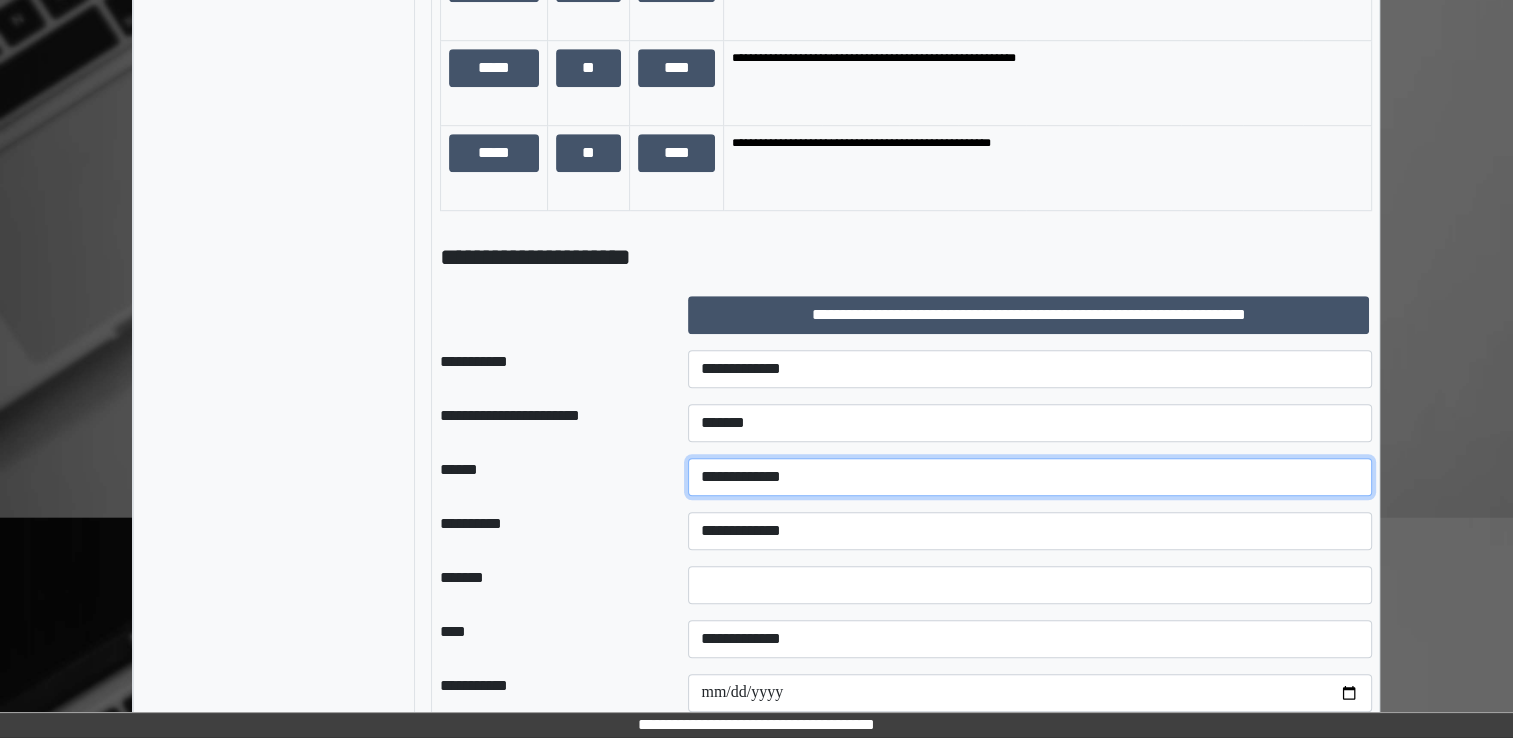 click on "**********" at bounding box center [1030, 477] 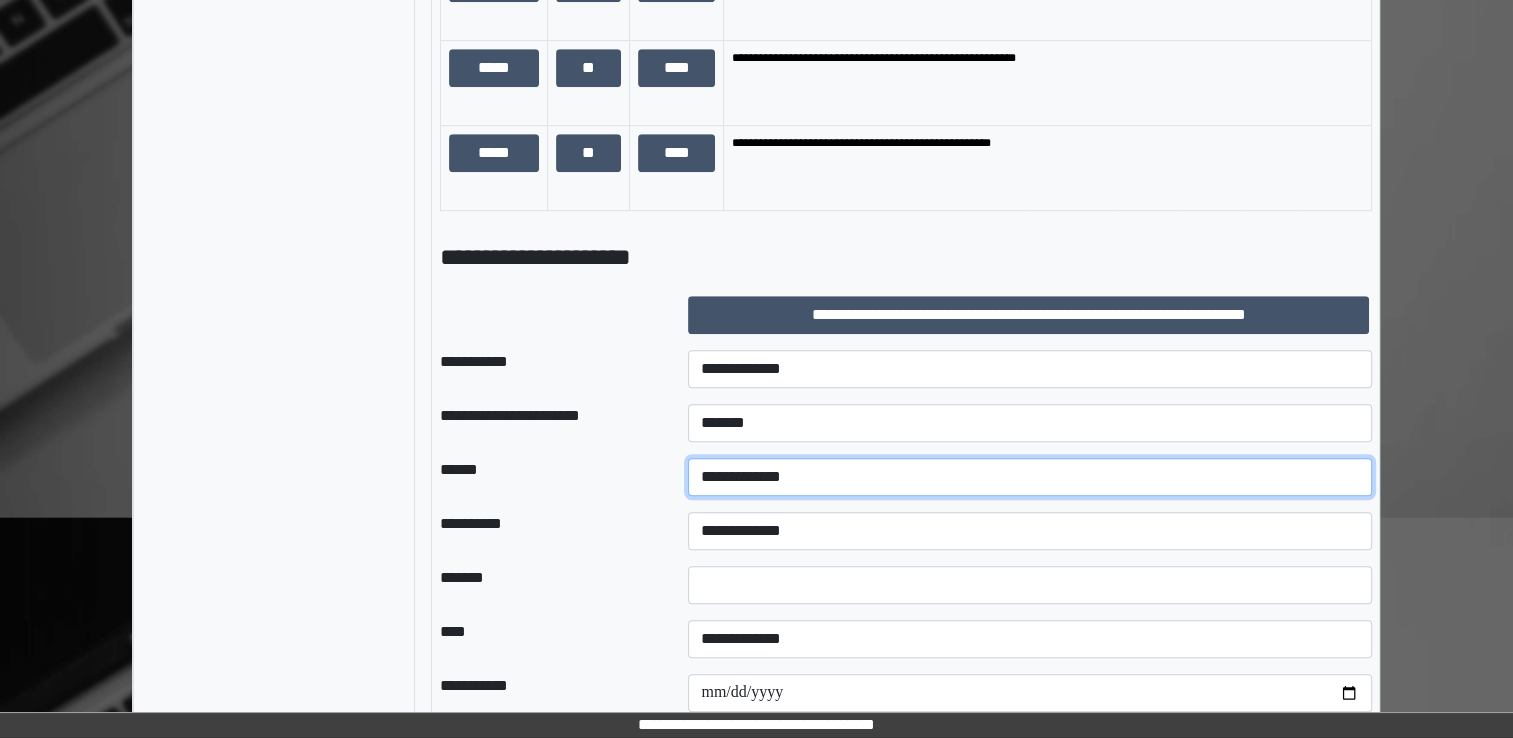 select on "*" 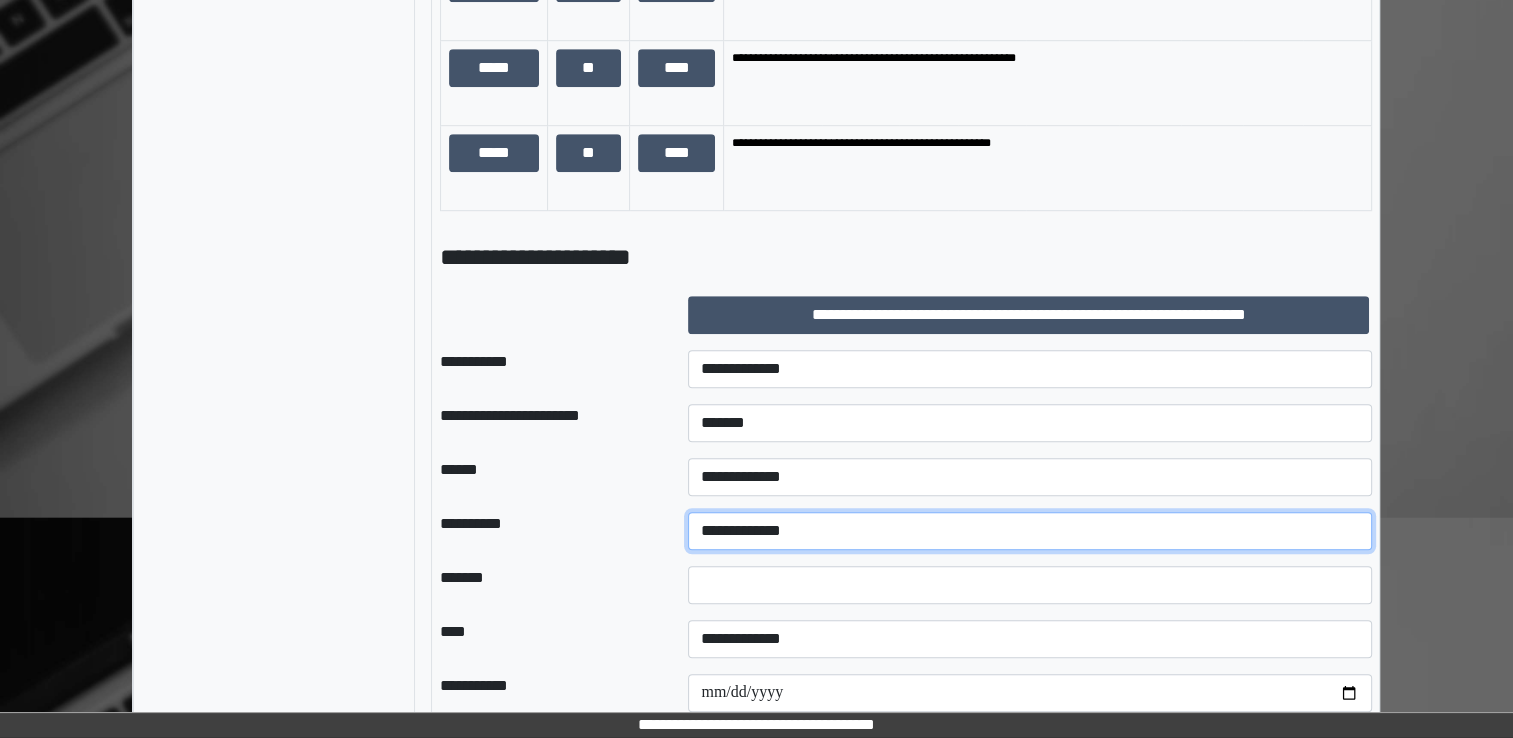 click on "**********" at bounding box center [1030, 531] 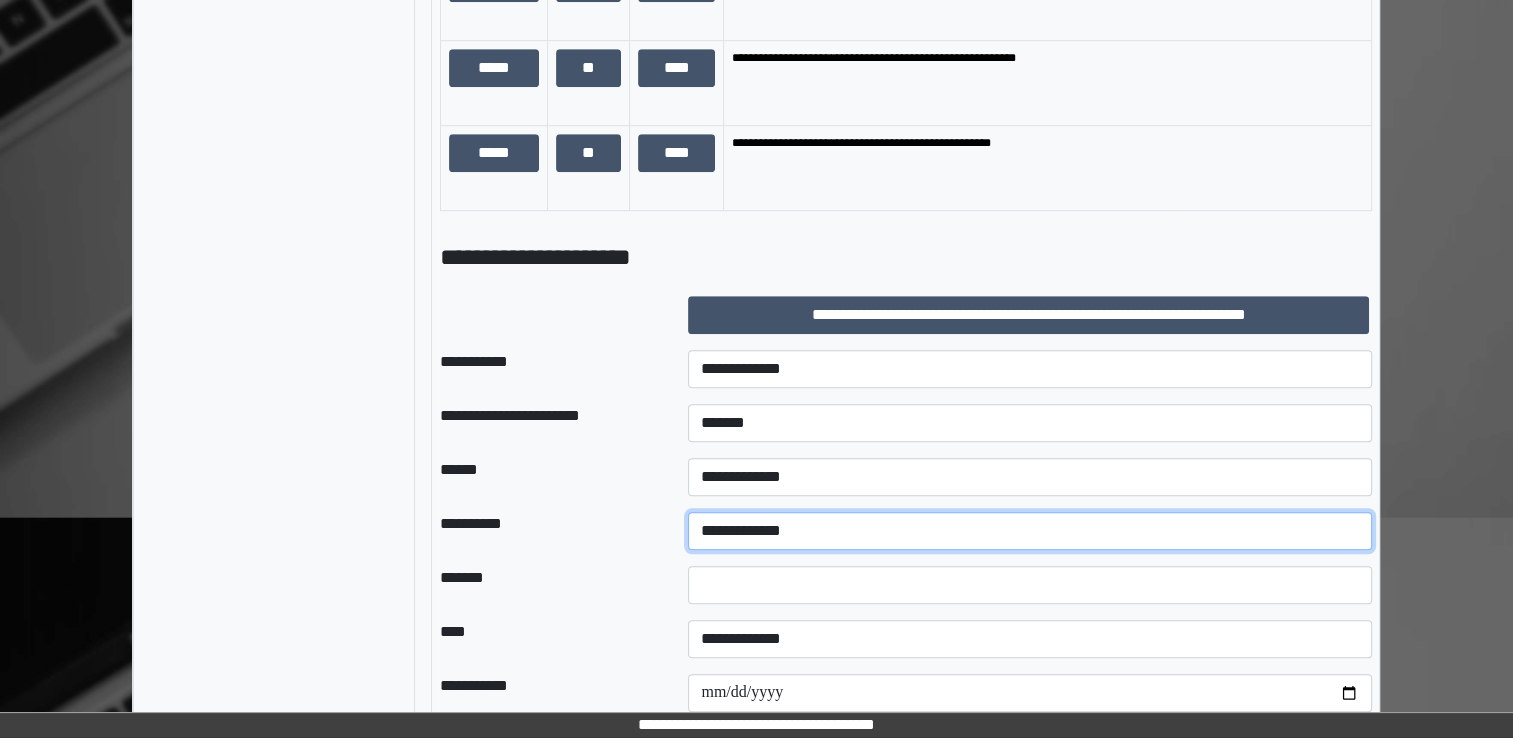 select on "*" 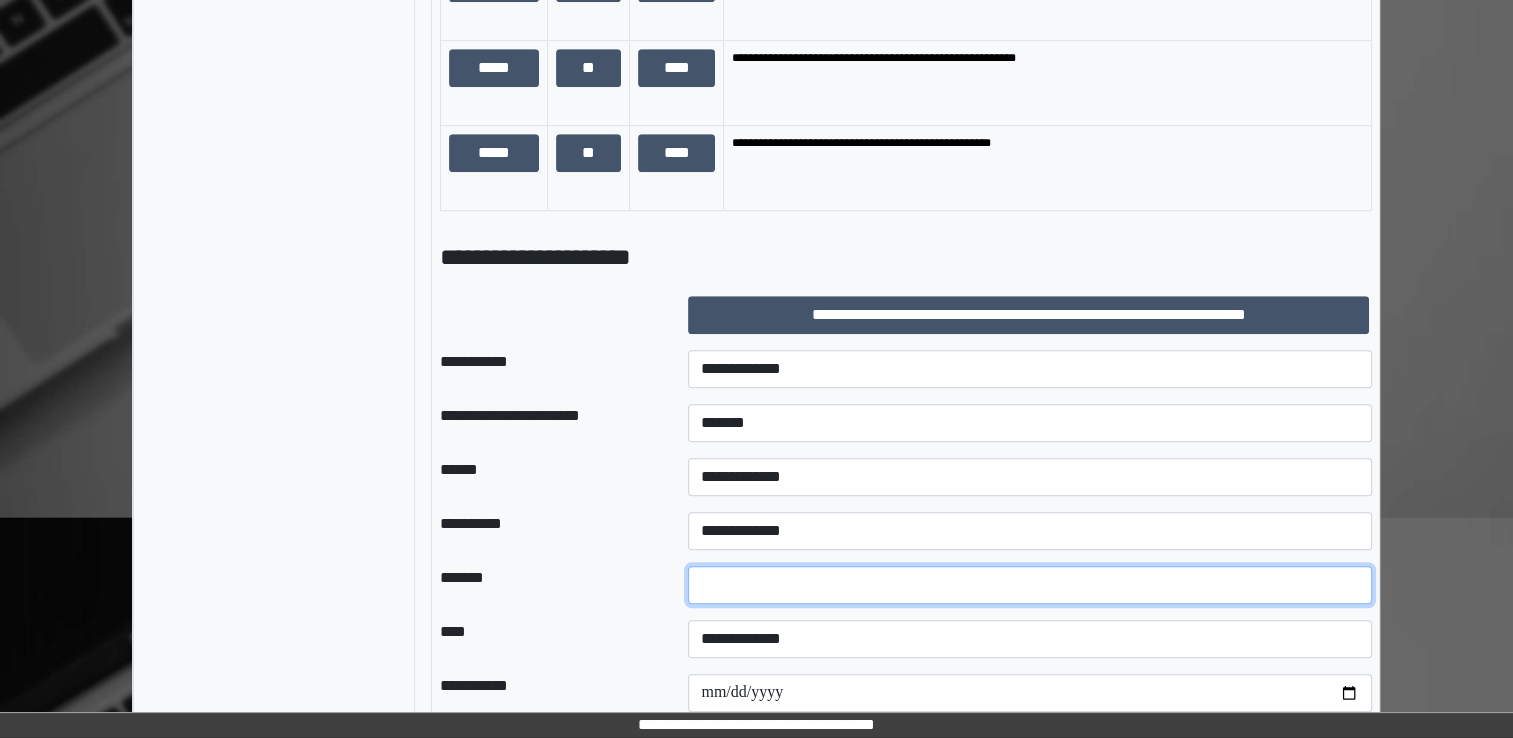 click at bounding box center (1030, 585) 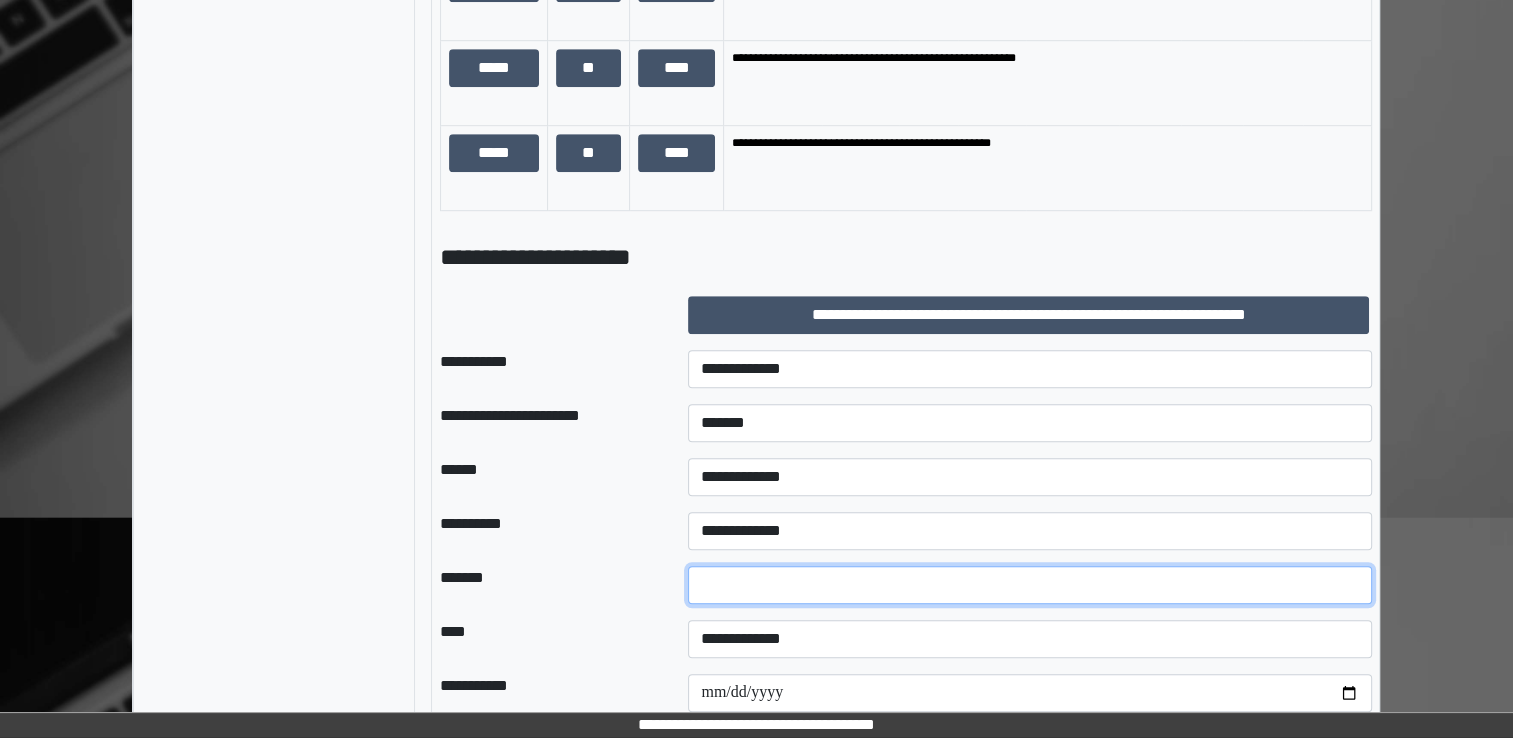 type on "*" 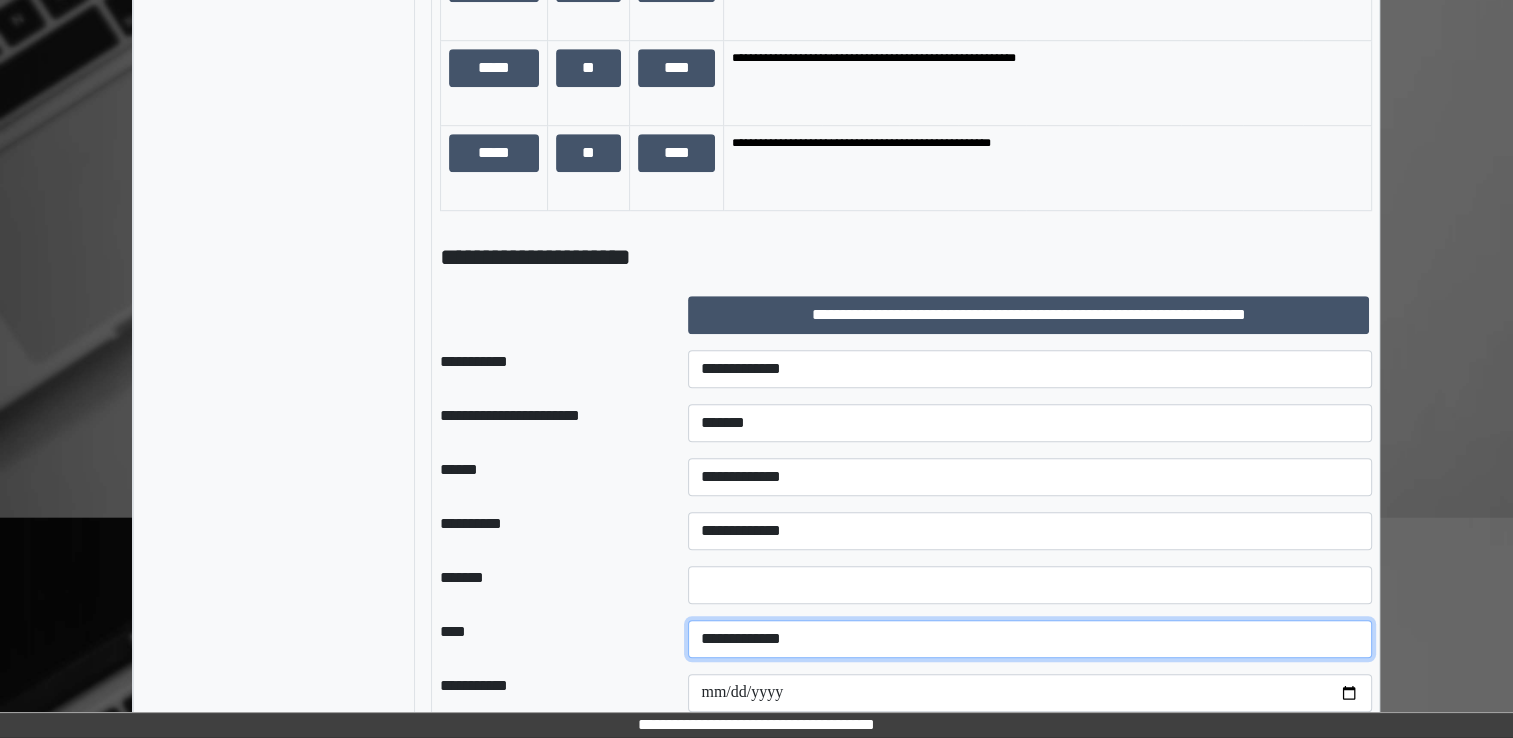 click on "**********" at bounding box center (1030, 639) 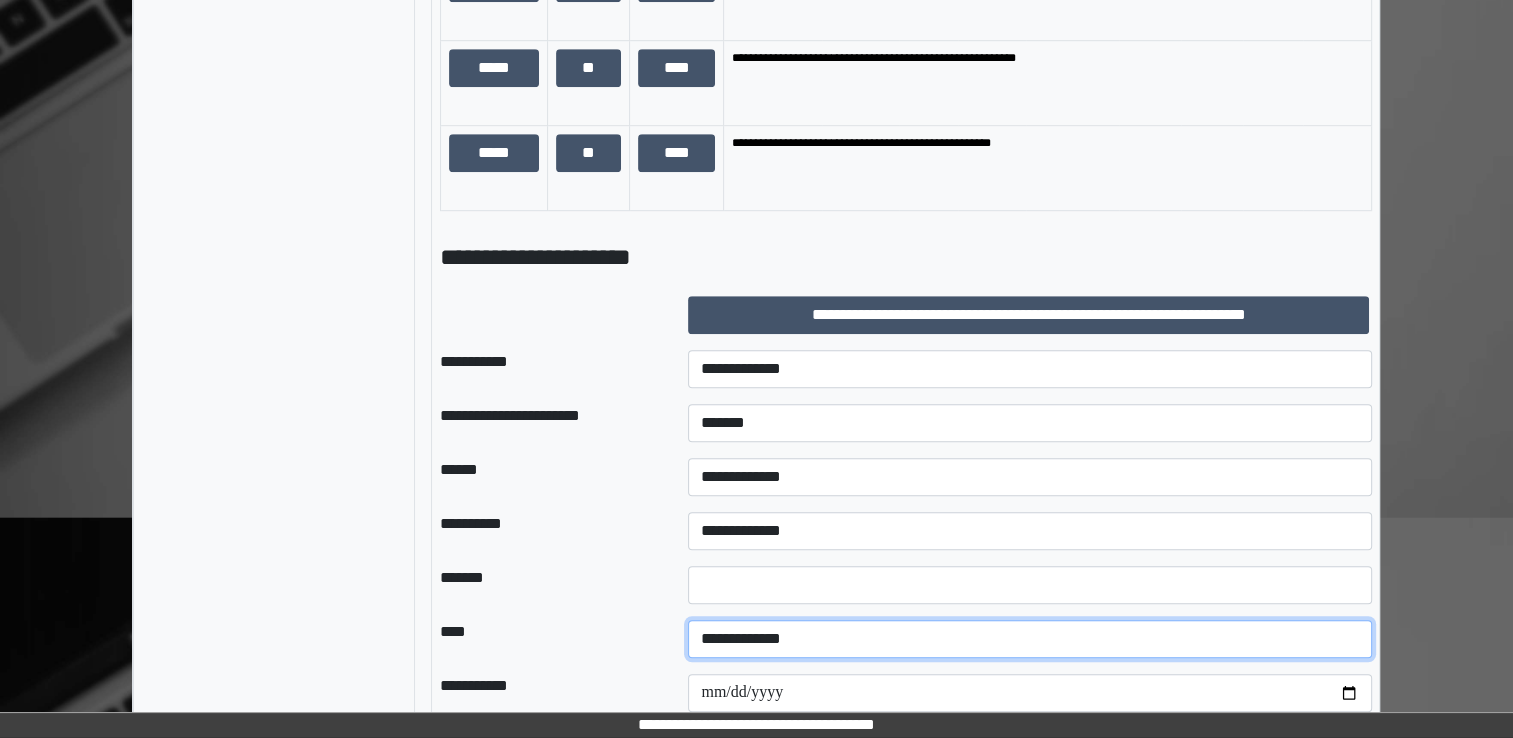 select on "*" 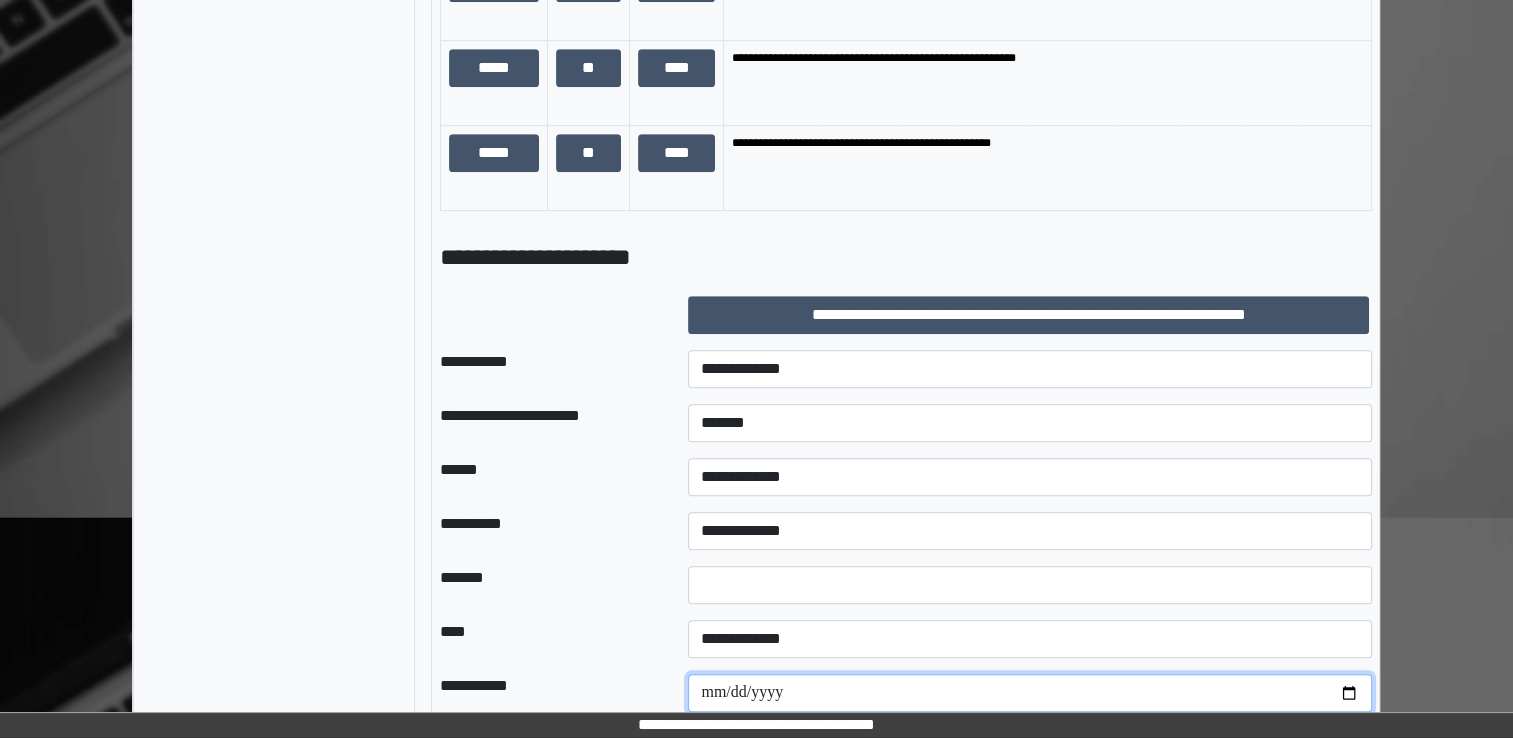 click at bounding box center [1030, 693] 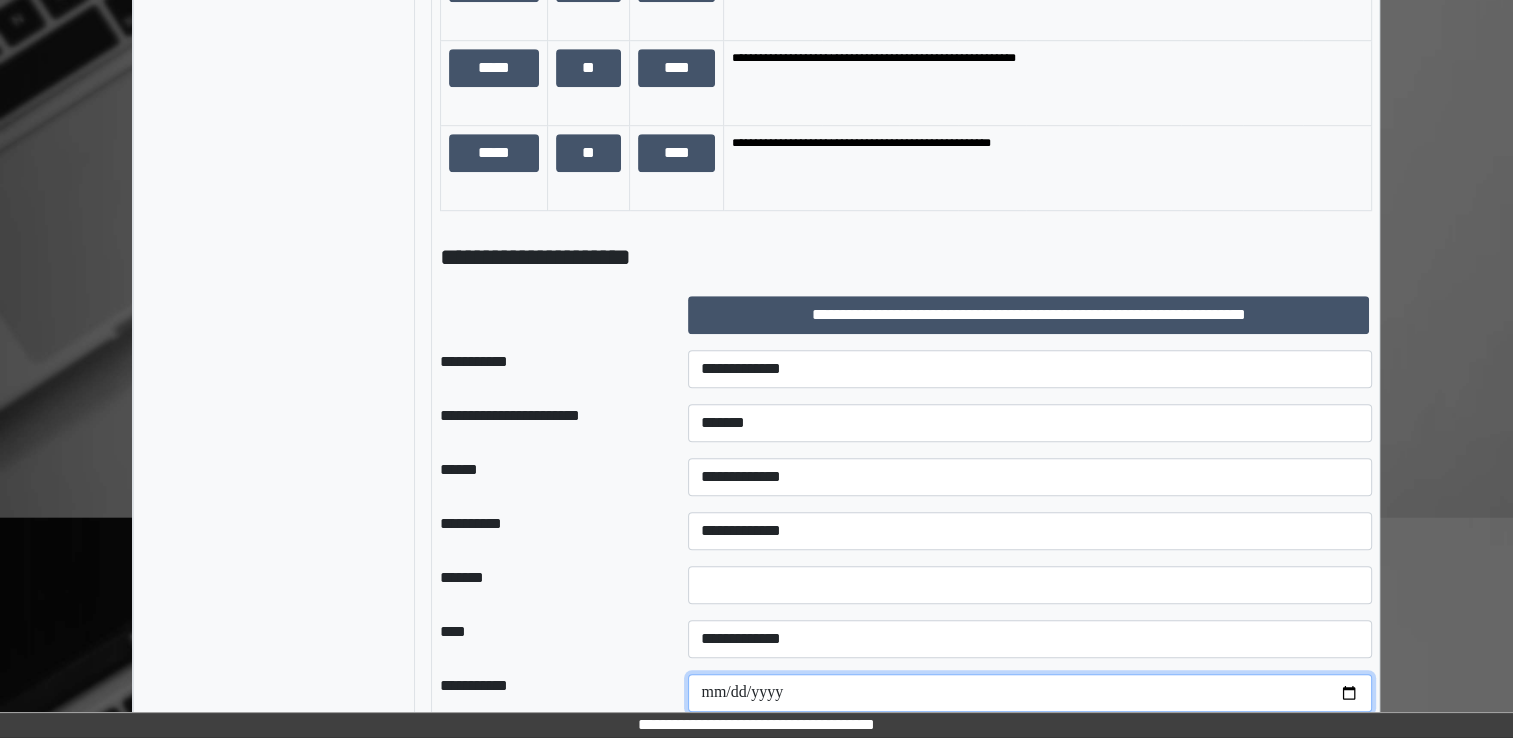 type on "**********" 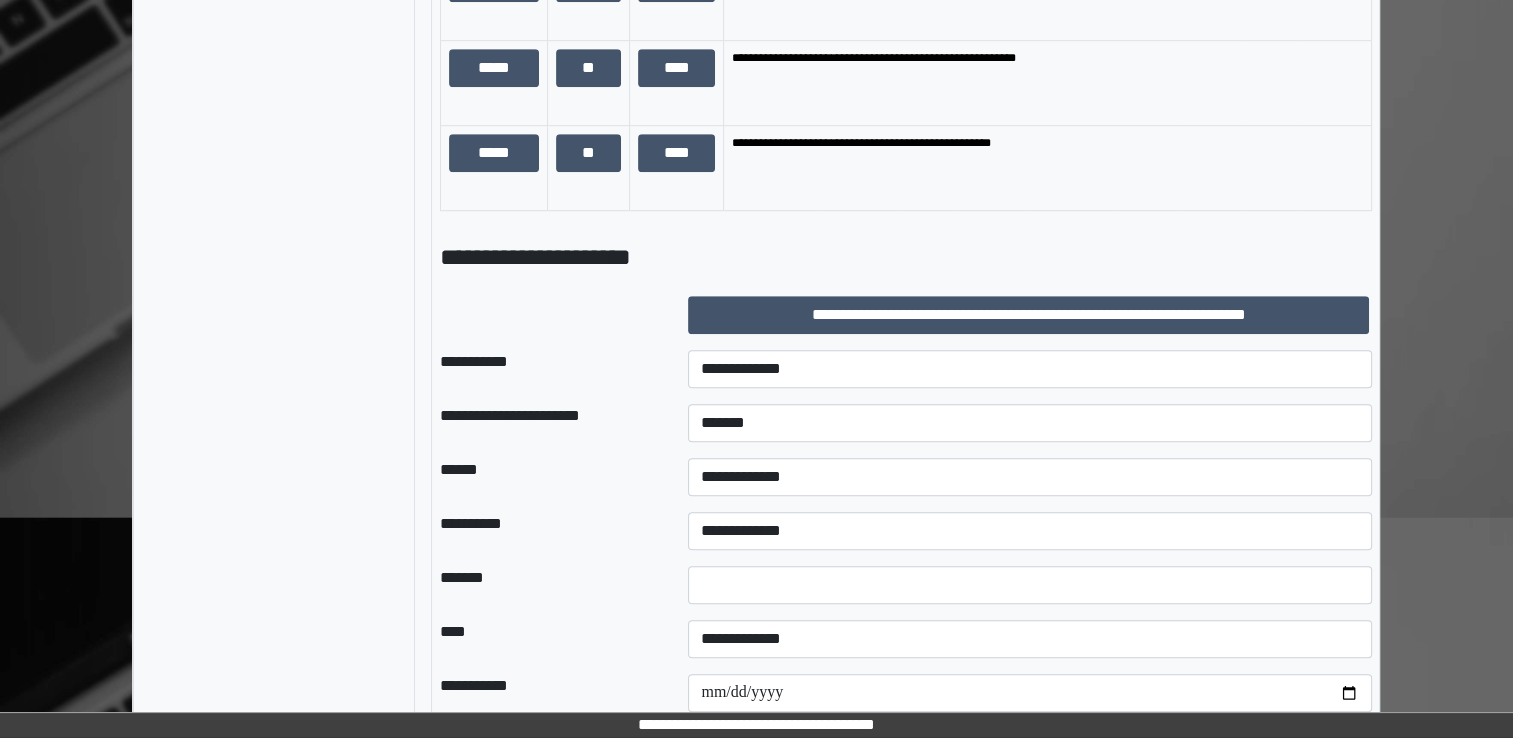 click on "**********" at bounding box center [905, 257] 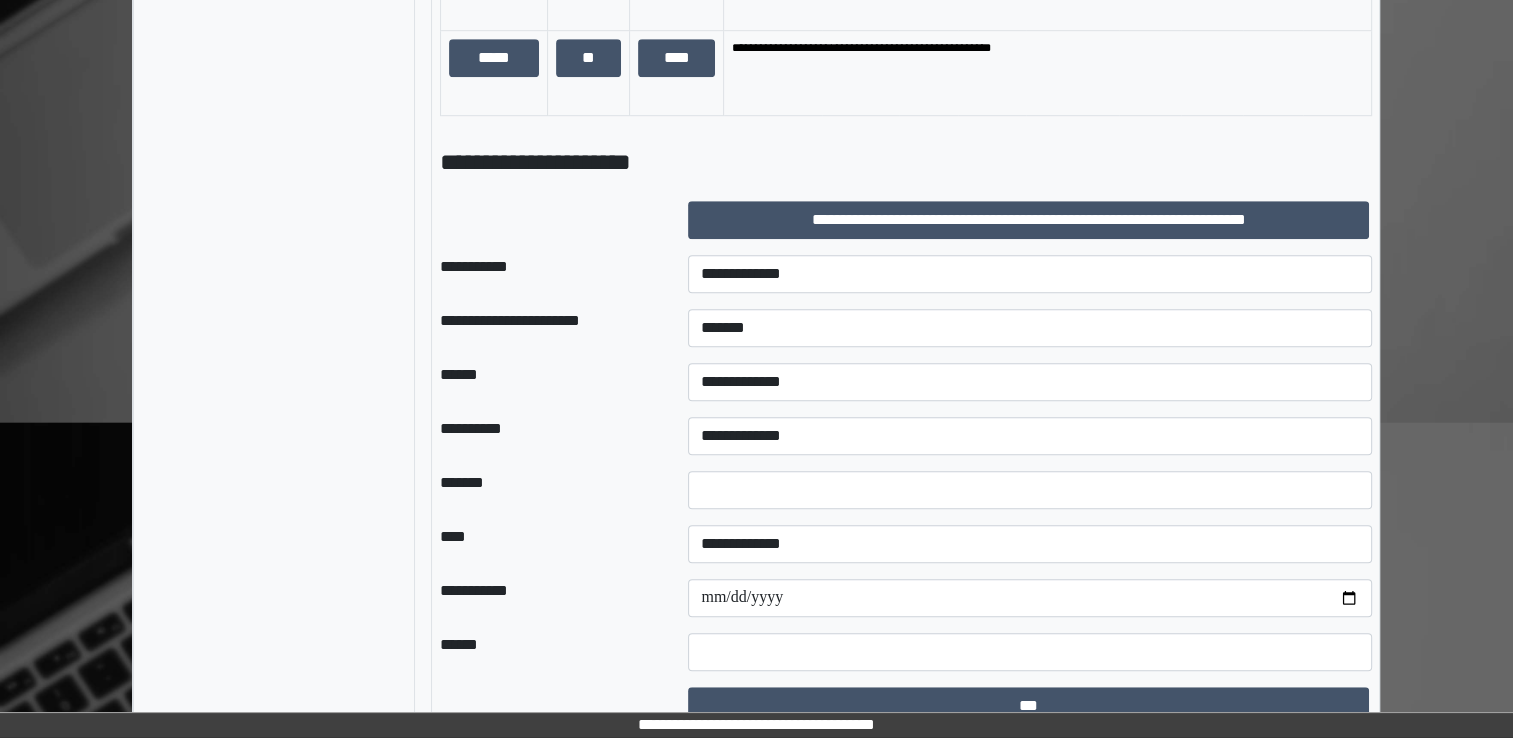 scroll, scrollTop: 1416, scrollLeft: 0, axis: vertical 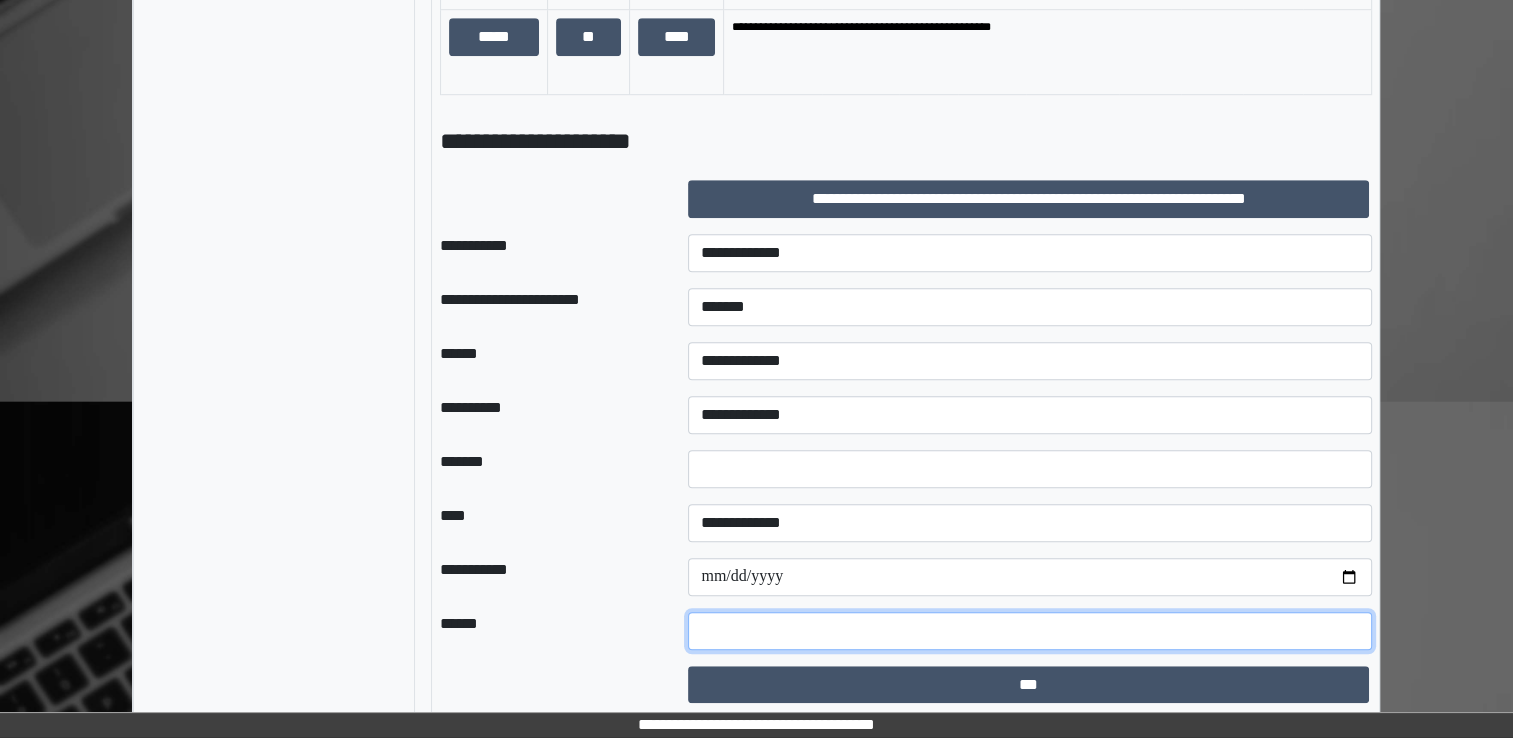 click at bounding box center (1030, 631) 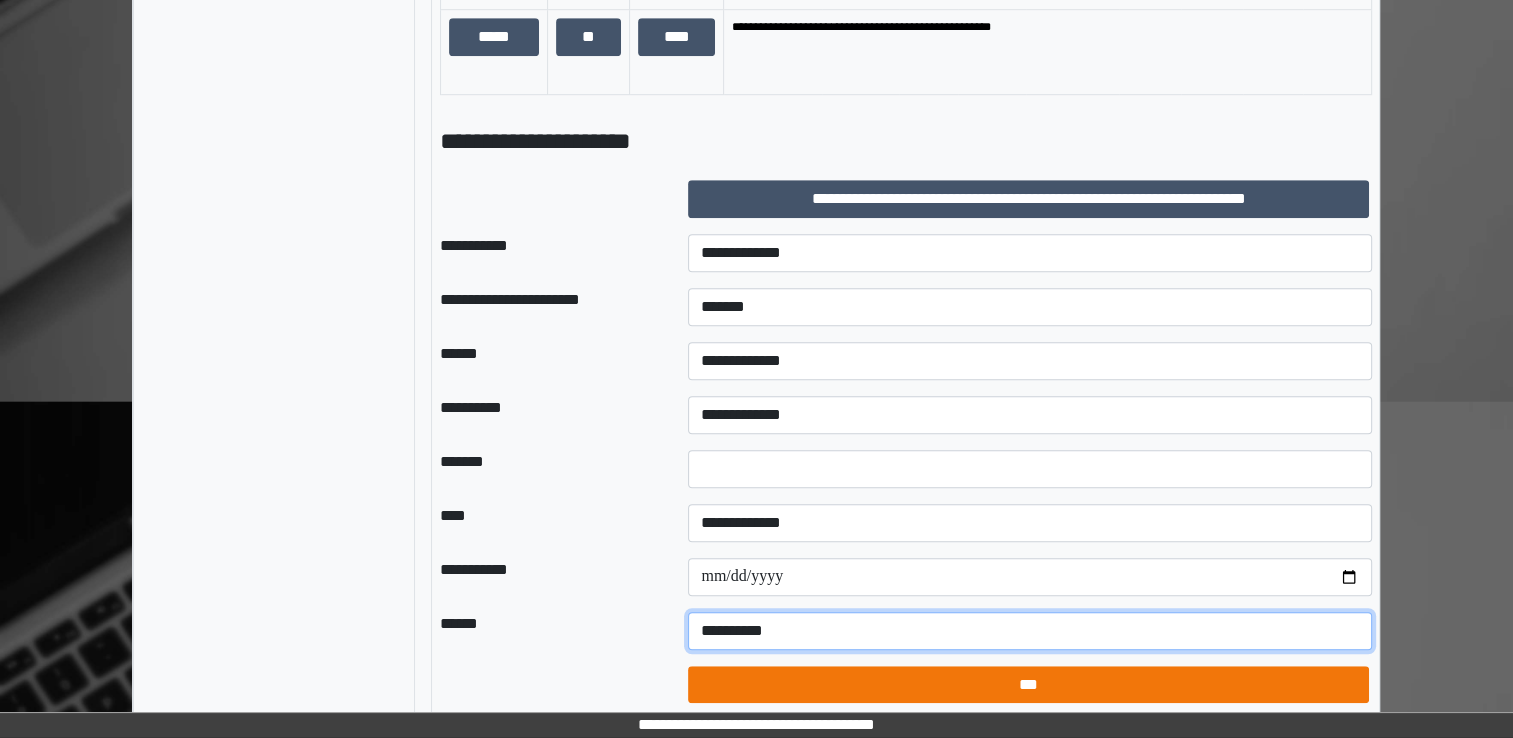type on "**********" 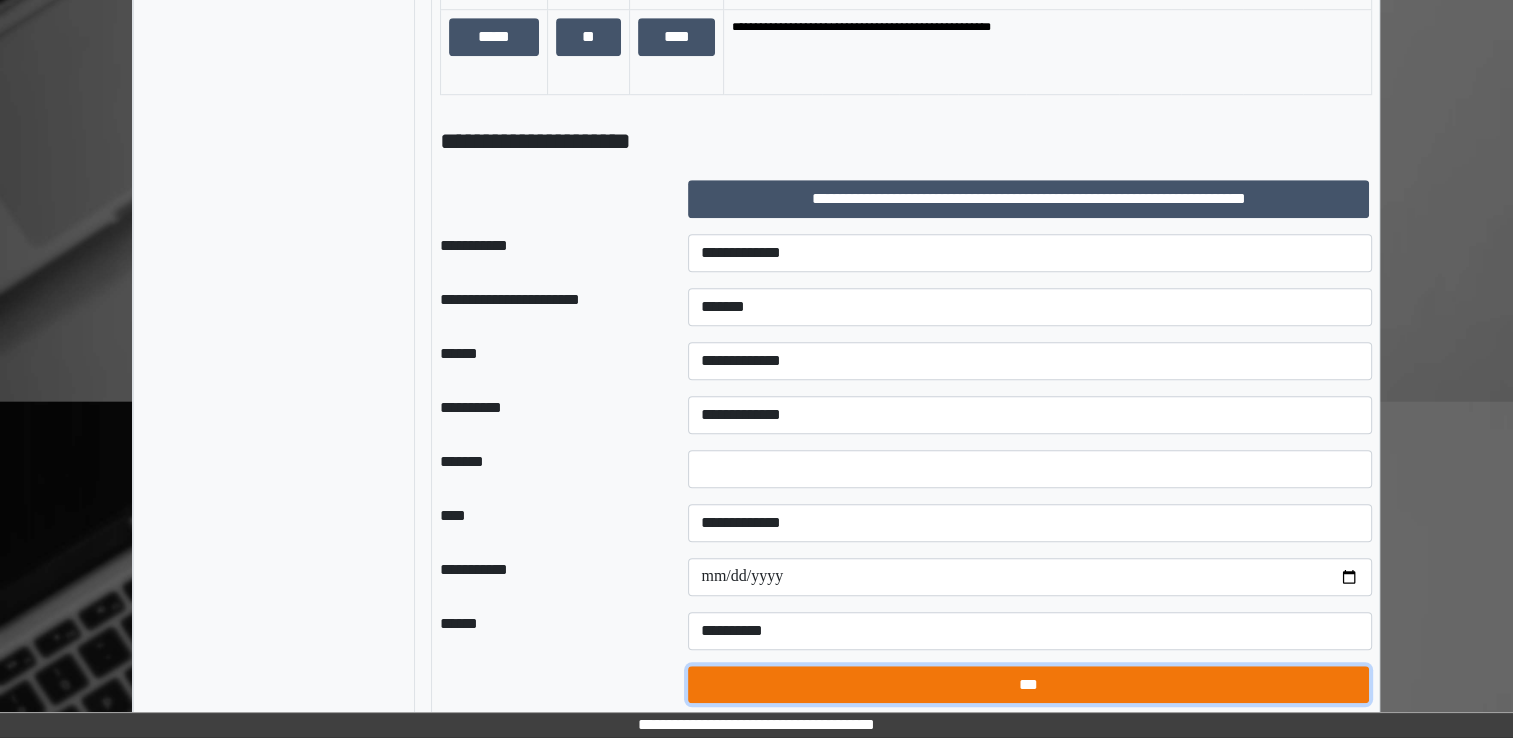 click on "***" at bounding box center (1028, 685) 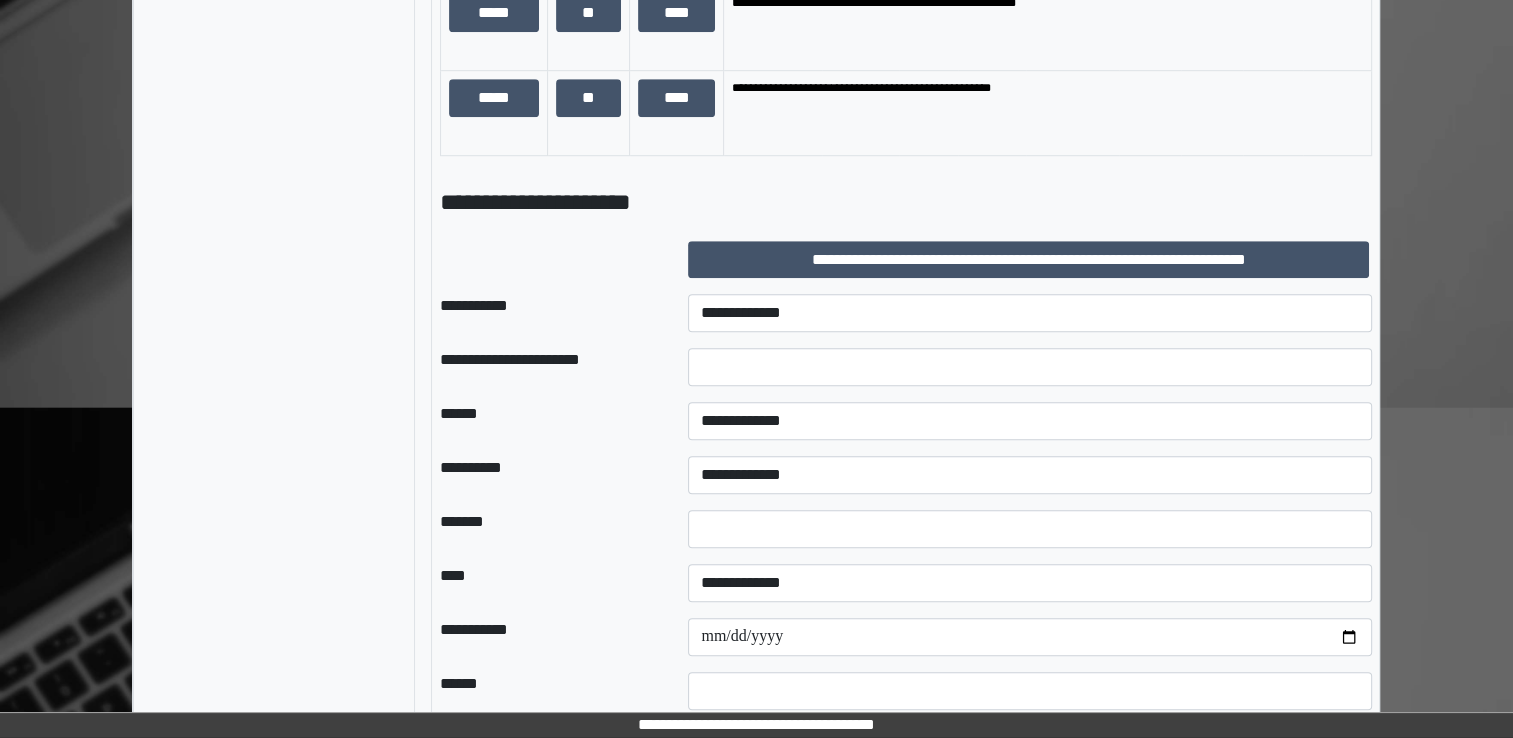 scroll, scrollTop: 1416, scrollLeft: 0, axis: vertical 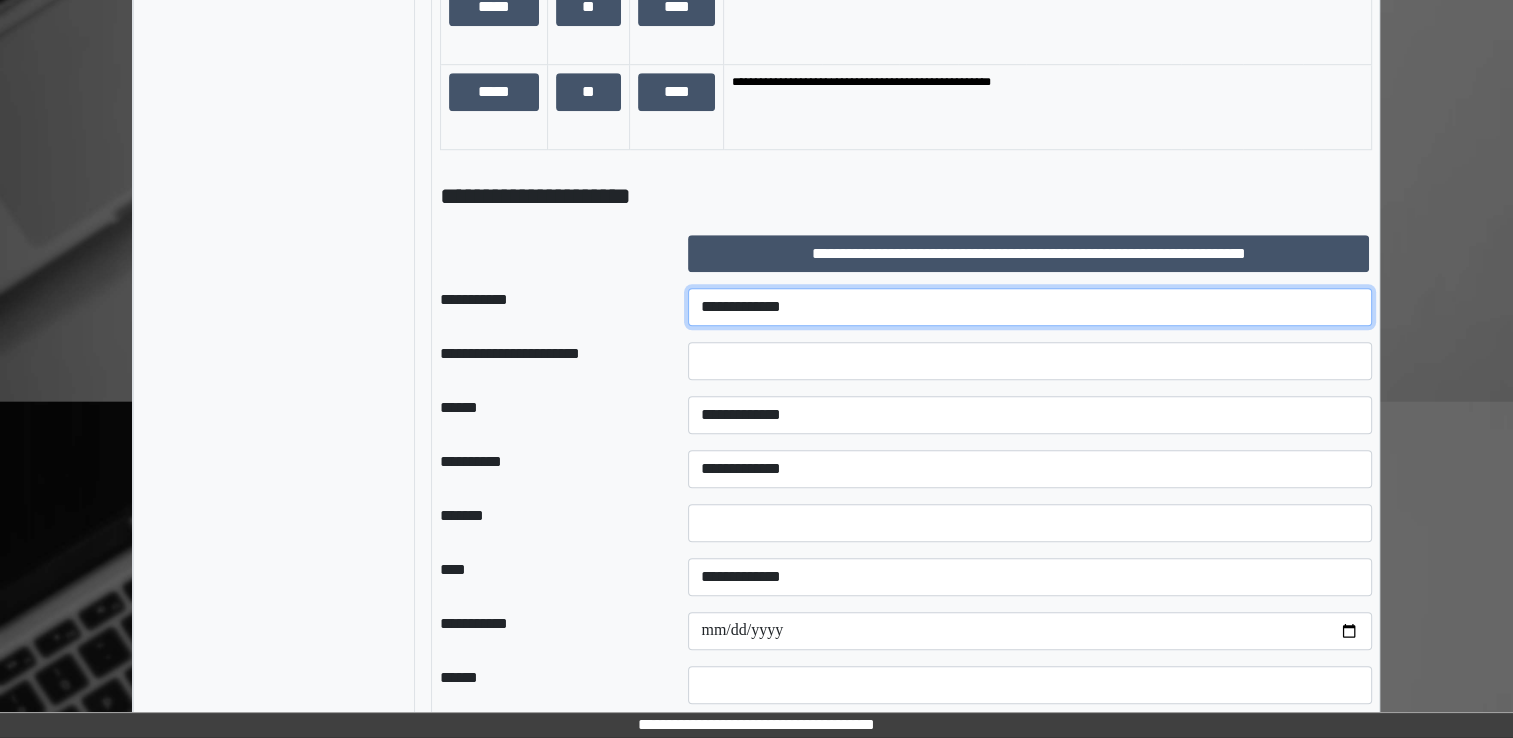 click on "**********" at bounding box center [1030, 307] 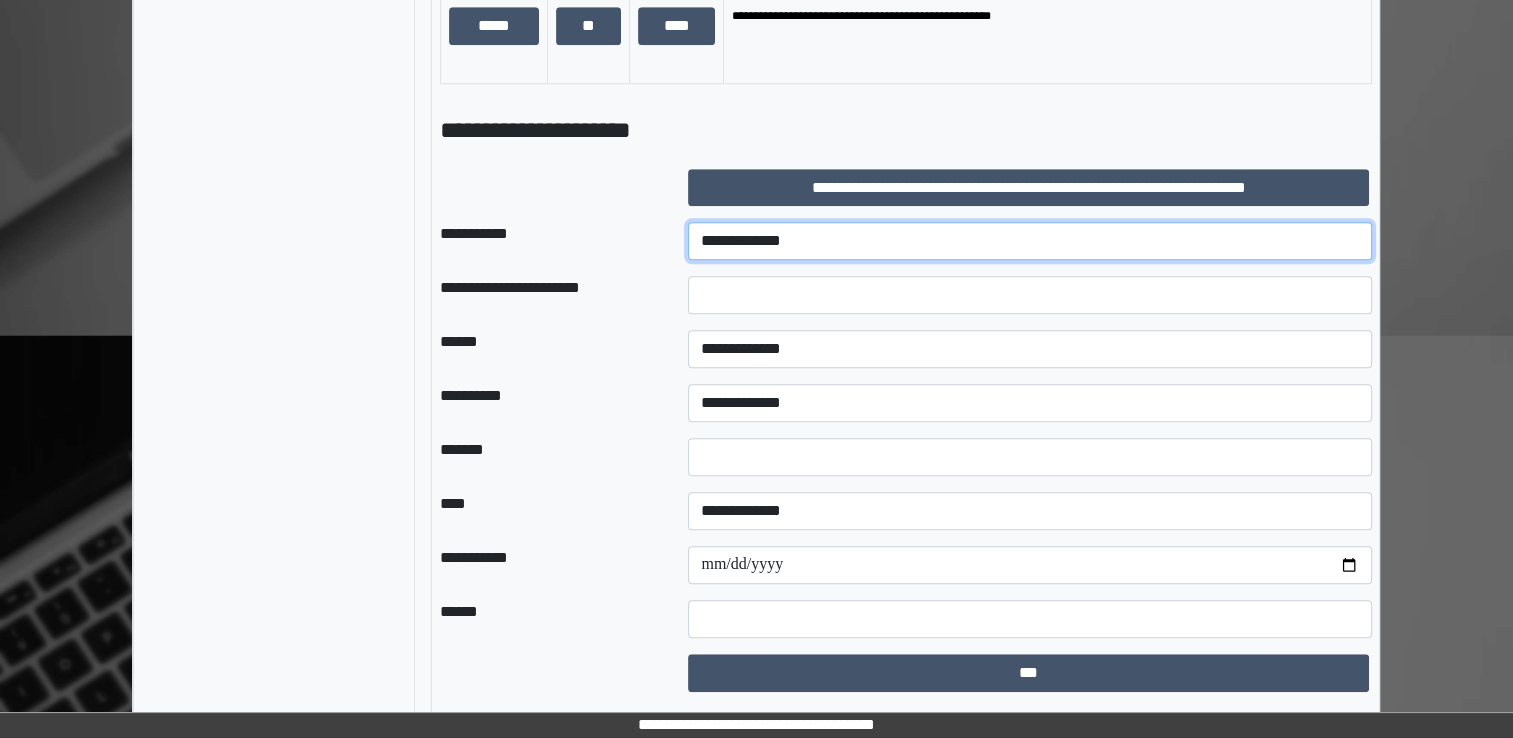scroll, scrollTop: 1497, scrollLeft: 0, axis: vertical 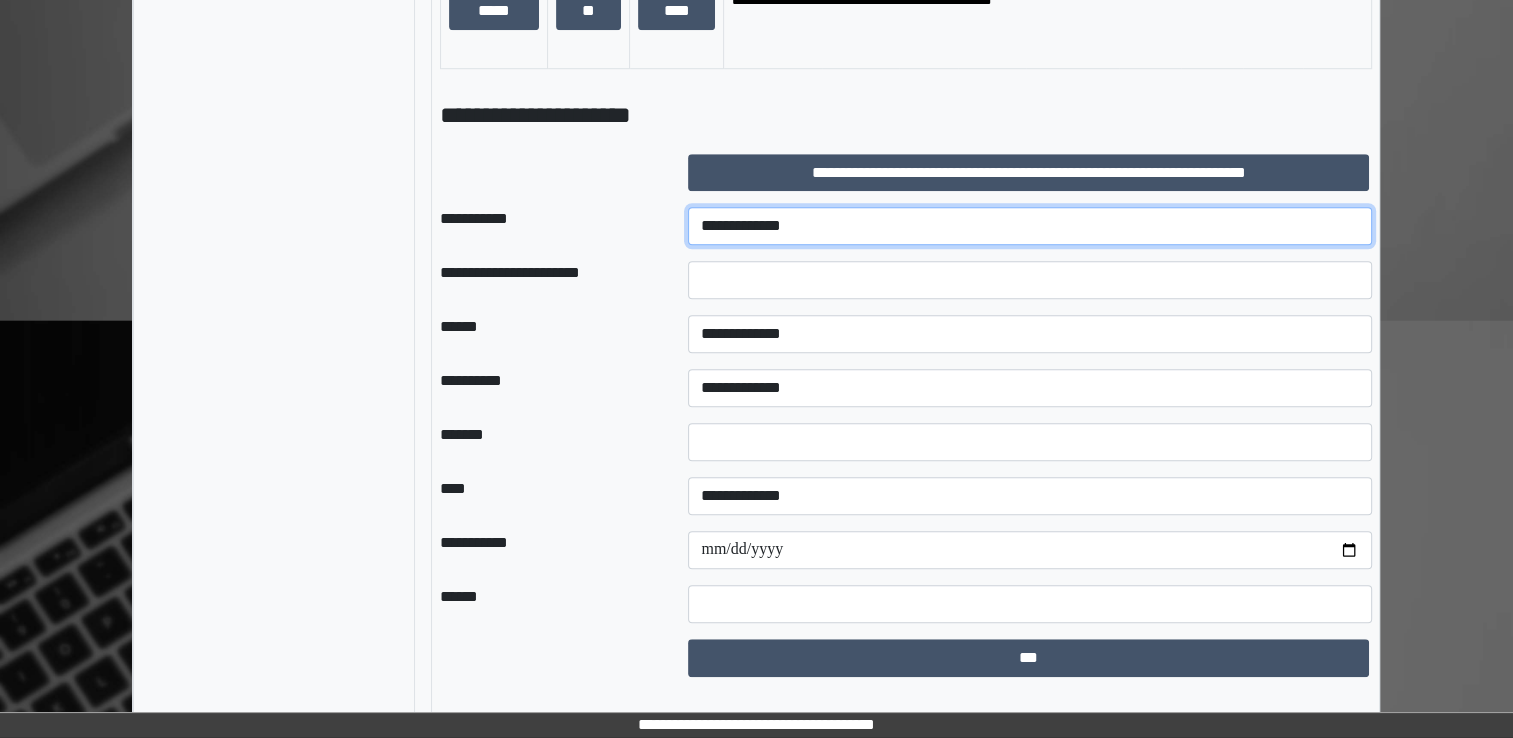 click on "**********" at bounding box center (1030, 226) 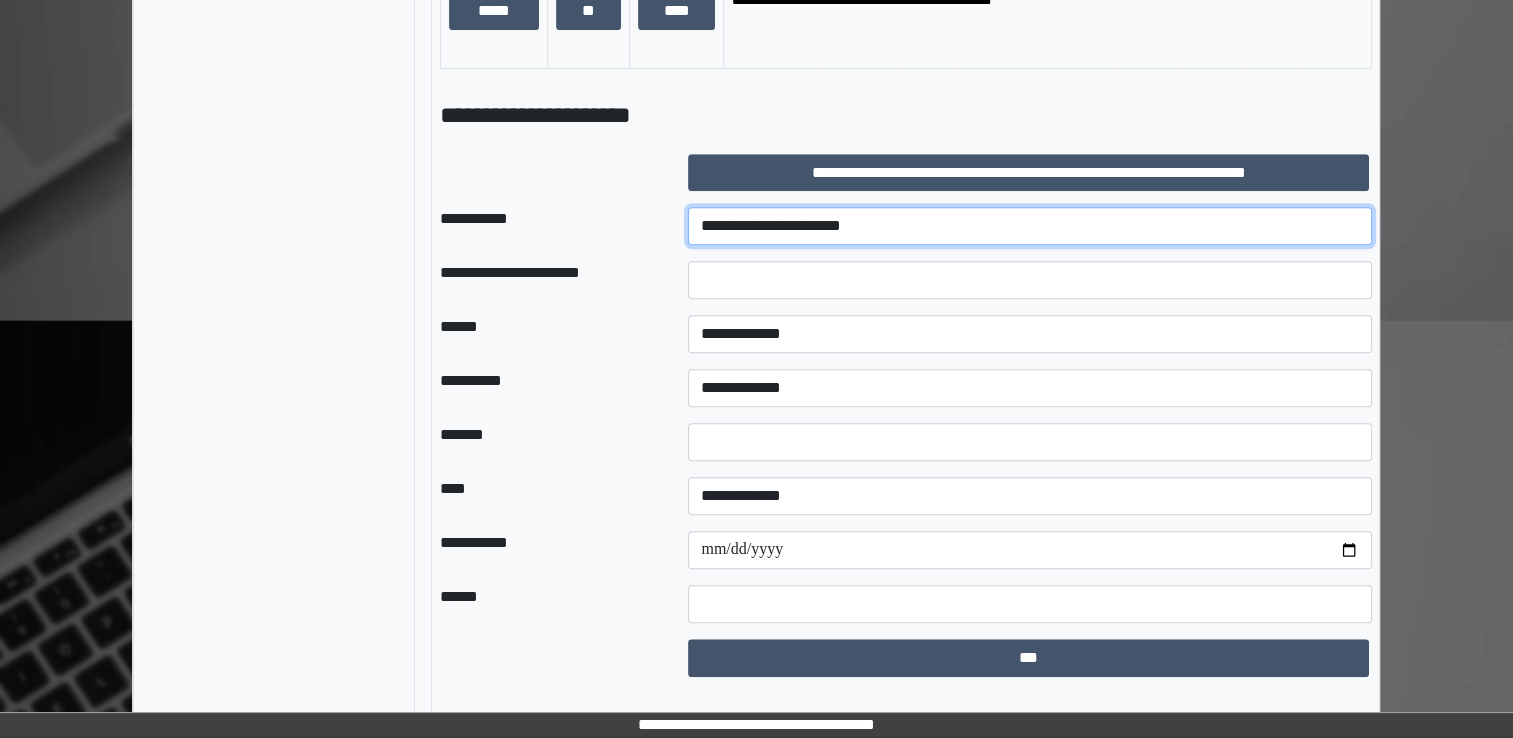 click on "**********" at bounding box center [1030, 226] 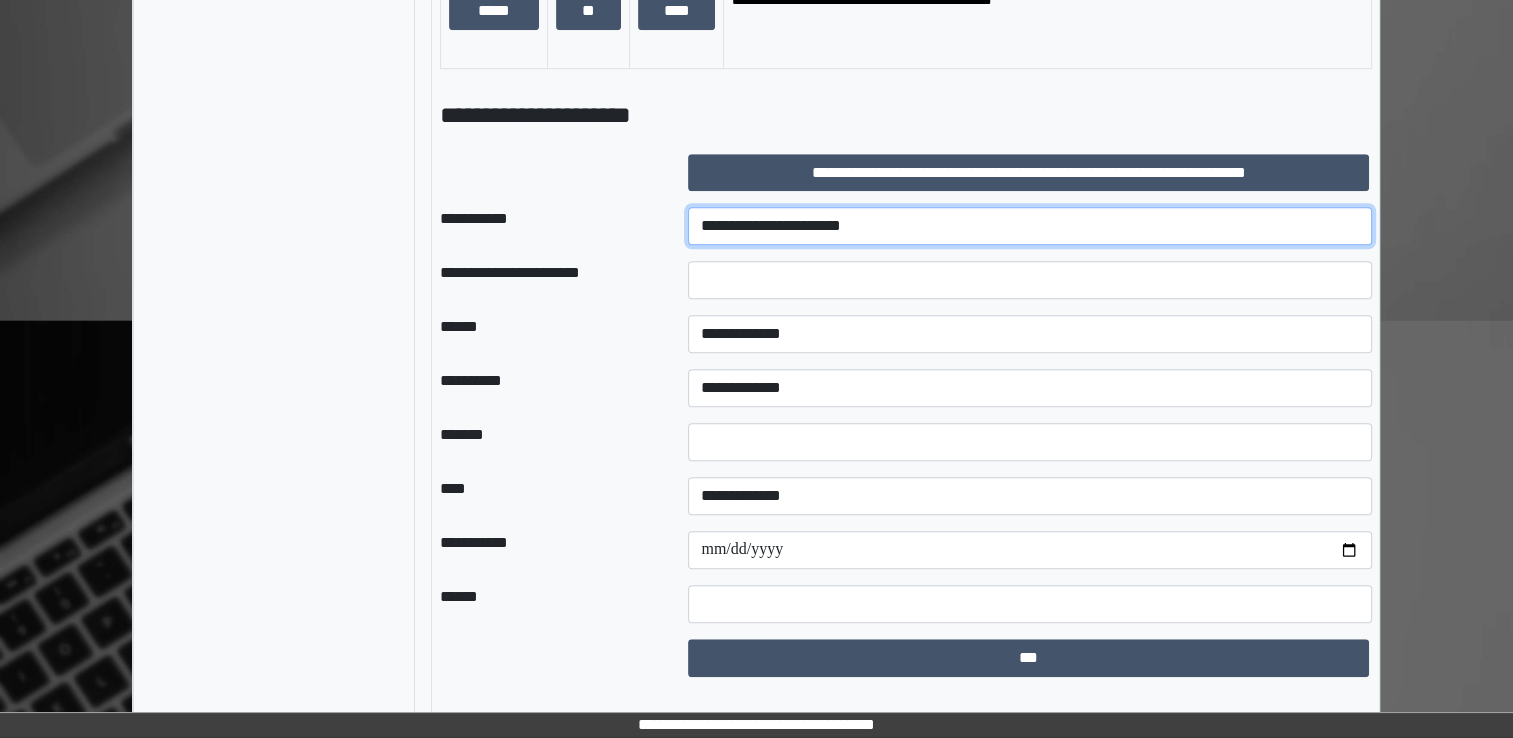 click on "**********" at bounding box center [1030, 226] 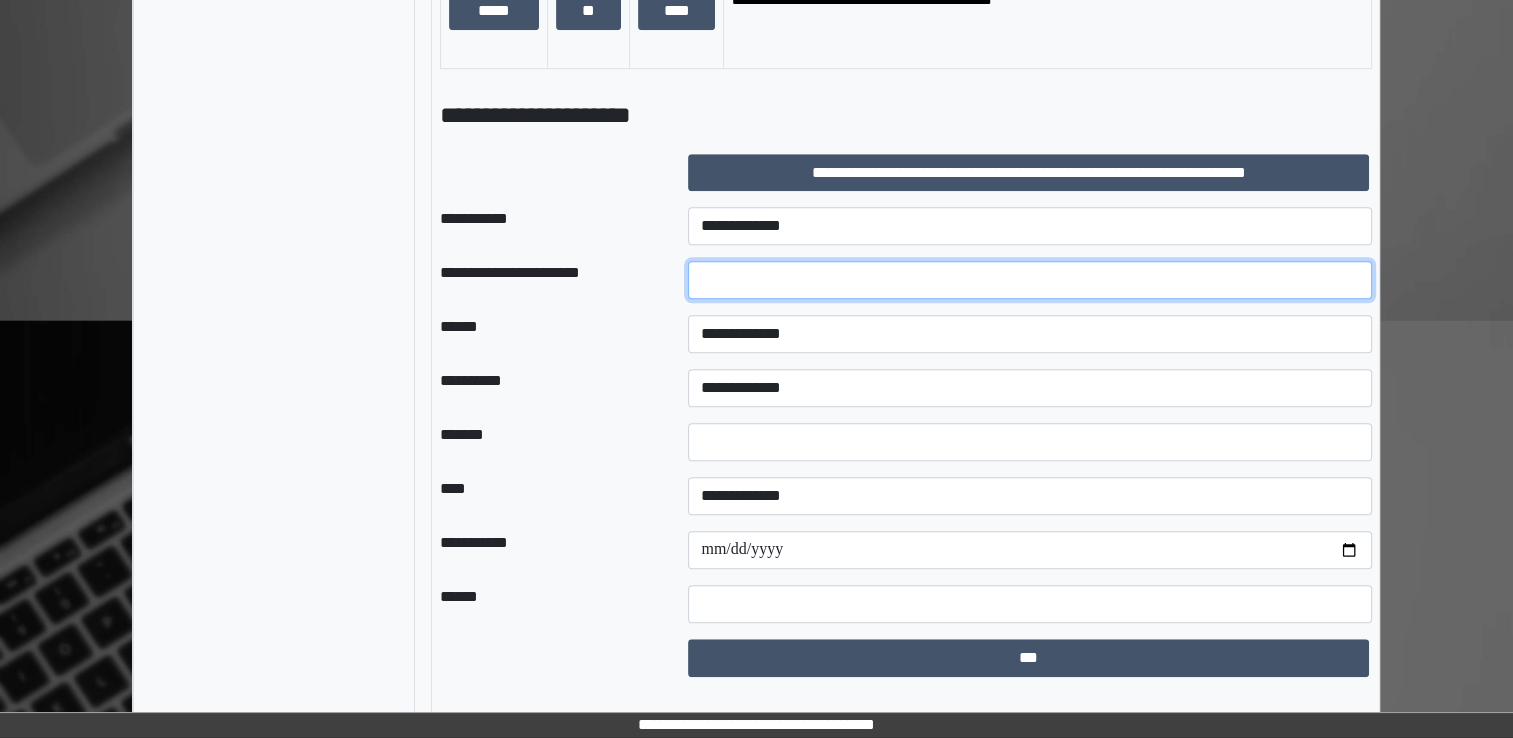 click at bounding box center (1030, 280) 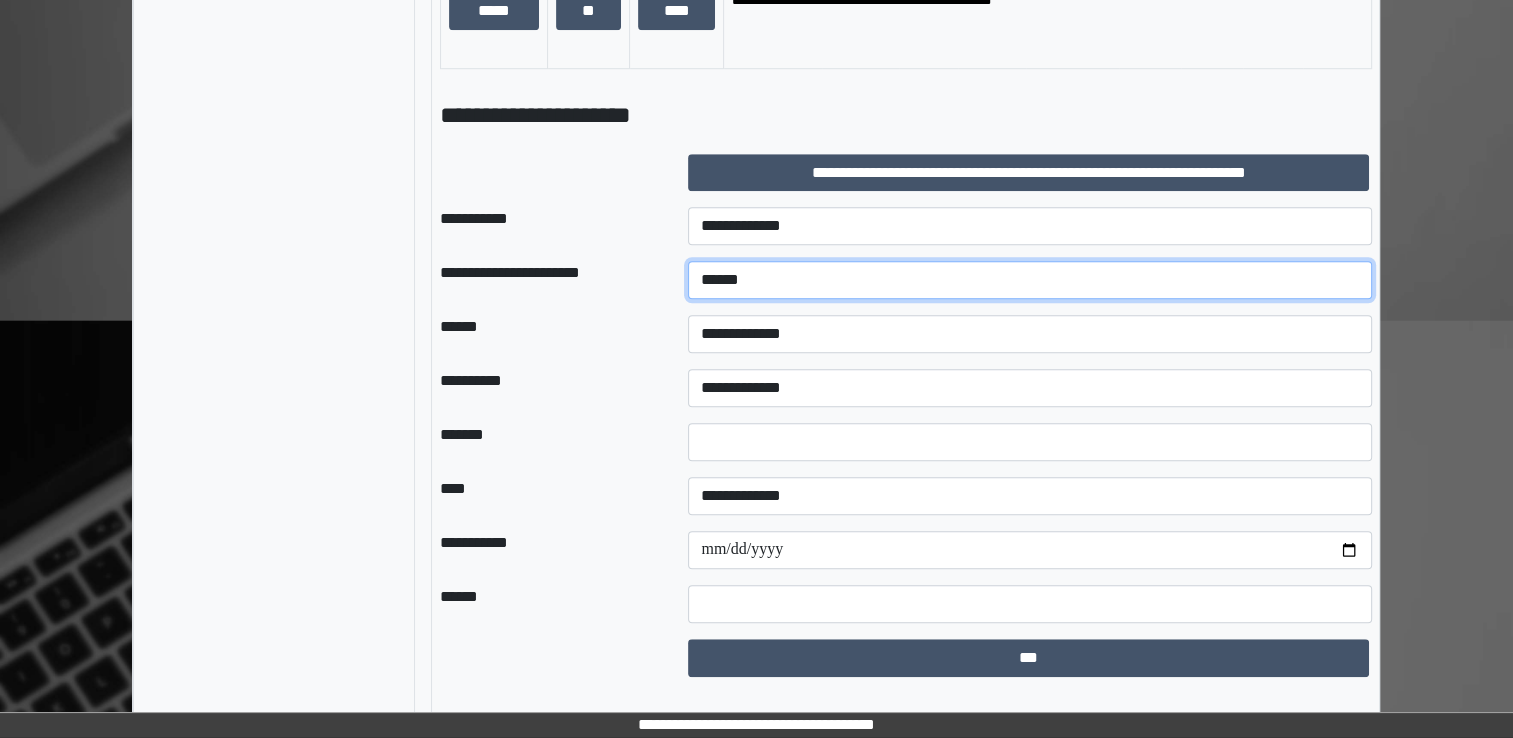 type on "******" 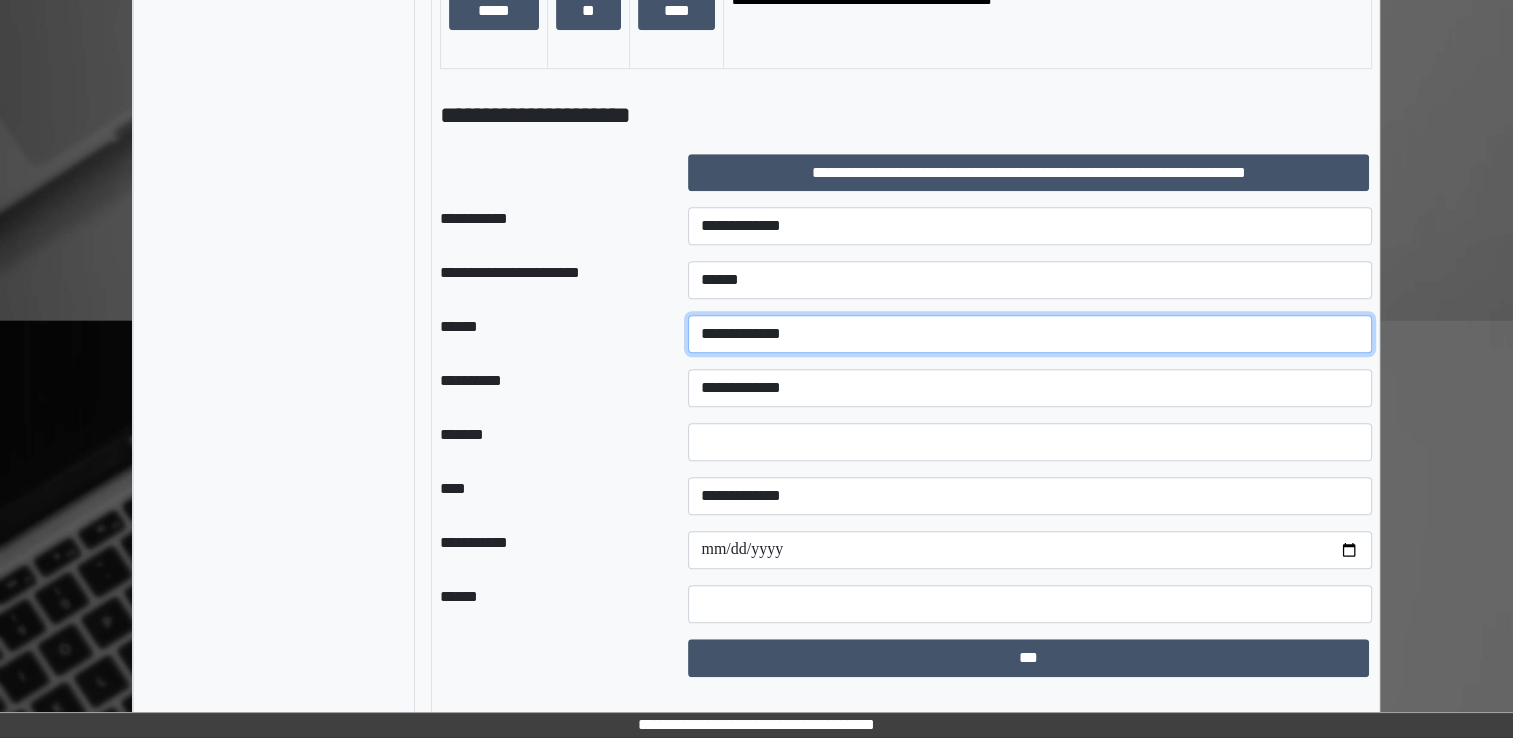 click on "**********" at bounding box center (1030, 334) 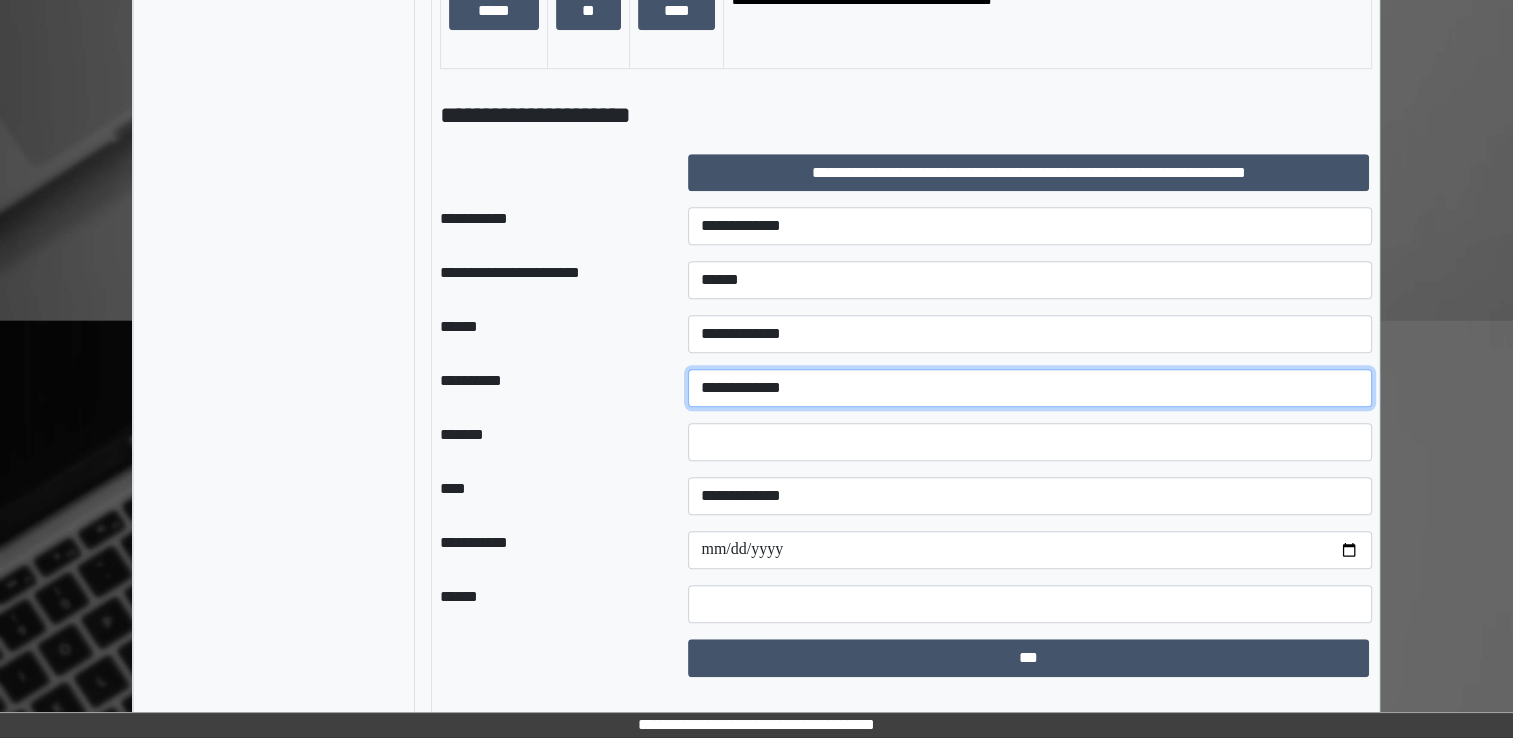 click on "**********" at bounding box center (1030, 388) 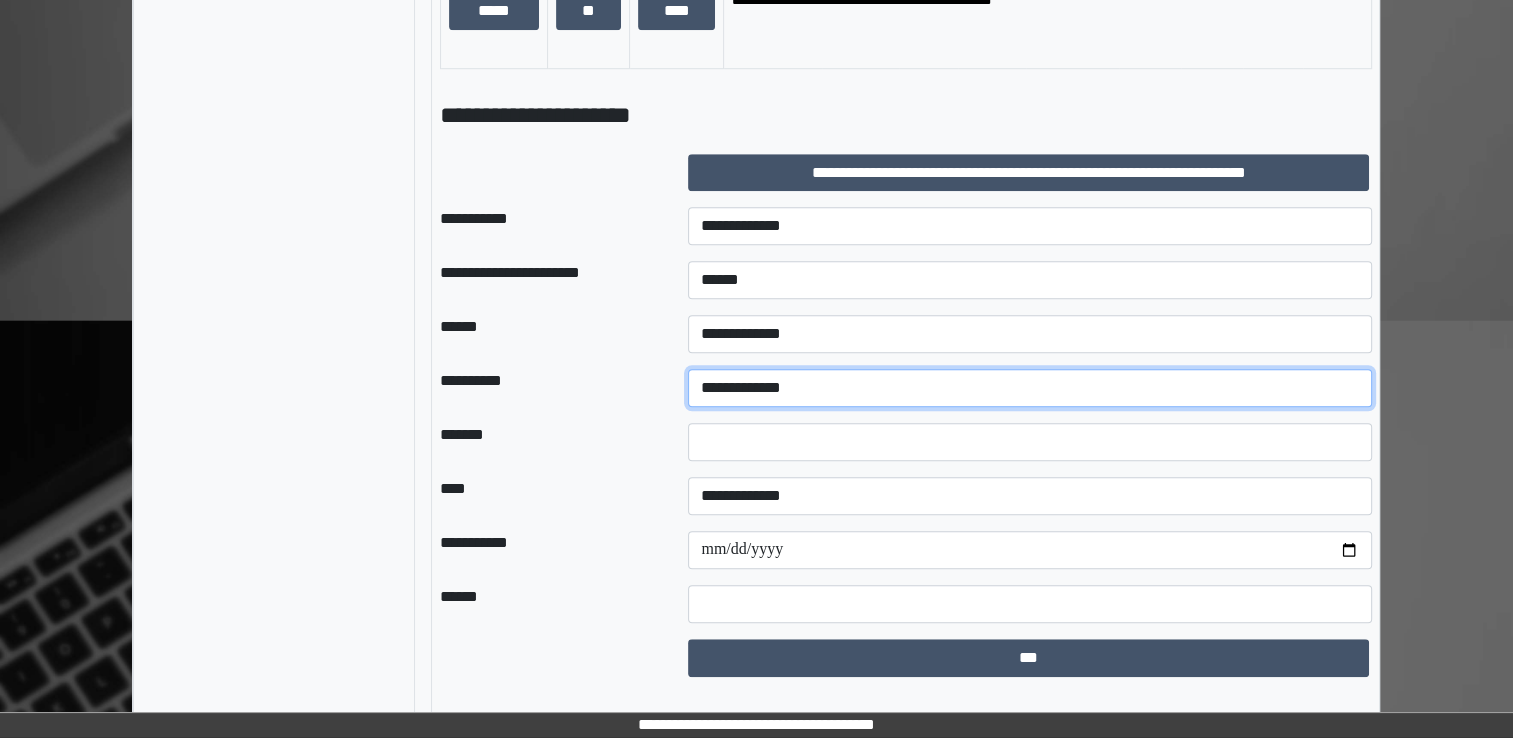 select on "*" 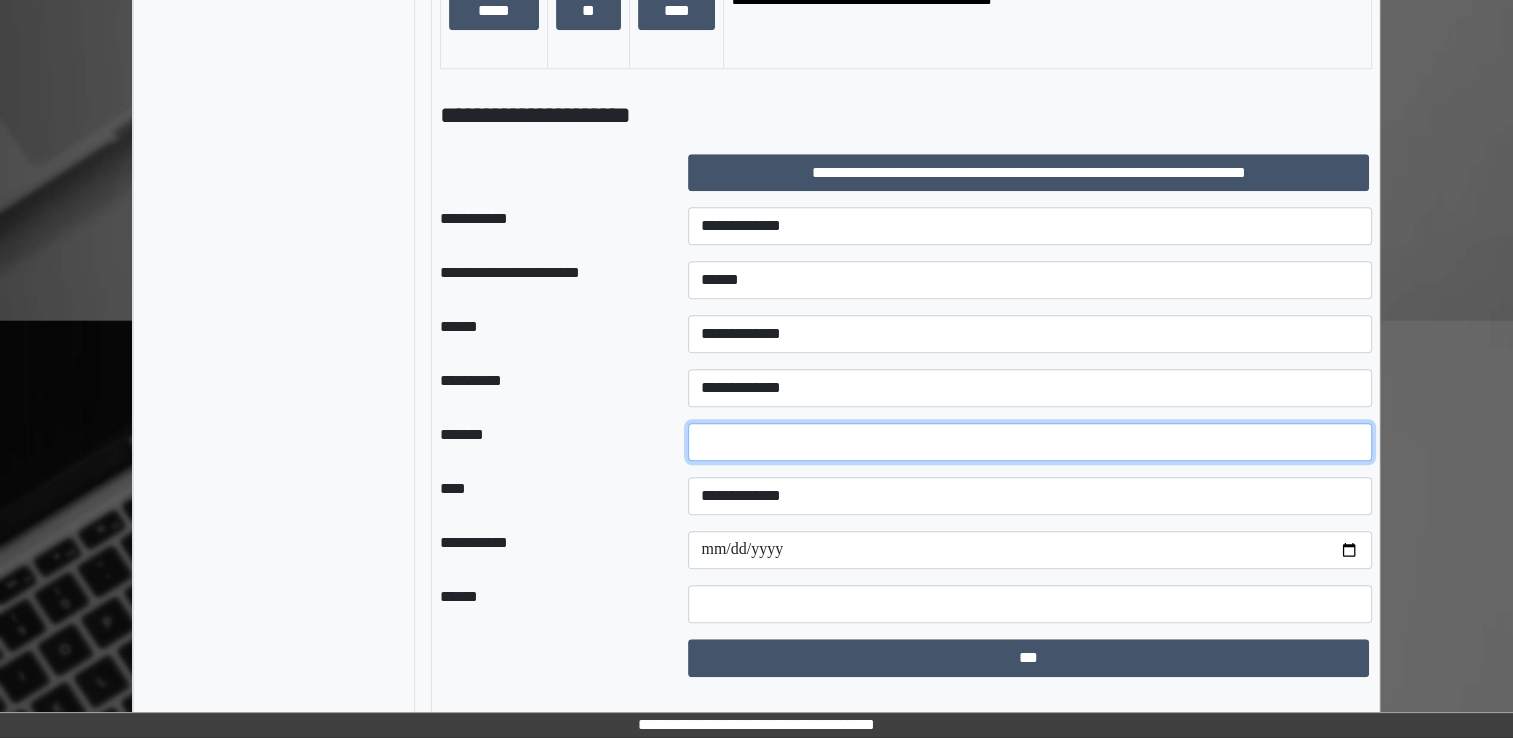 click on "*" at bounding box center (1030, 442) 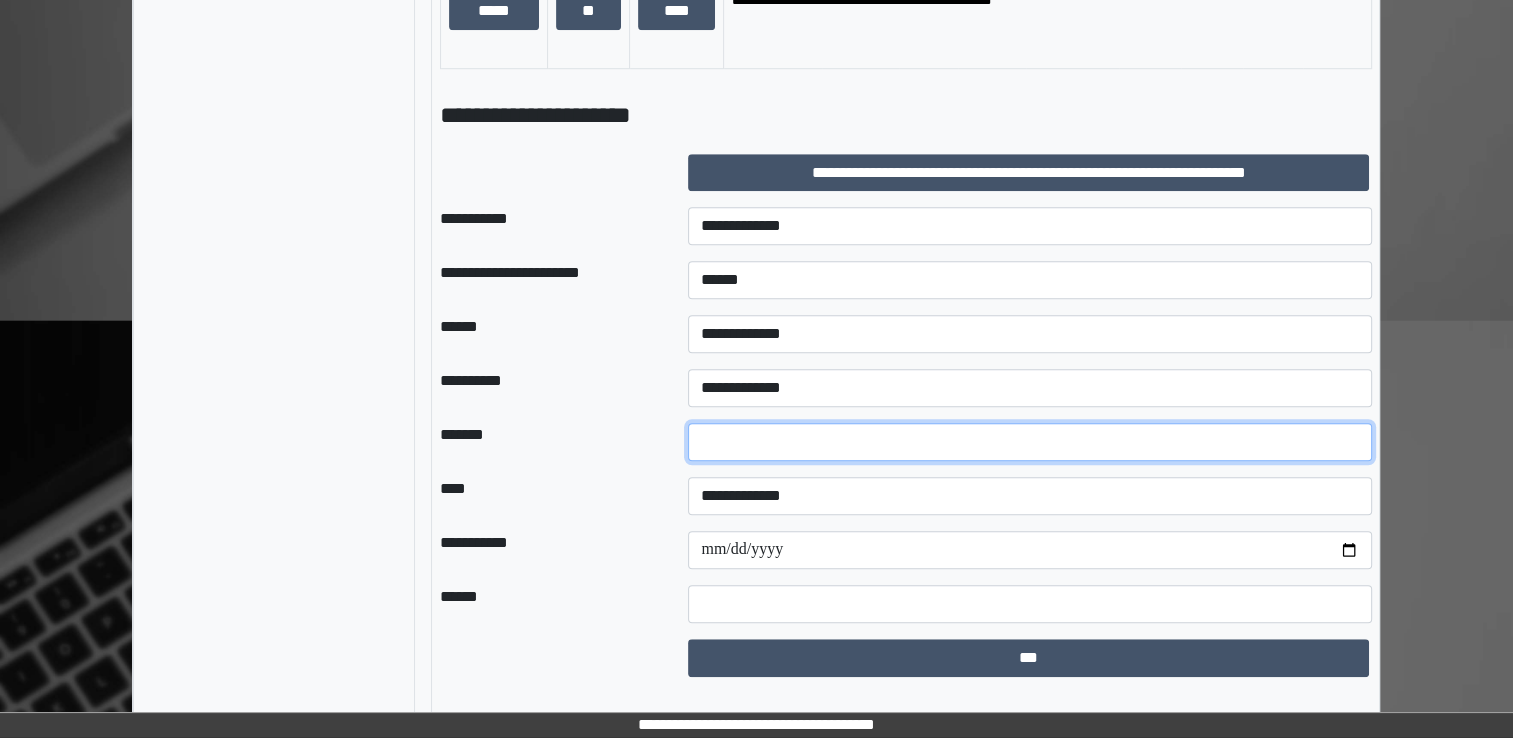 type on "*" 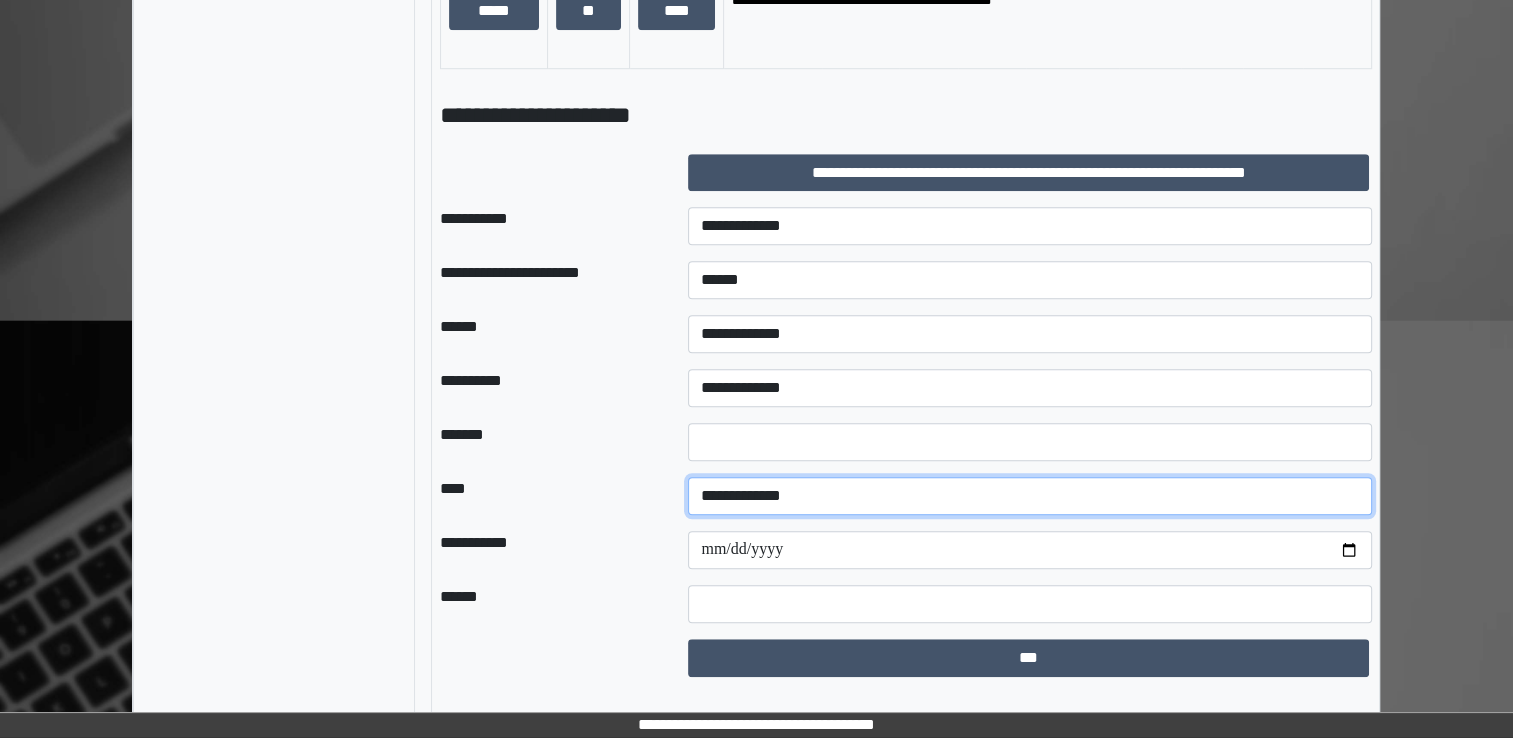 click on "**********" at bounding box center [1030, 496] 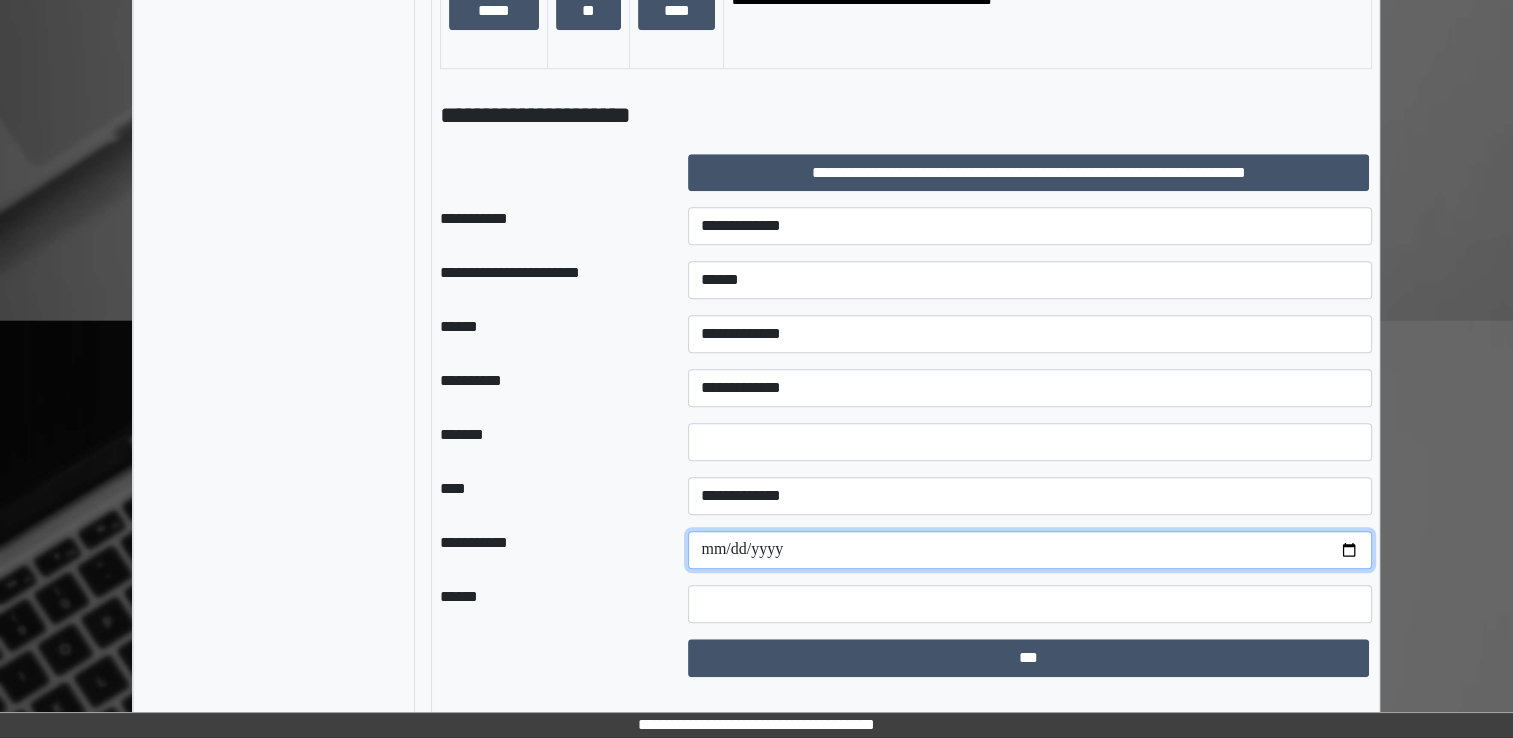 click on "**********" at bounding box center [1030, 550] 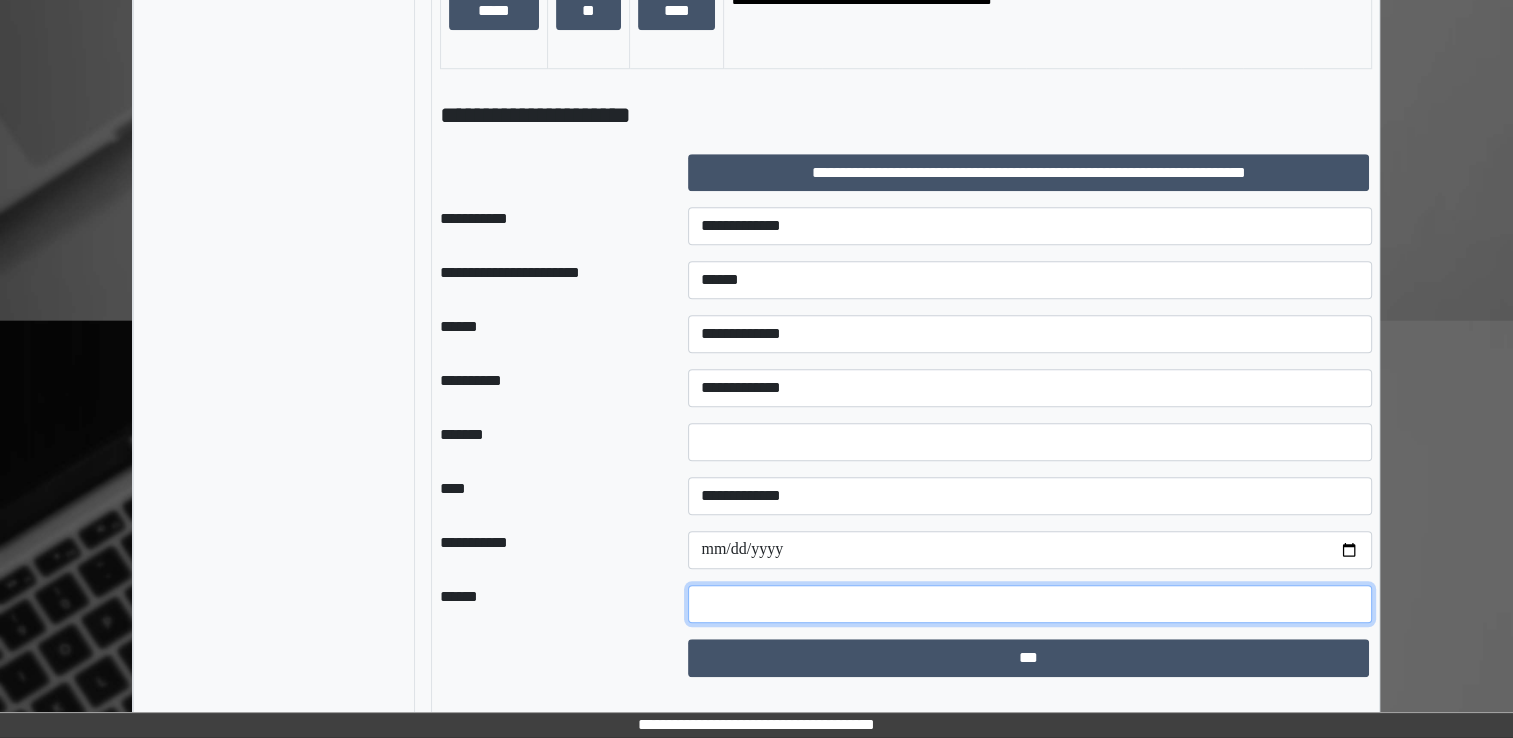 click at bounding box center (1030, 604) 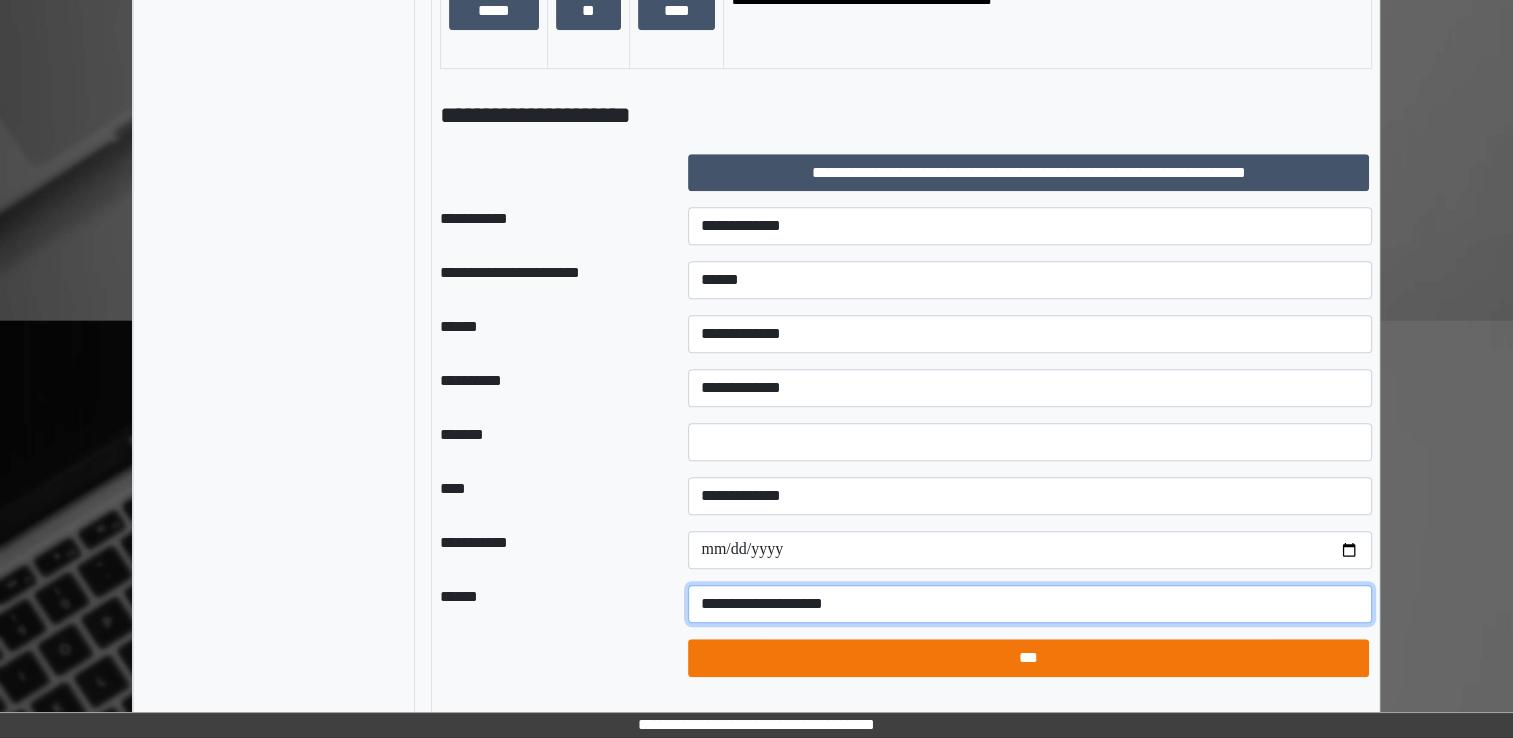 type on "**********" 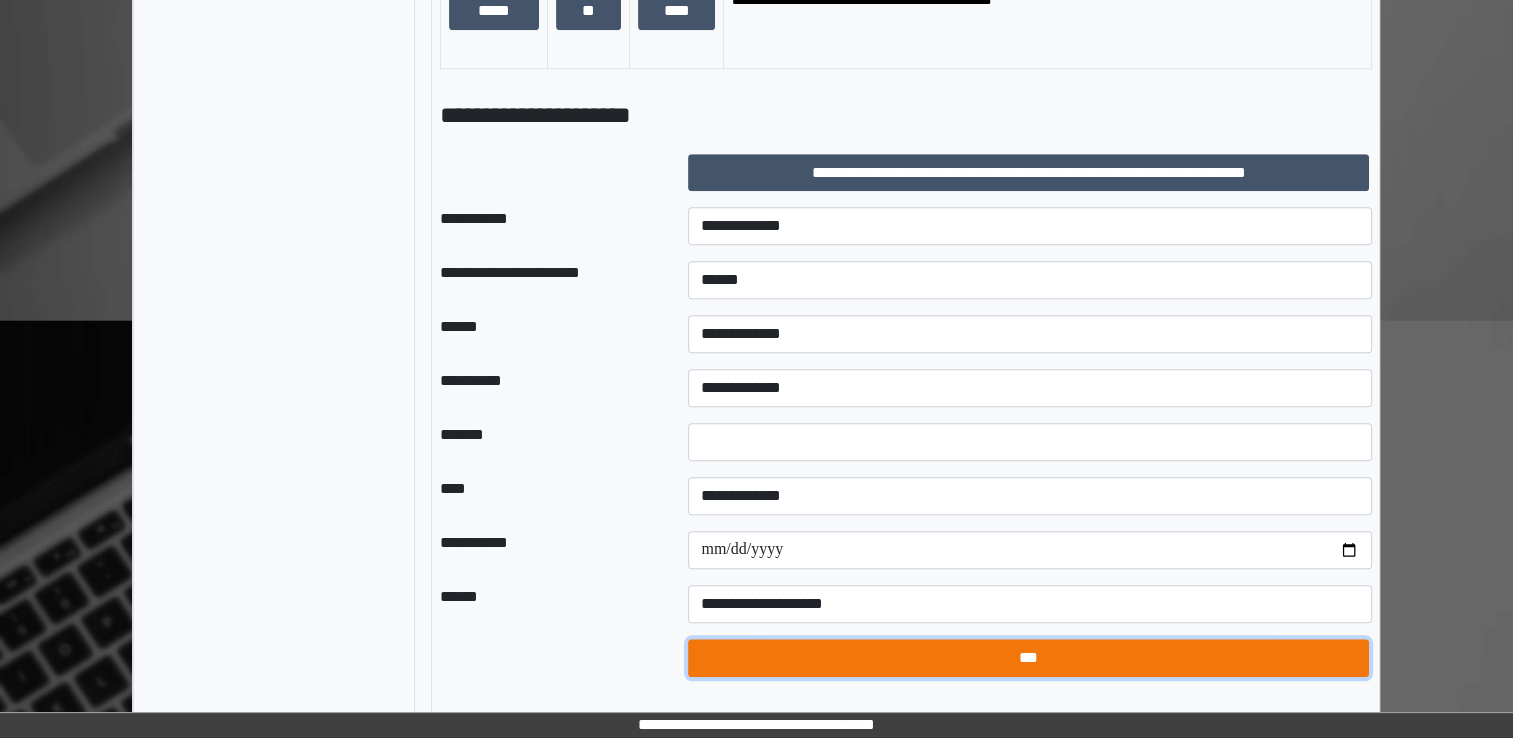 click on "***" at bounding box center [1028, 658] 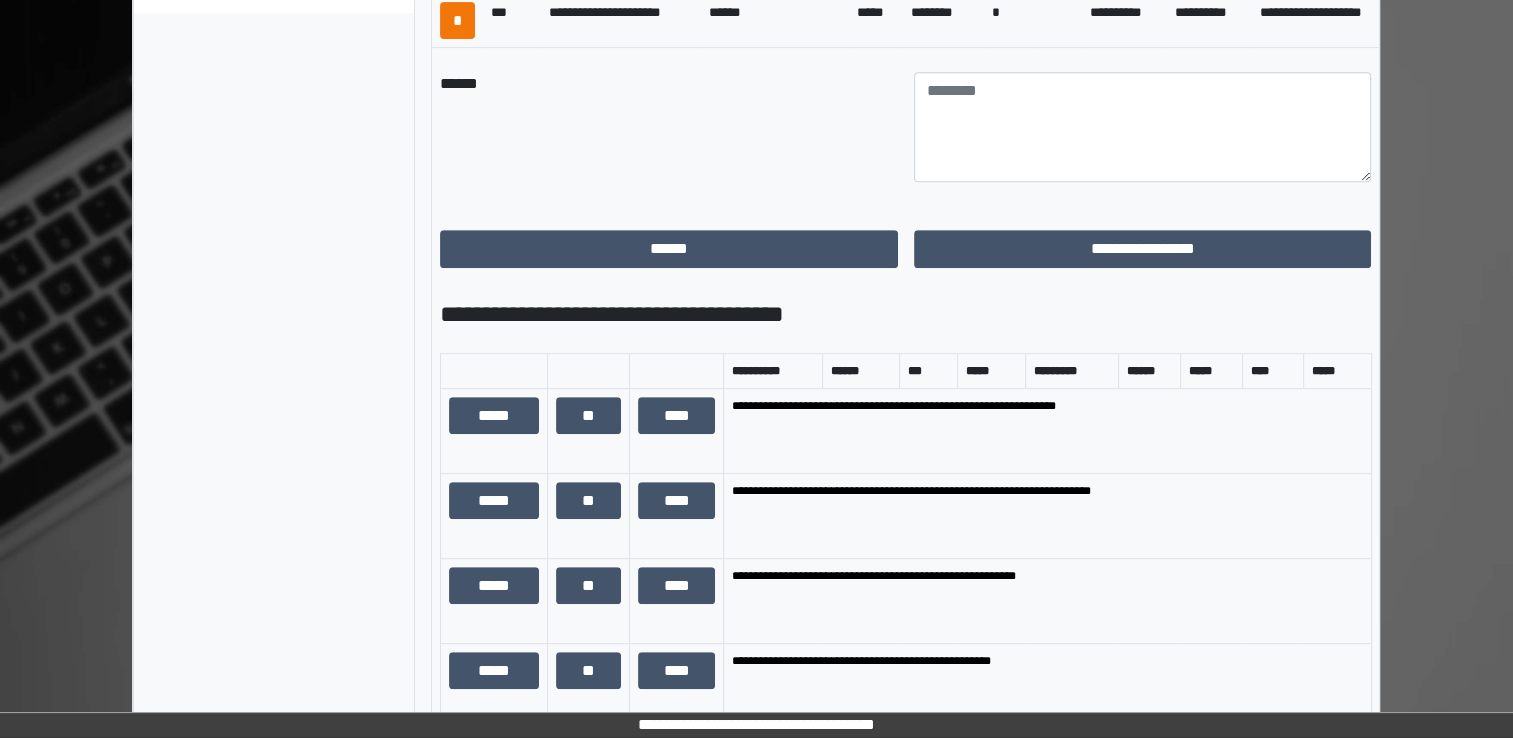 scroll, scrollTop: 597, scrollLeft: 0, axis: vertical 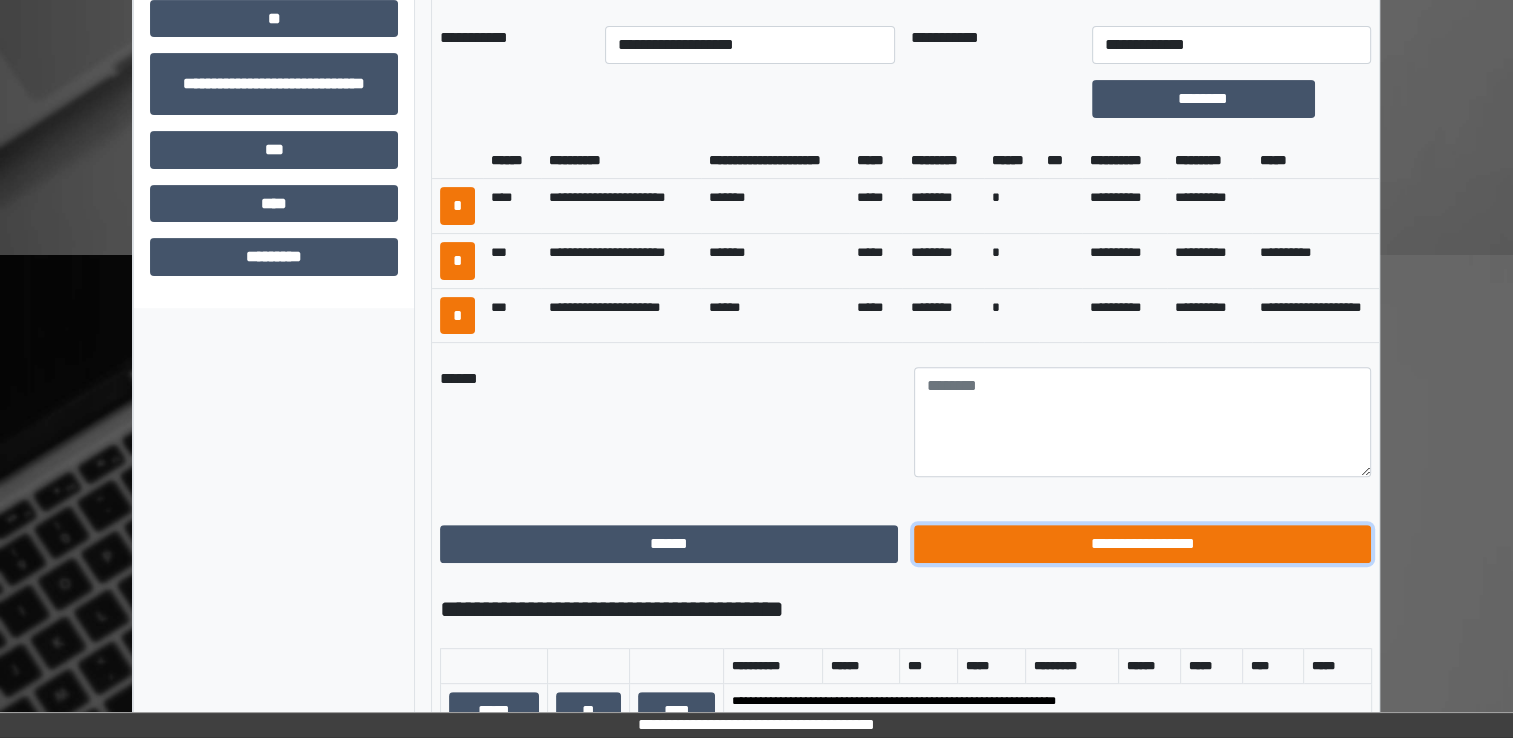 click on "**********" at bounding box center (1143, 544) 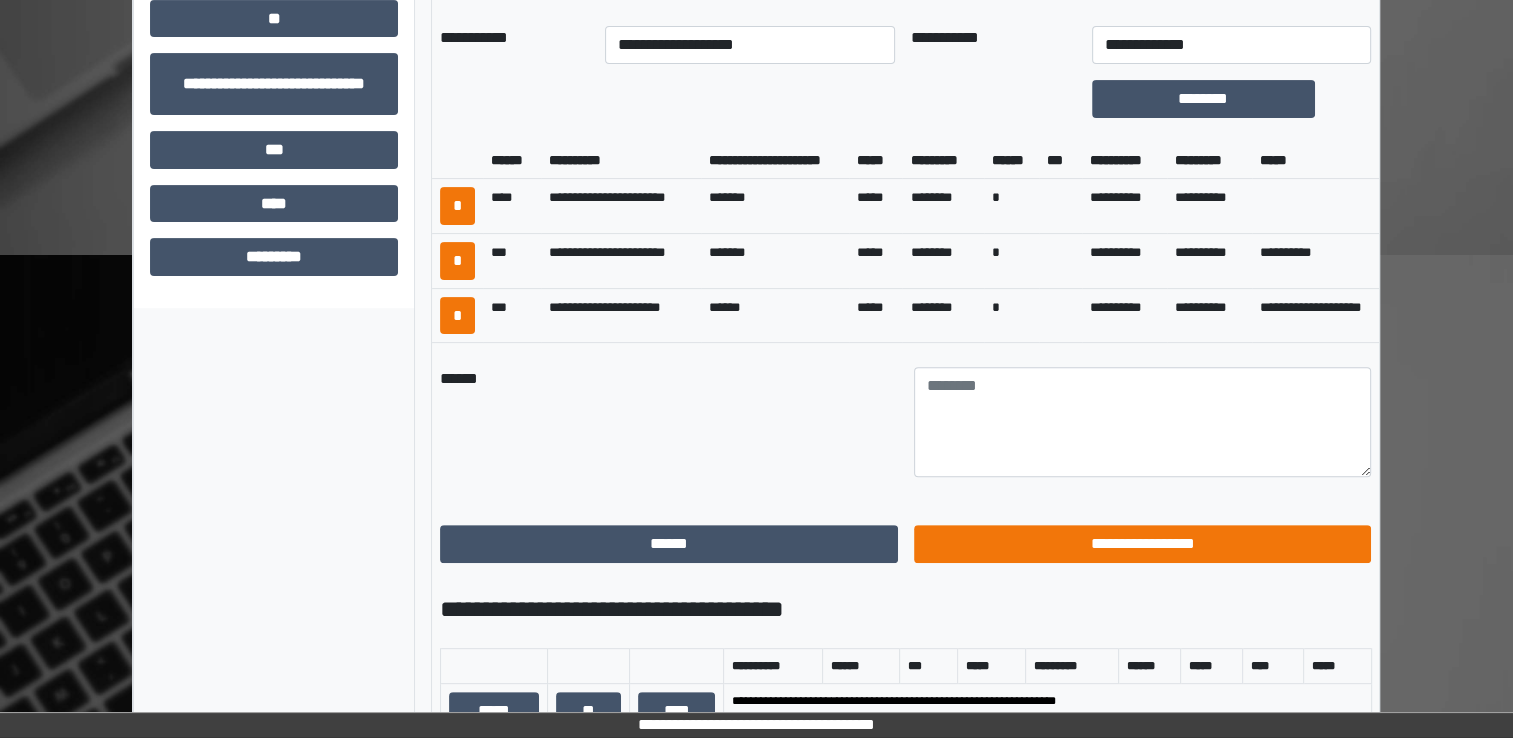 scroll, scrollTop: 184, scrollLeft: 0, axis: vertical 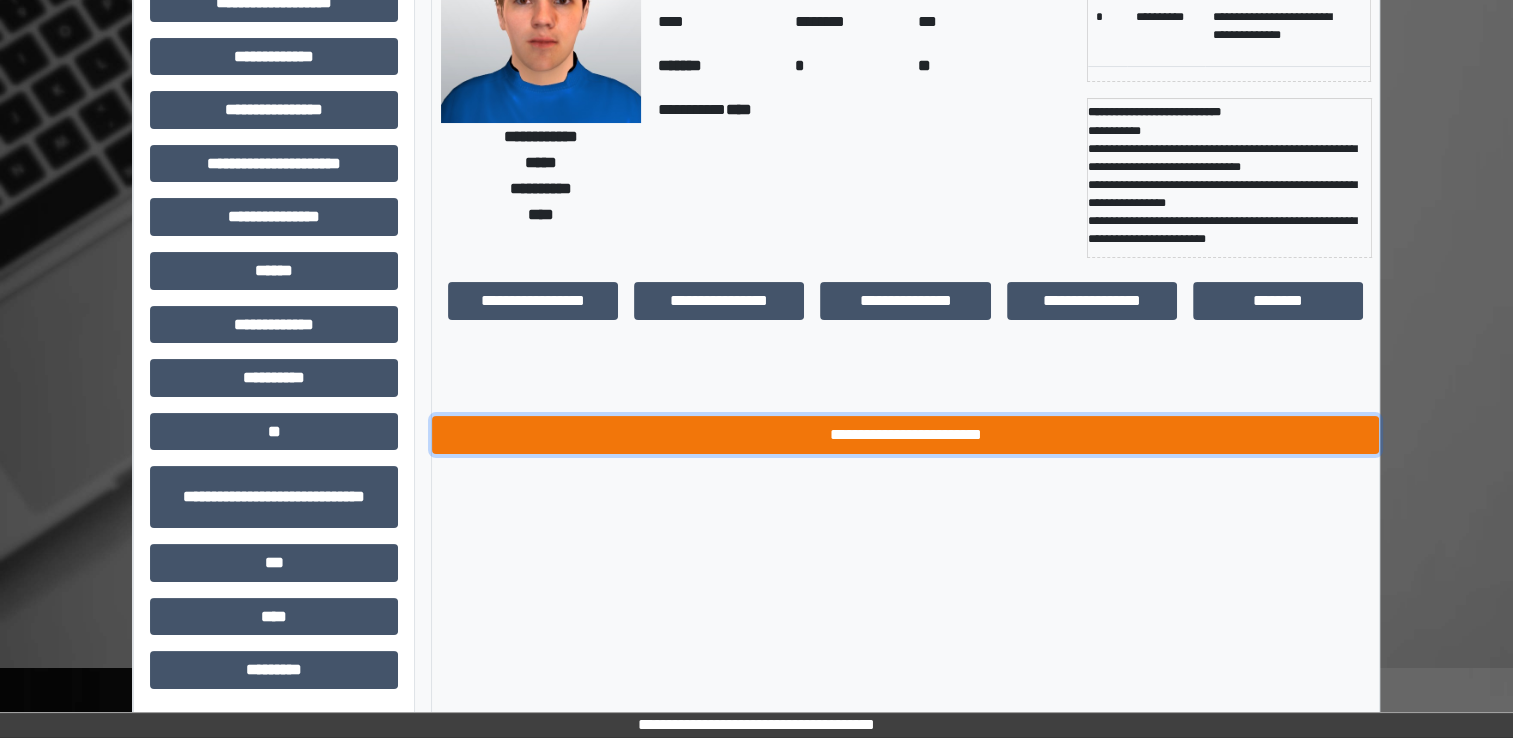 click on "**********" at bounding box center (905, 435) 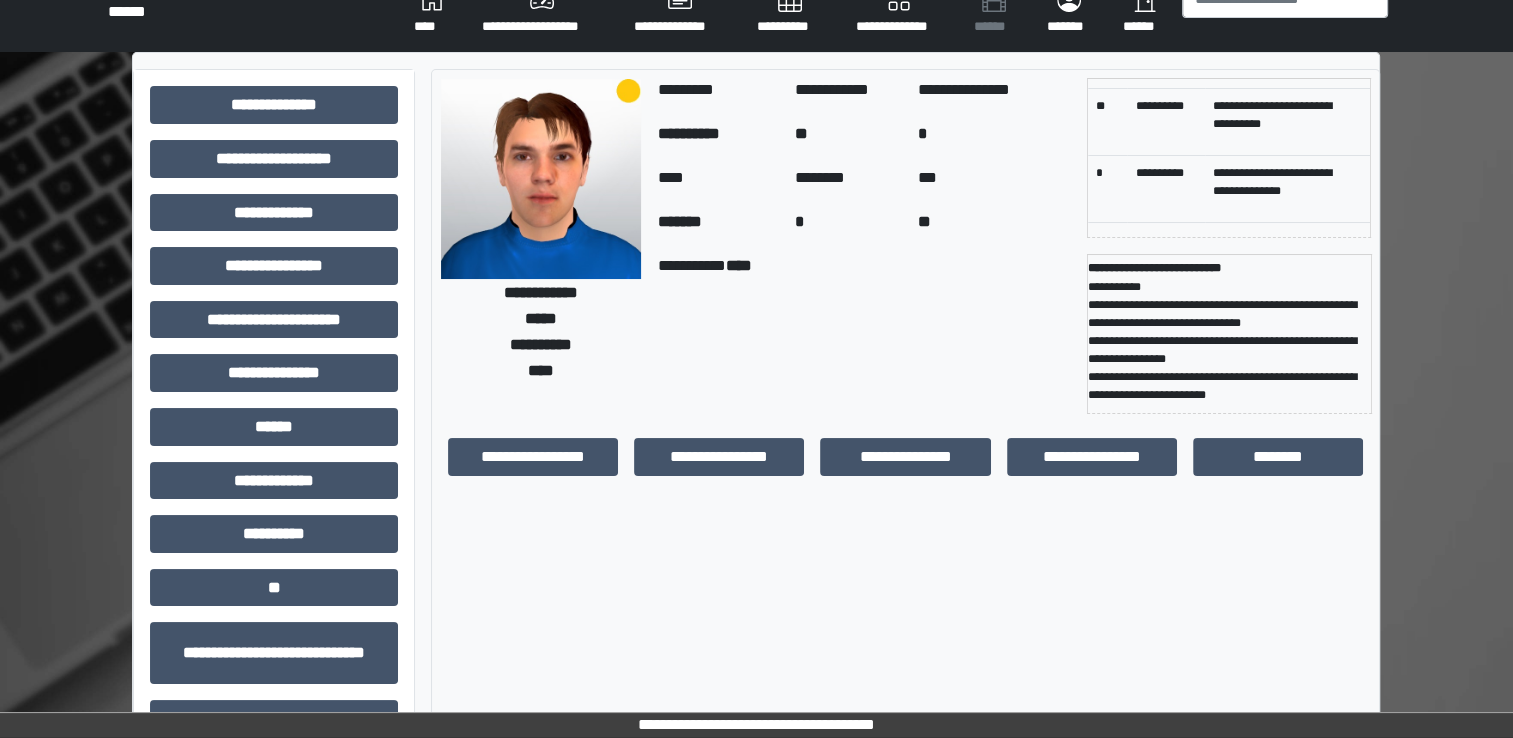 scroll, scrollTop: 0, scrollLeft: 0, axis: both 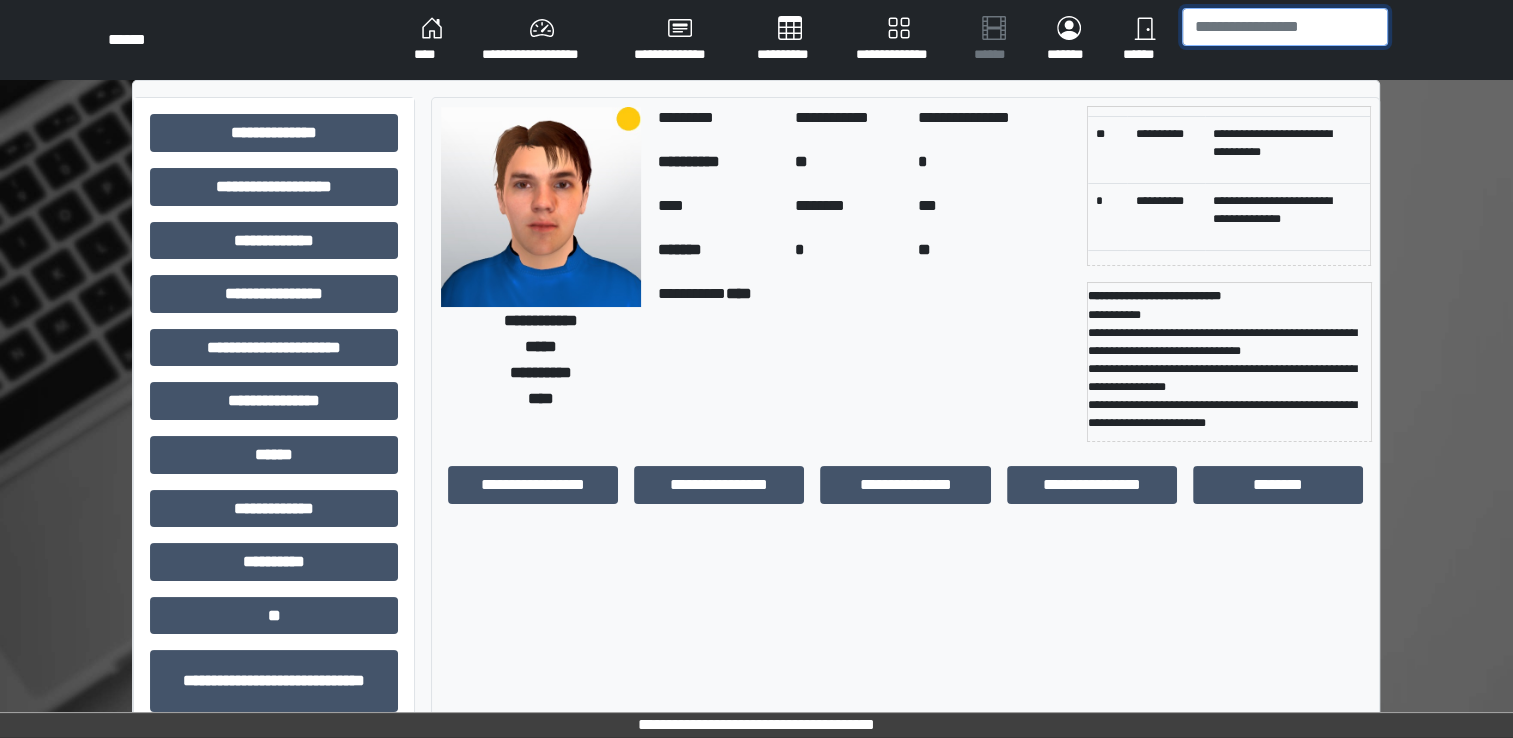 click at bounding box center (1285, 27) 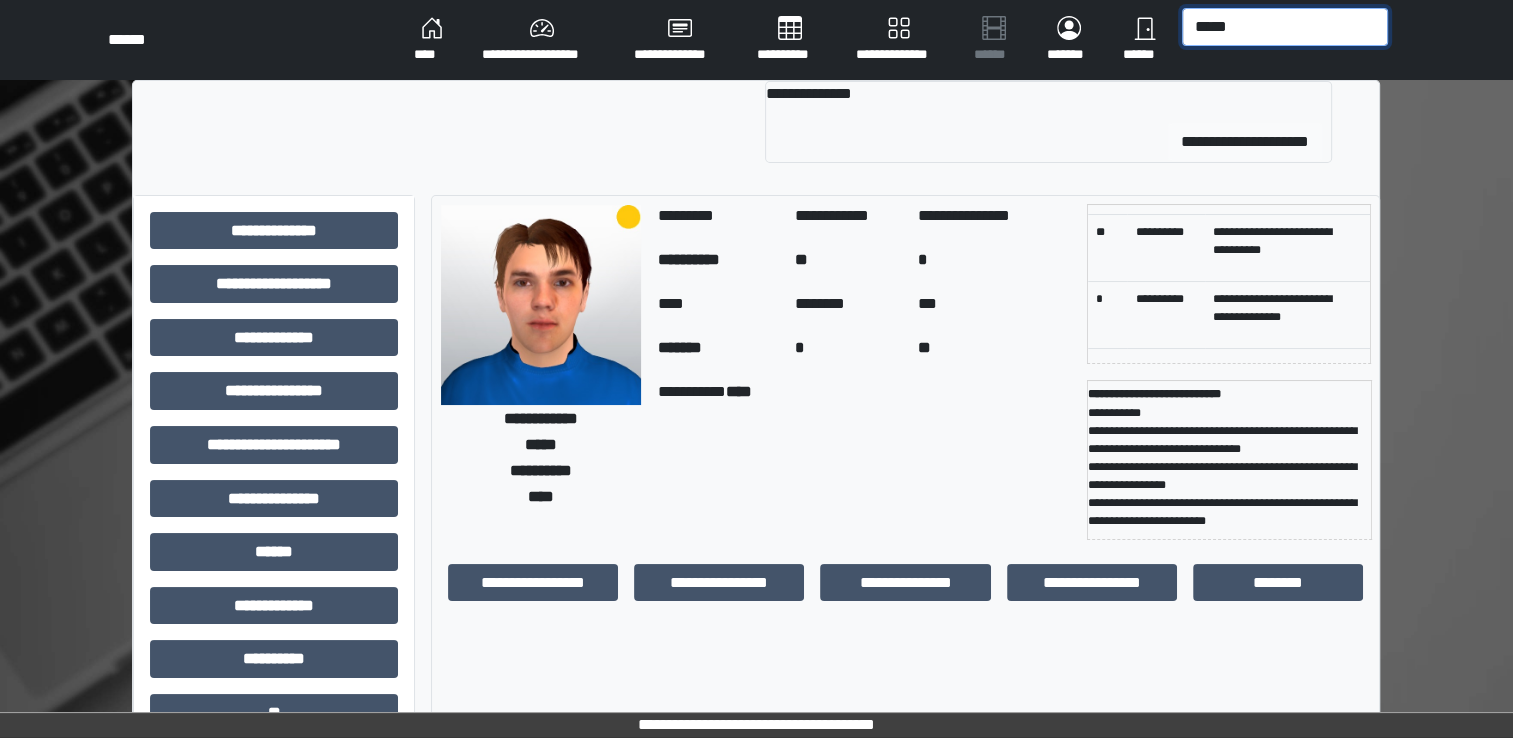 type on "*****" 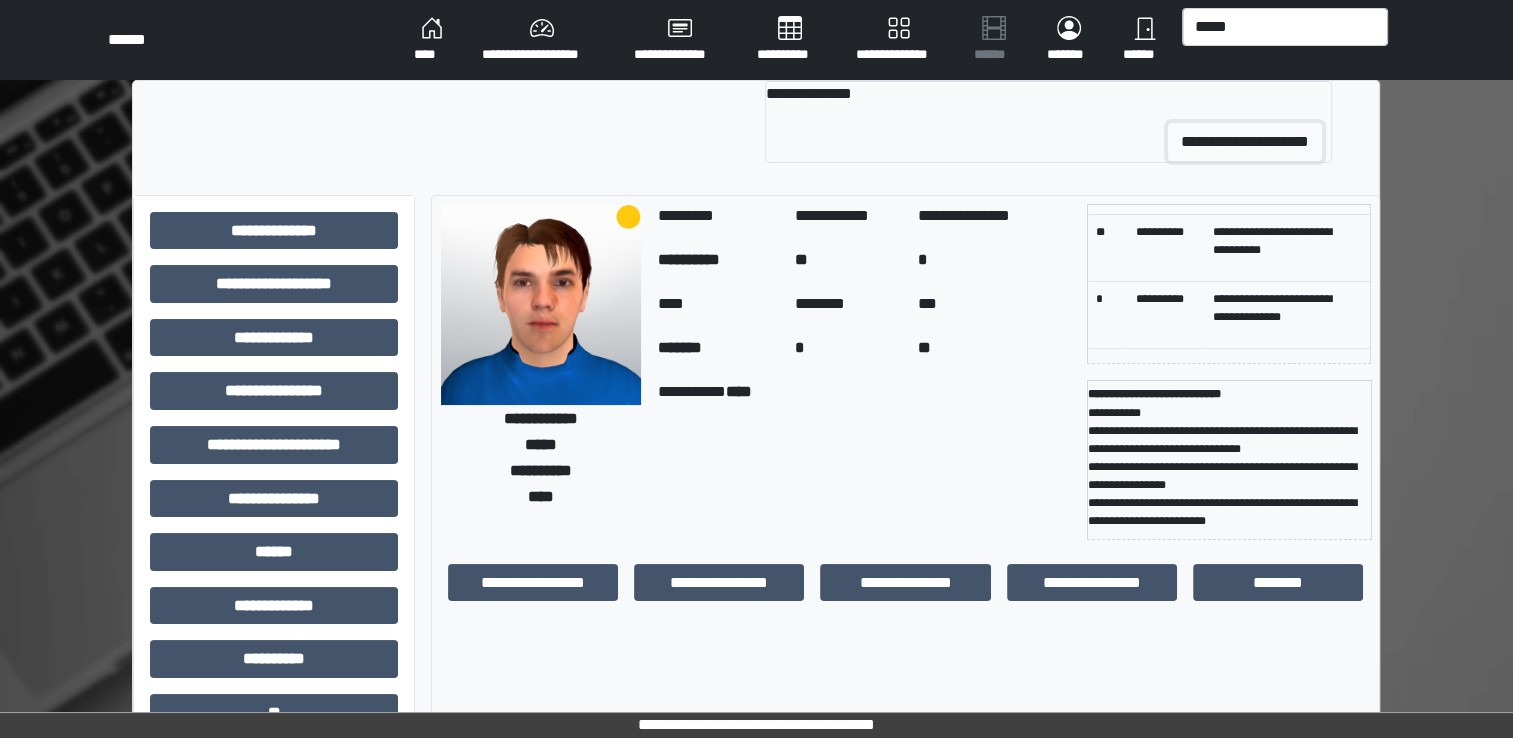 click on "**********" at bounding box center (1245, 142) 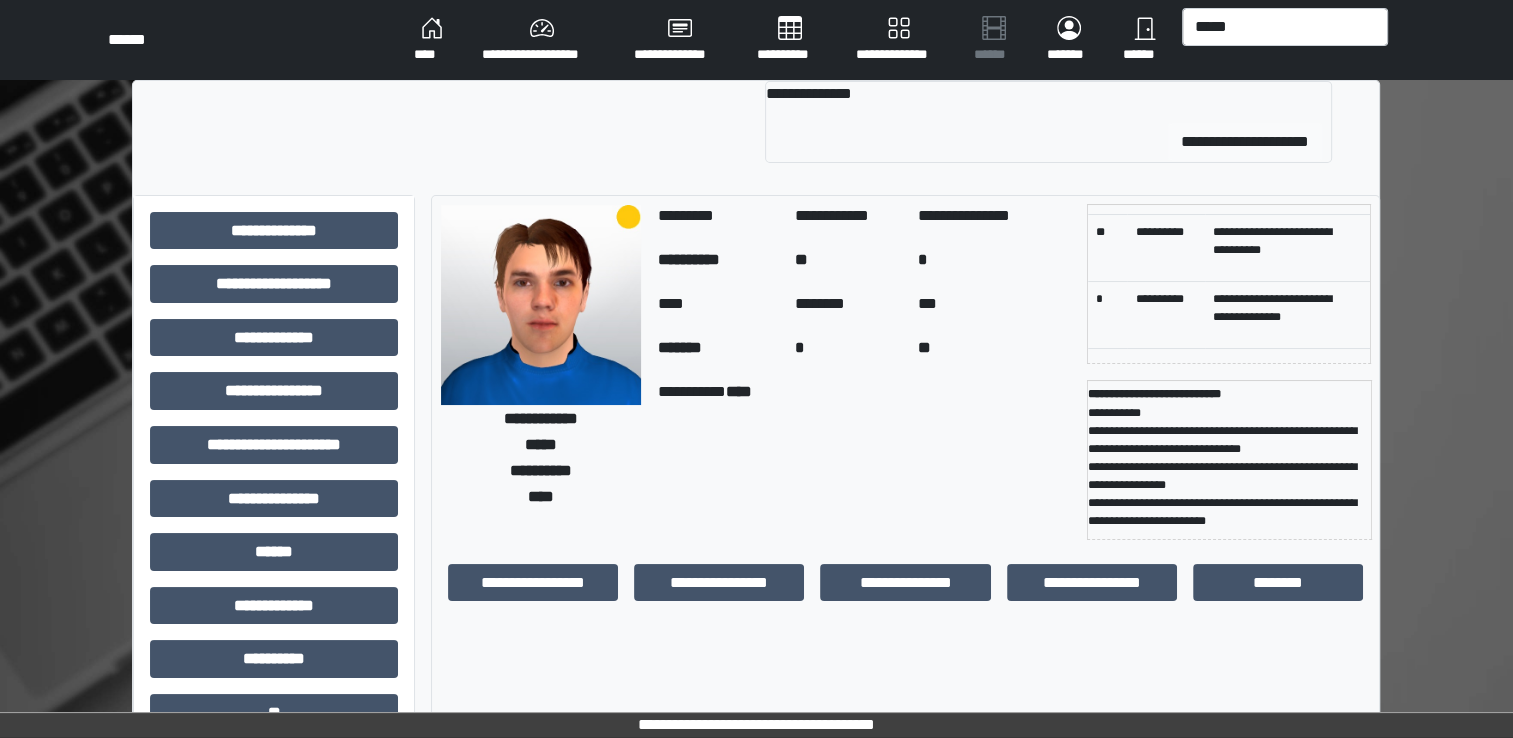 type 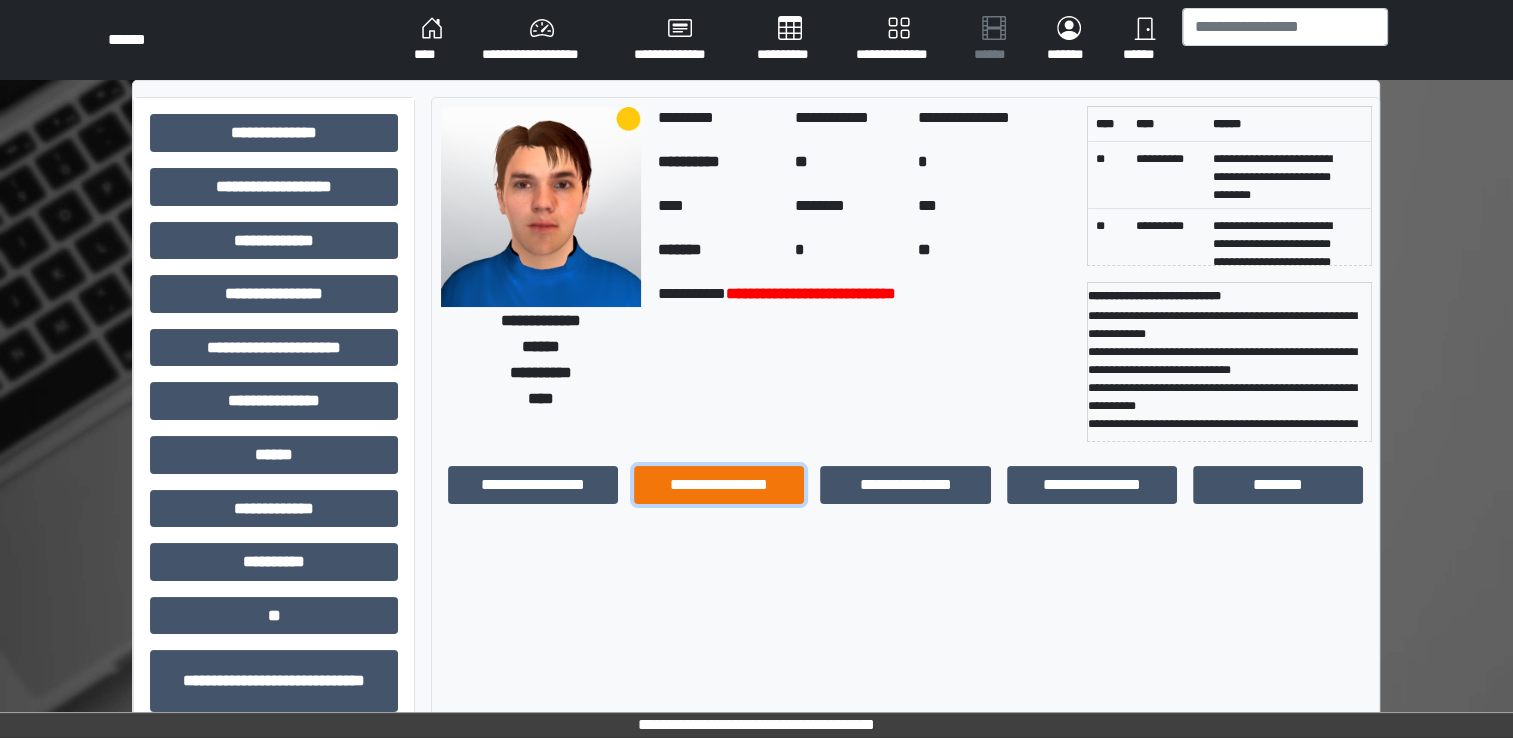 click on "**********" at bounding box center [719, 485] 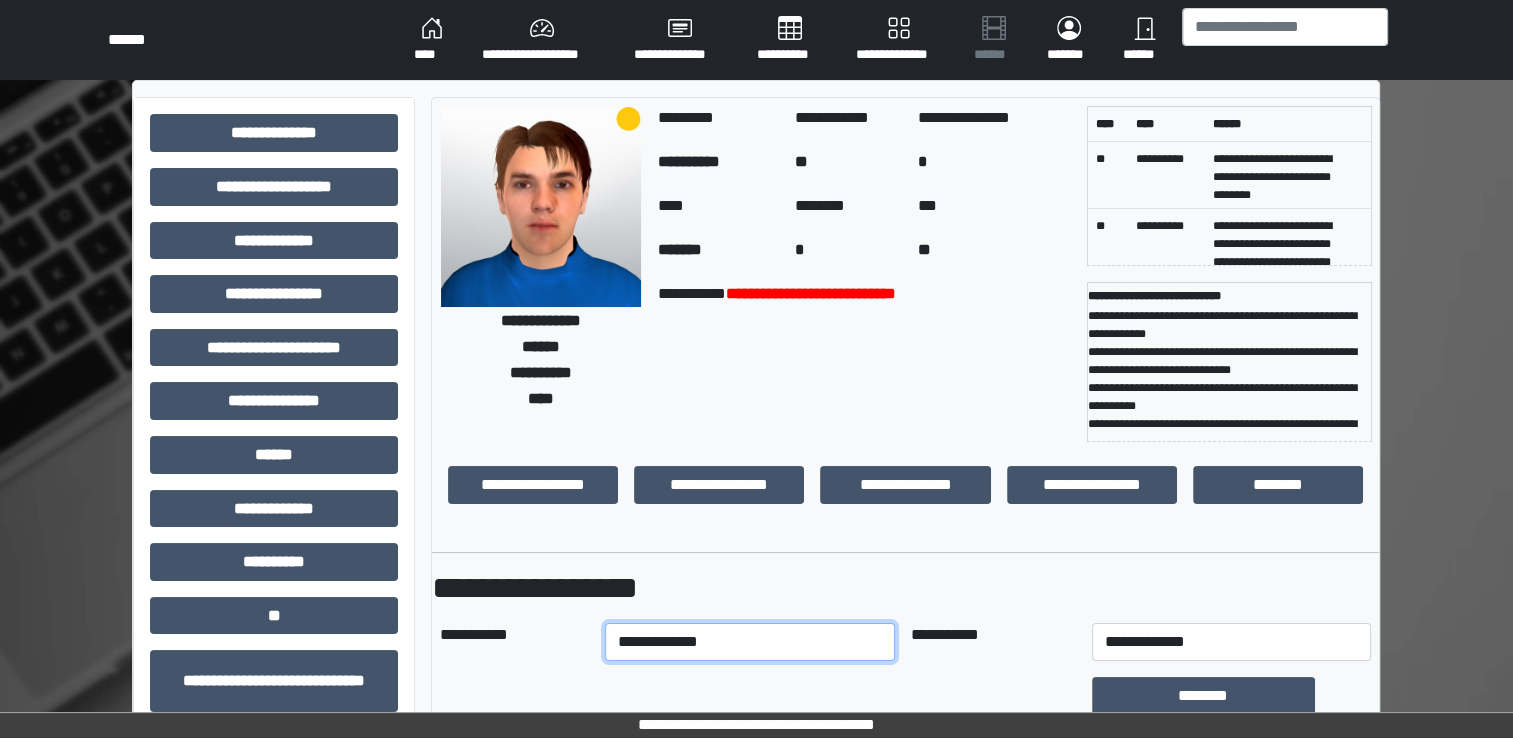 click on "**********" at bounding box center [750, 642] 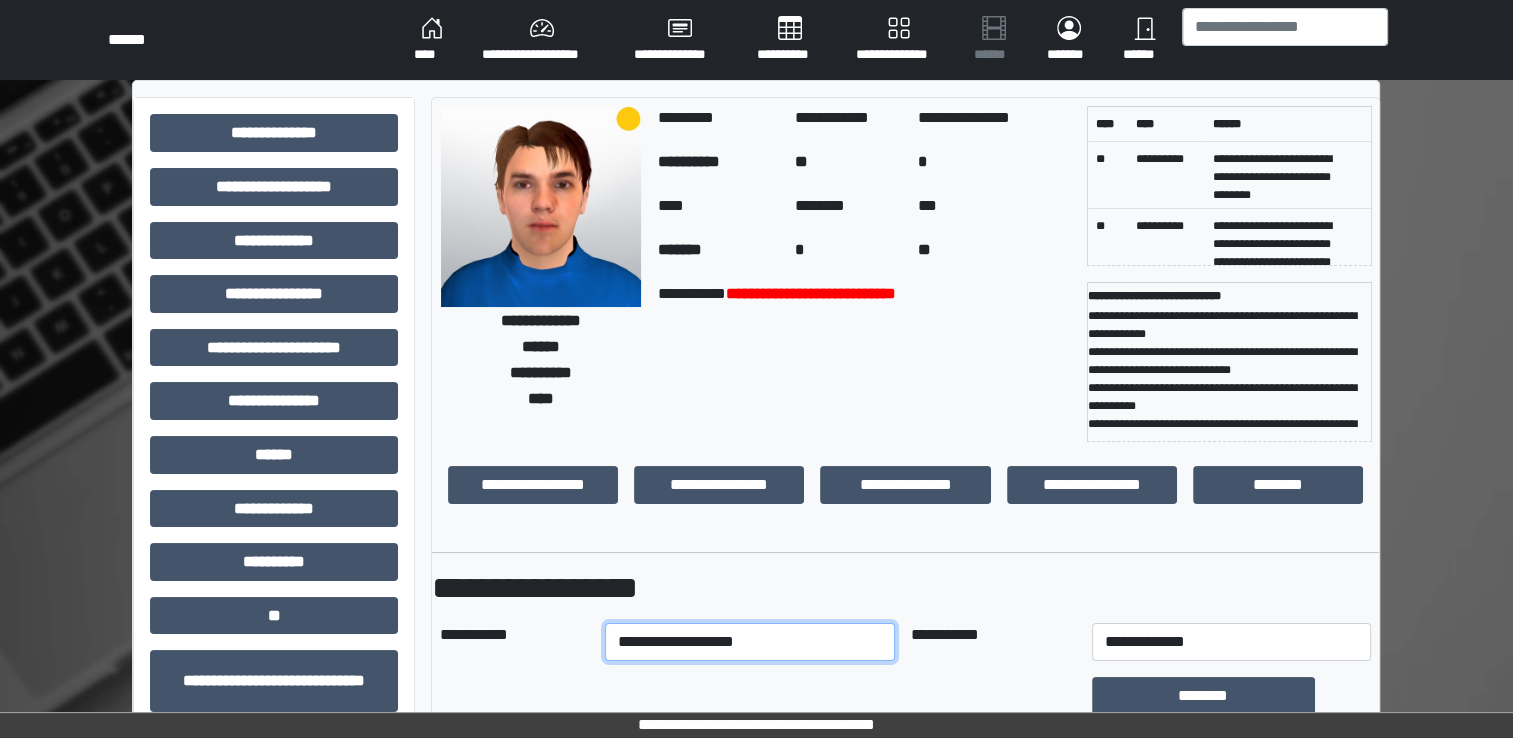 click on "**********" at bounding box center (750, 642) 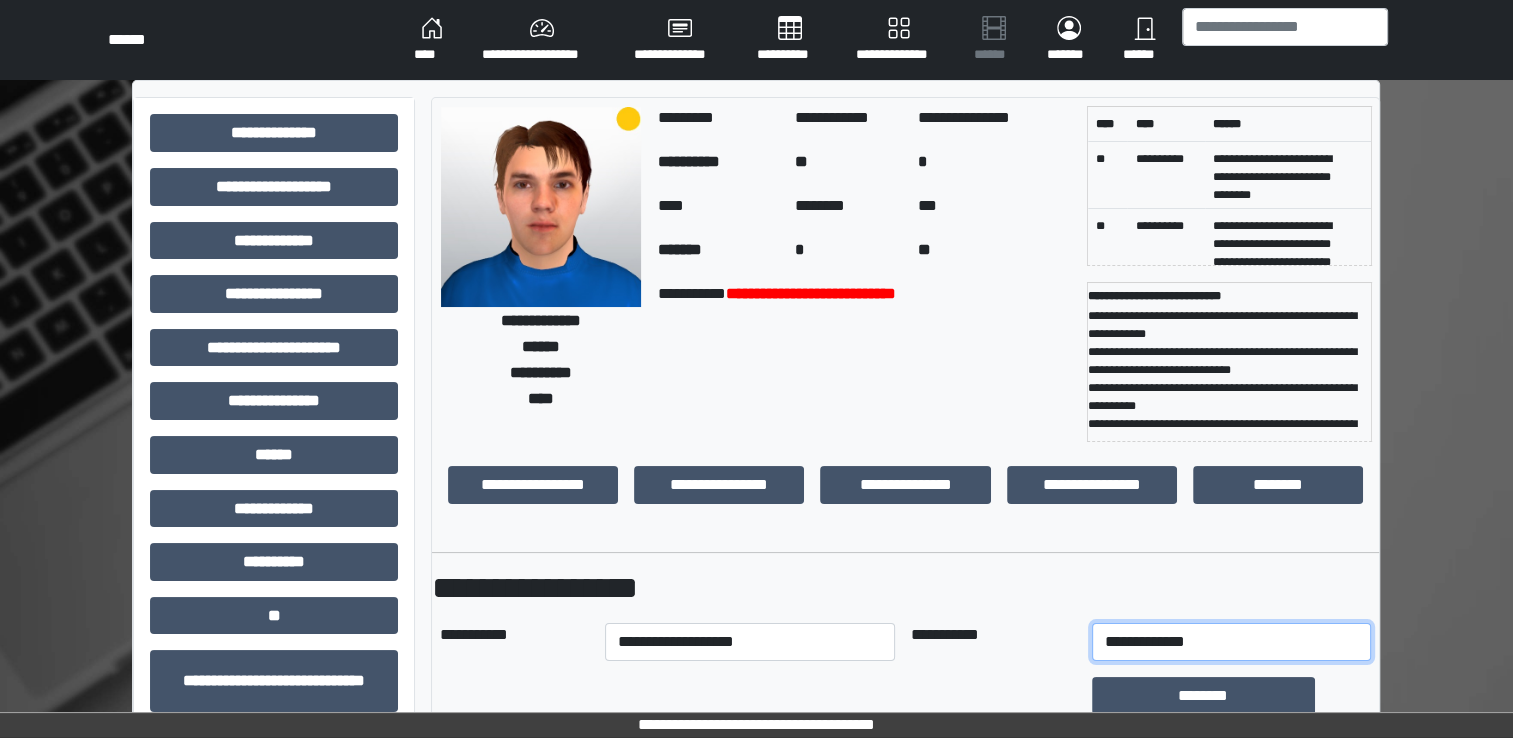 click on "**********" at bounding box center (1231, 642) 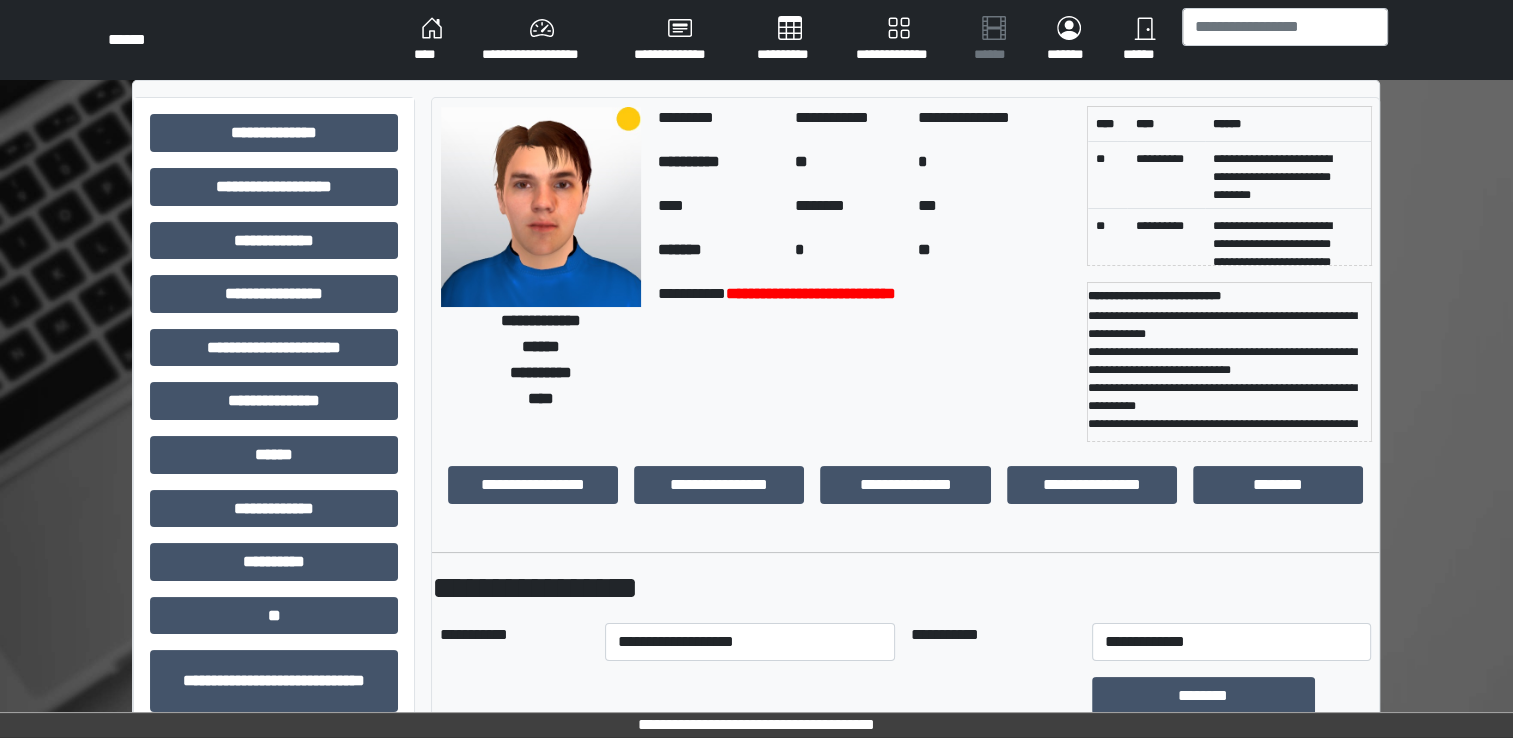 click on "**********" at bounding box center (905, 588) 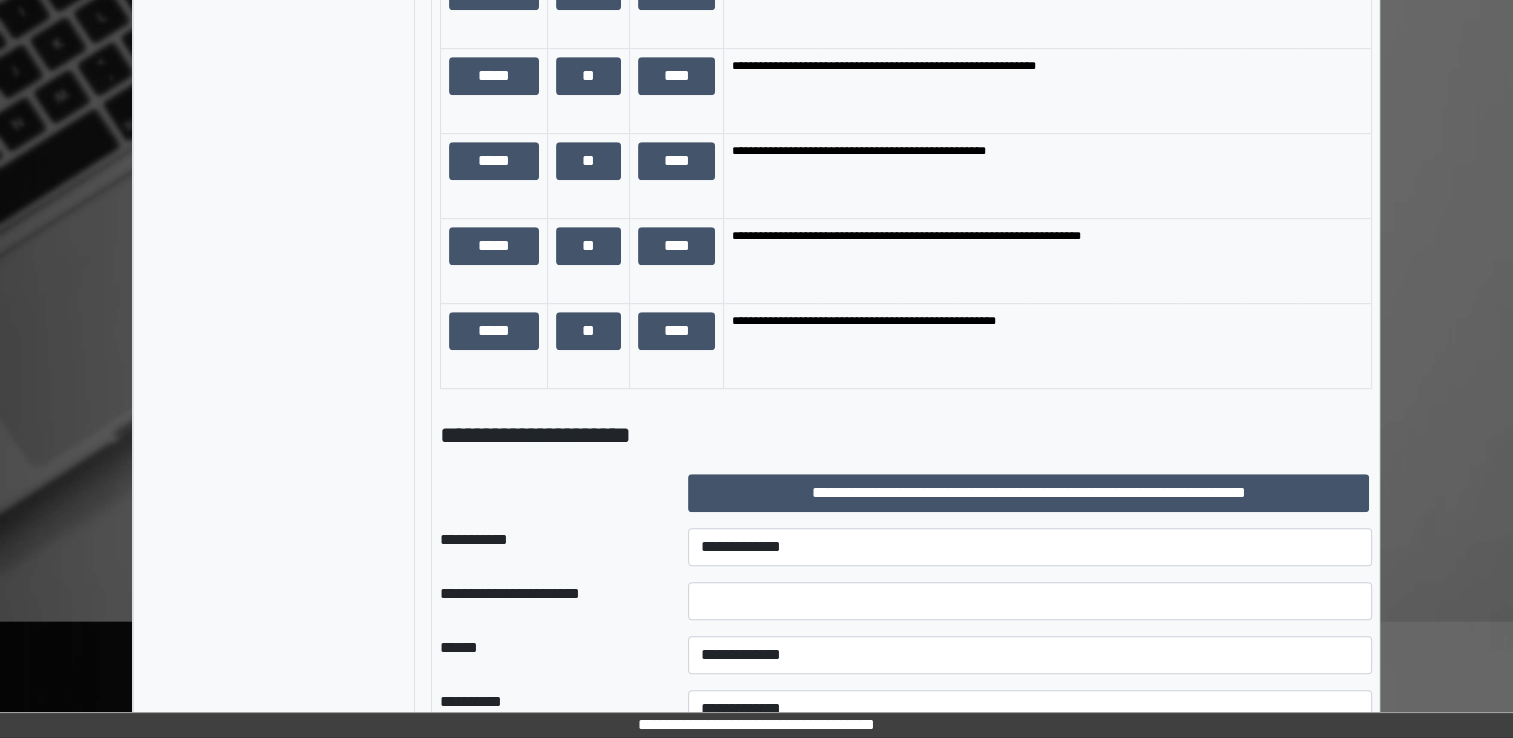 scroll, scrollTop: 1200, scrollLeft: 0, axis: vertical 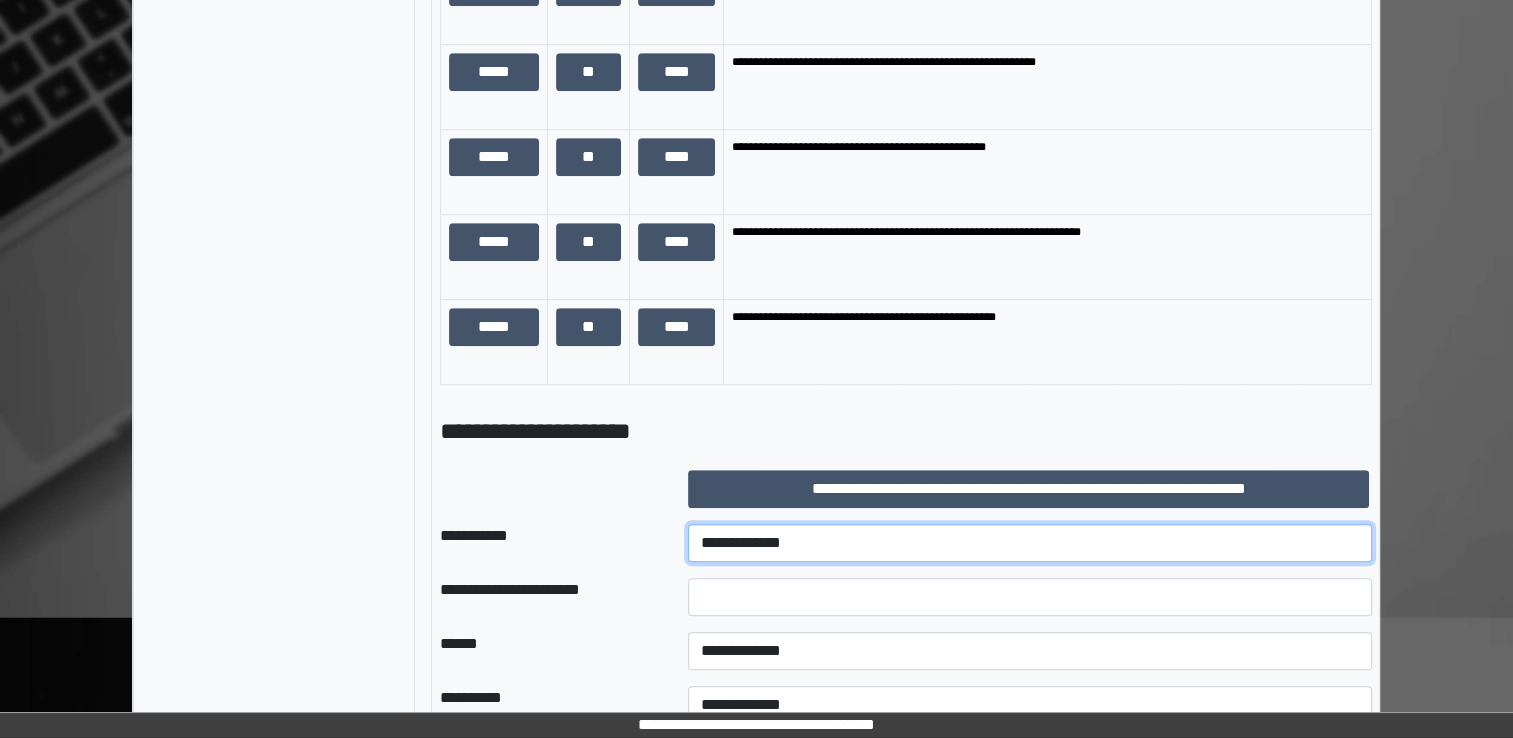 click on "**********" at bounding box center [1030, 543] 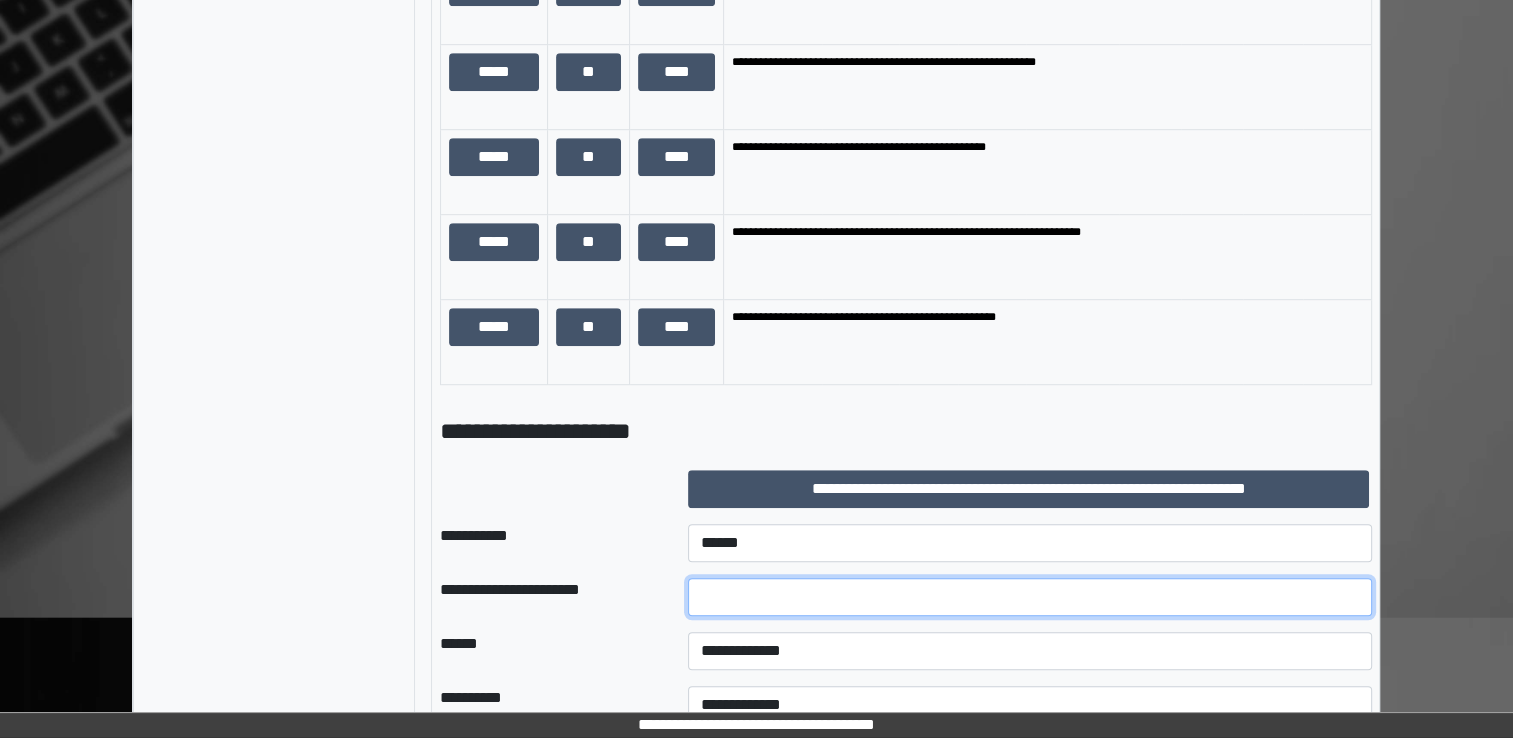 click at bounding box center [1030, 597] 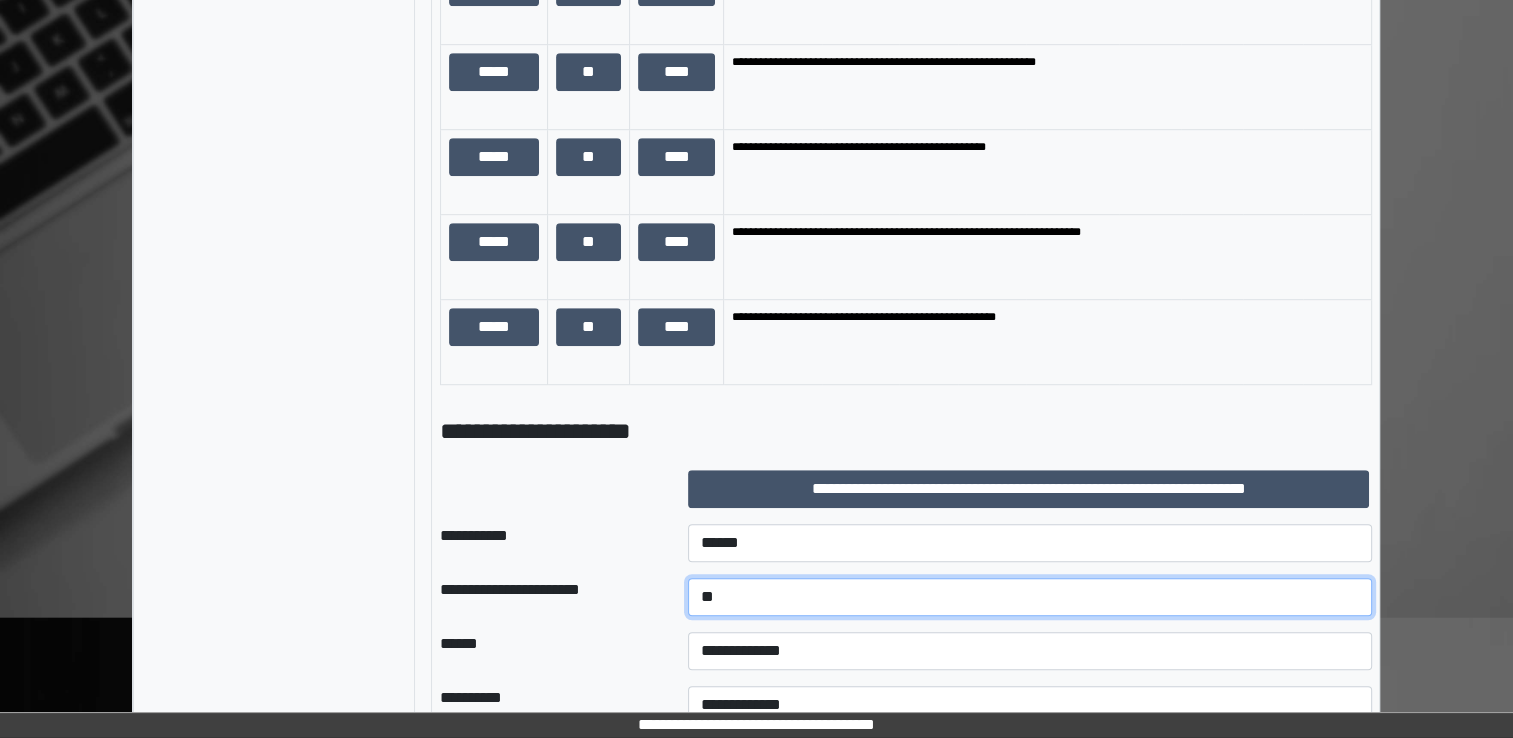 type on "*****" 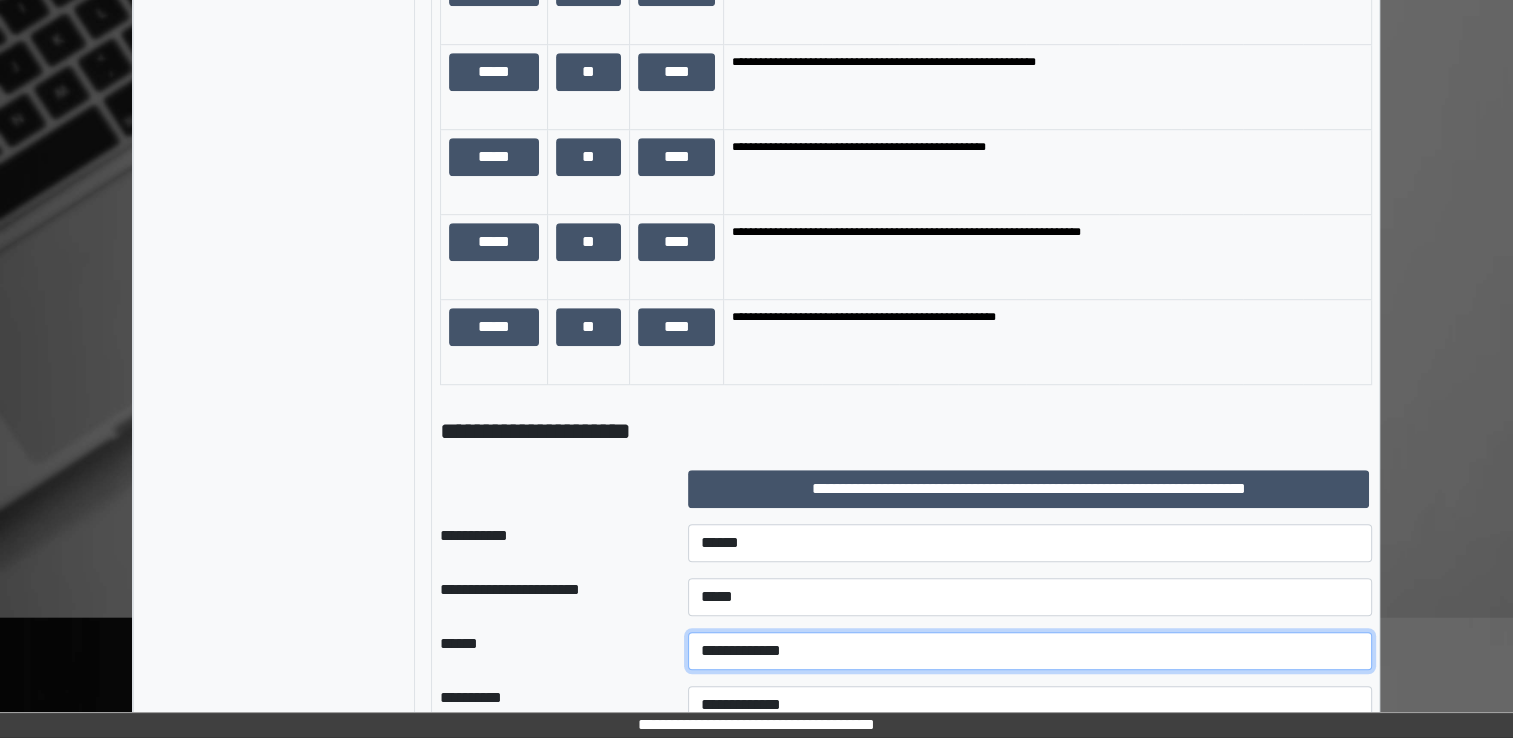 click on "**********" at bounding box center [1030, 651] 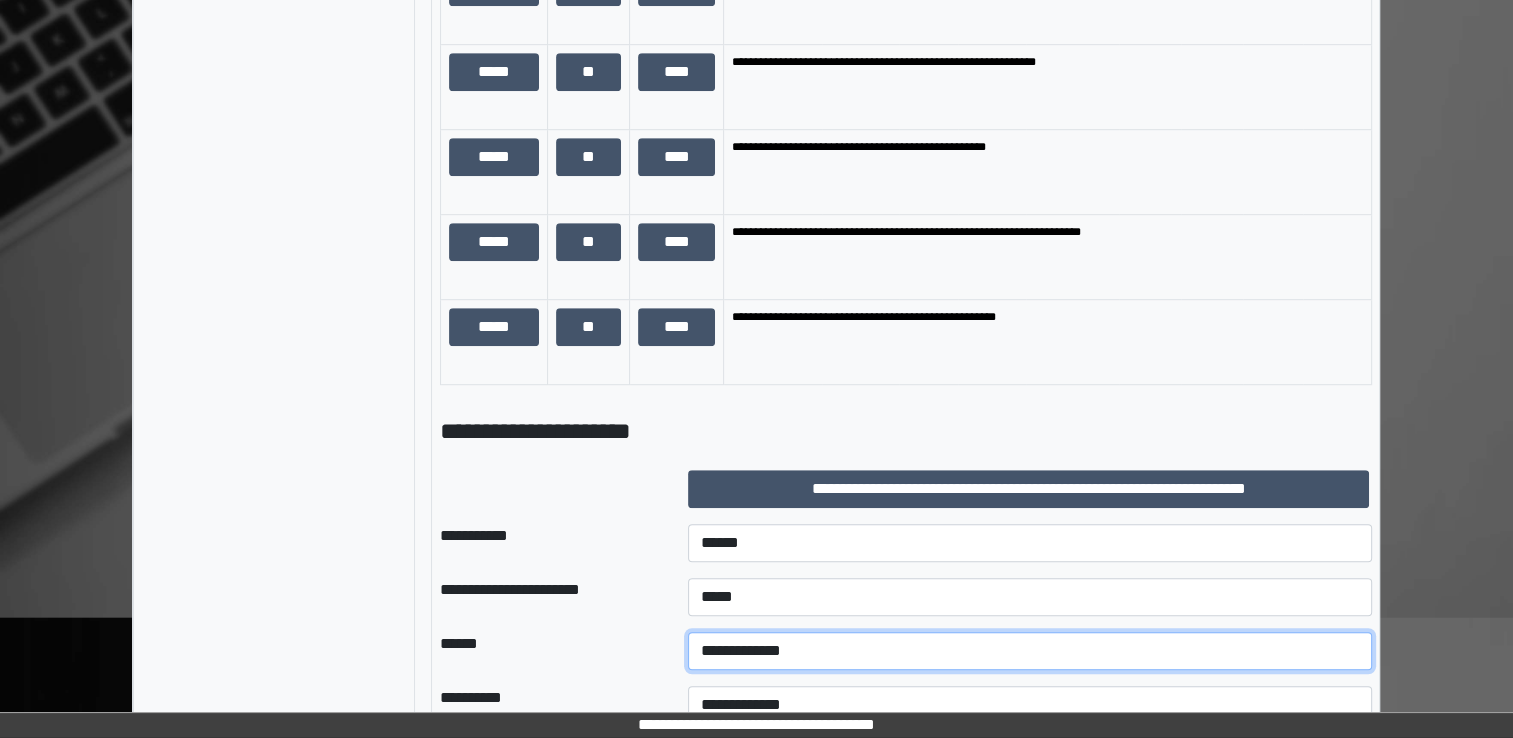 select on "*" 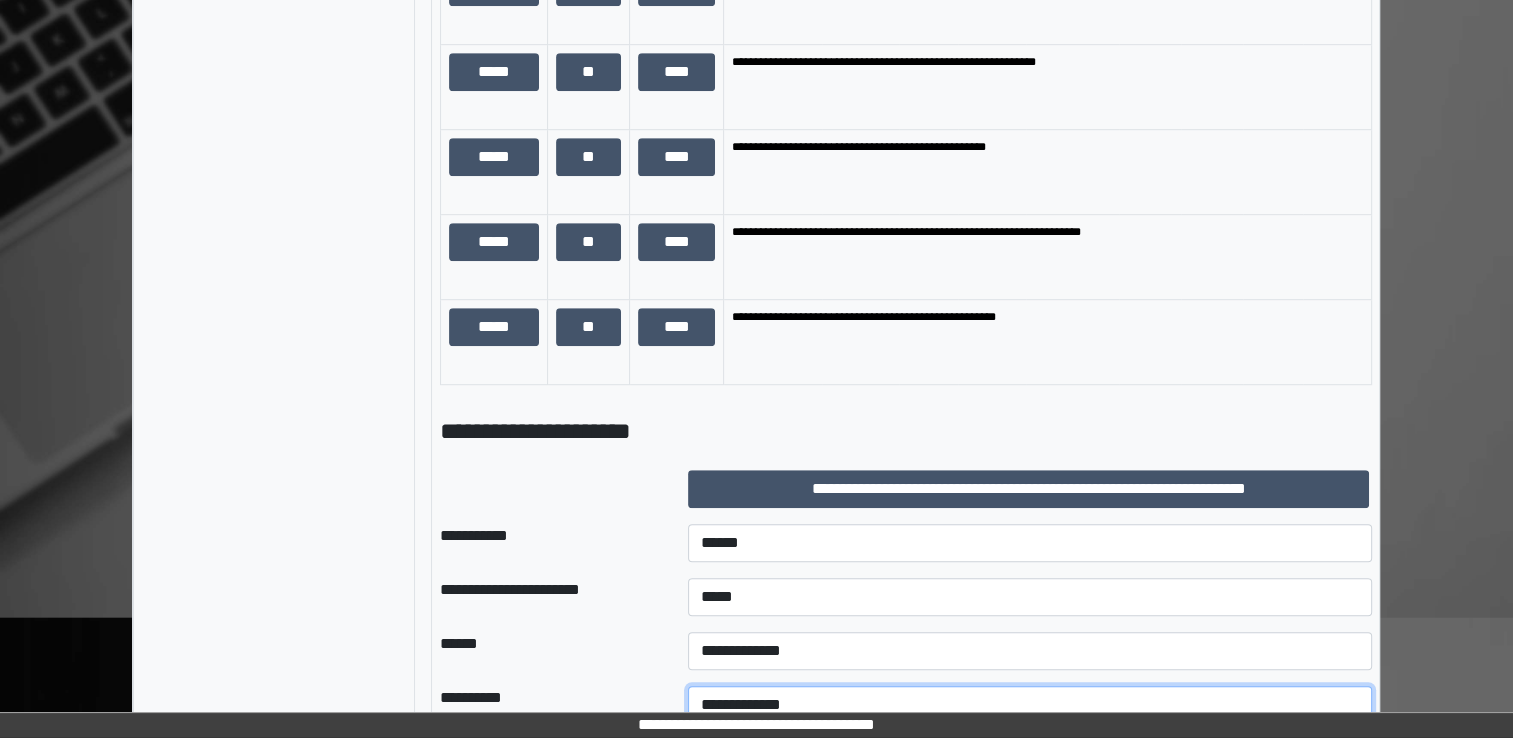 click on "**********" at bounding box center [1030, 705] 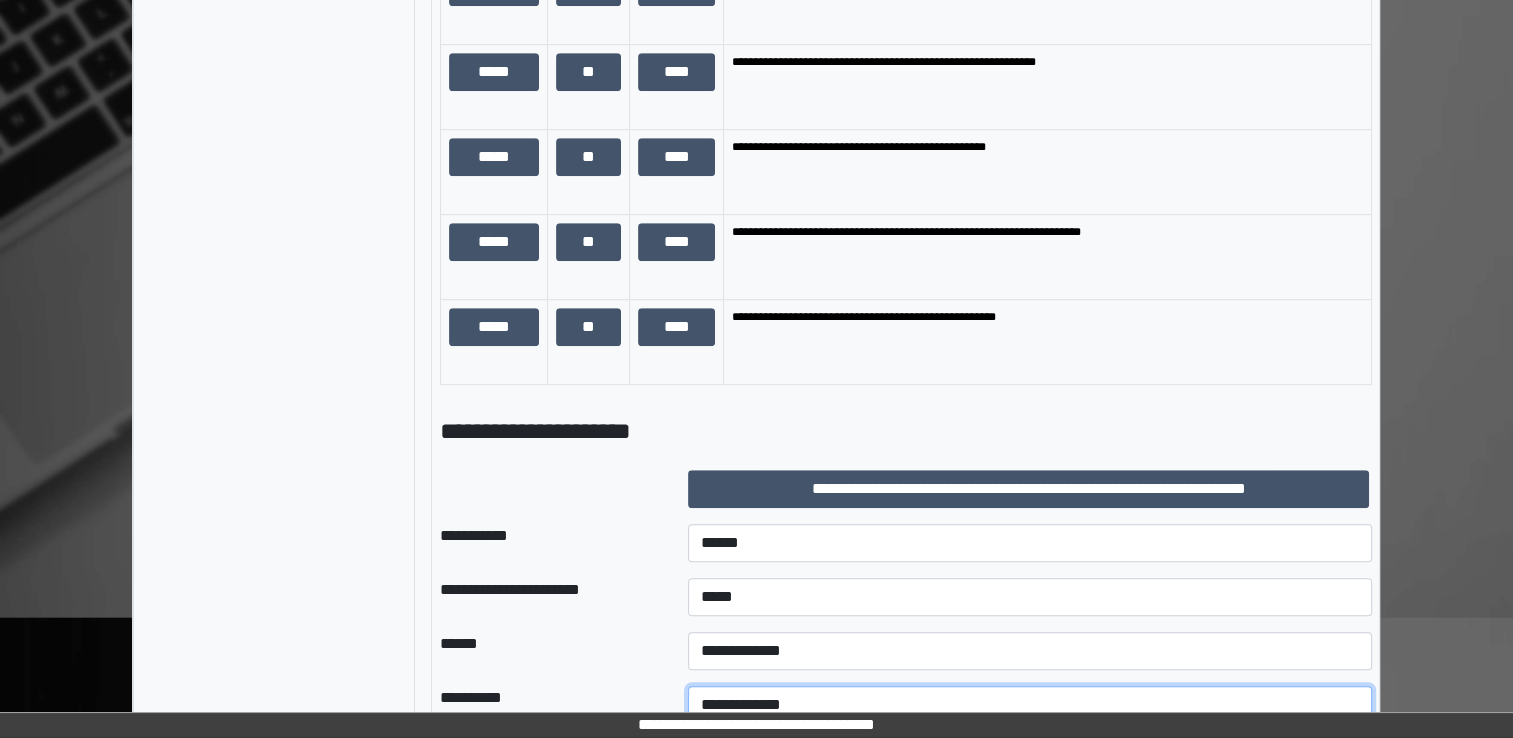 select on "**" 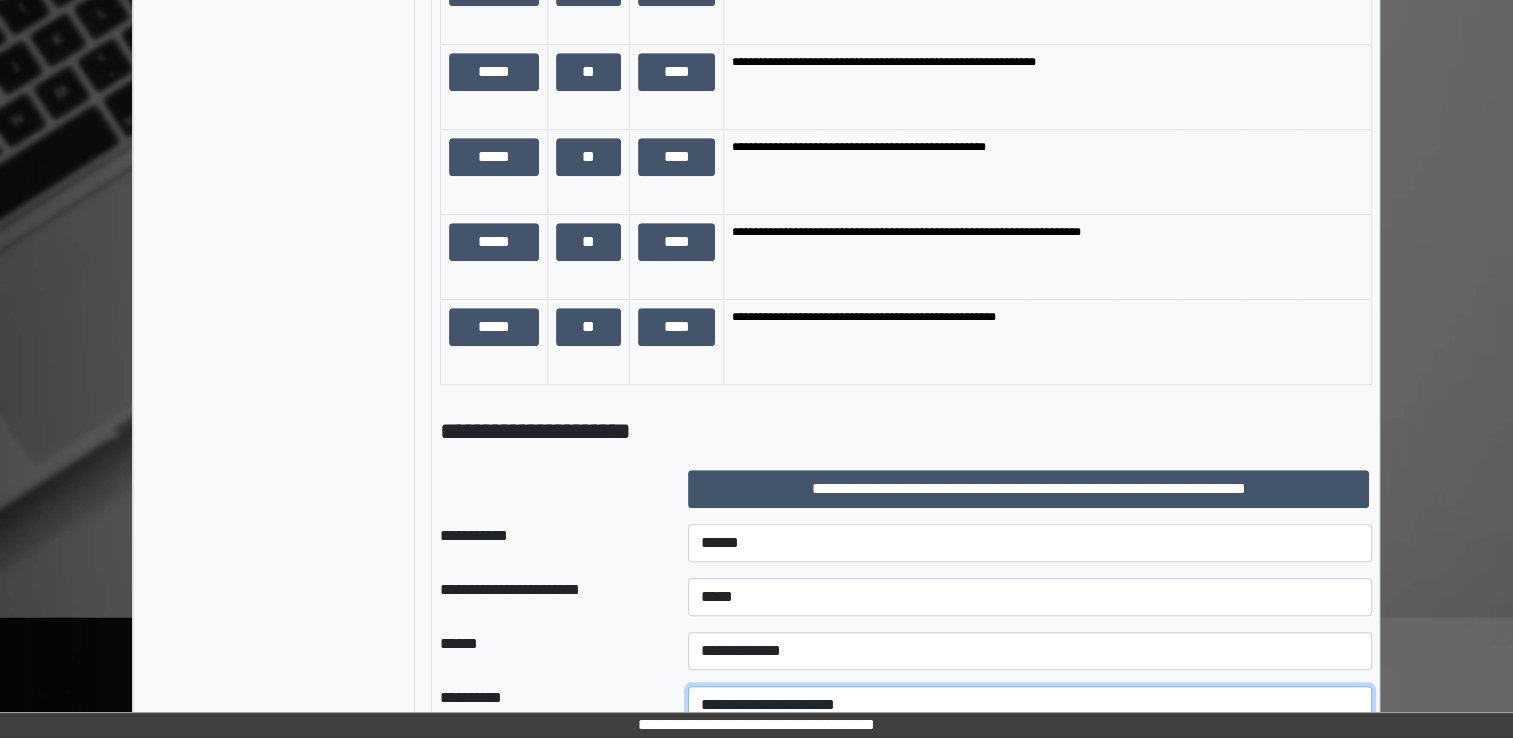 click on "**********" at bounding box center [1030, 705] 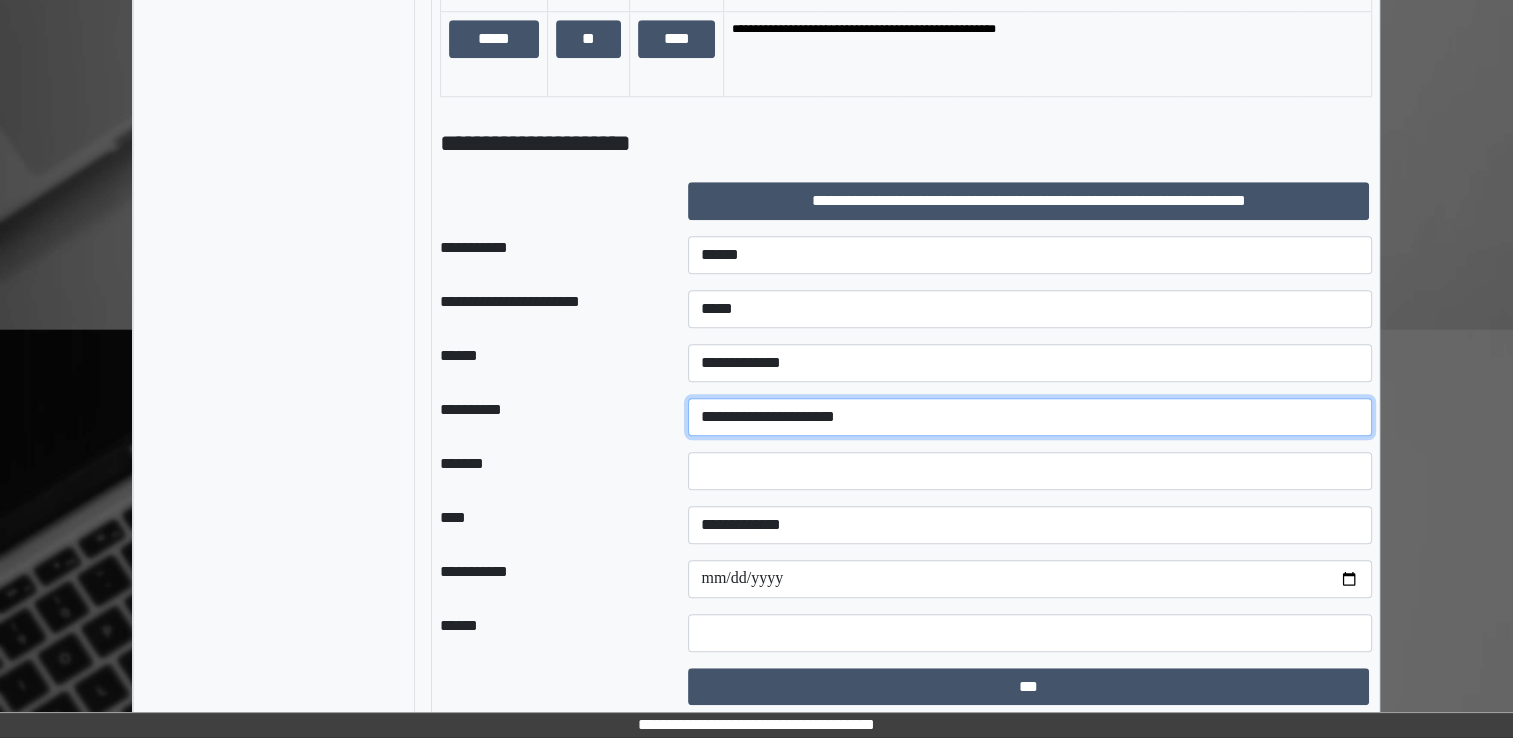 scroll, scrollTop: 1490, scrollLeft: 0, axis: vertical 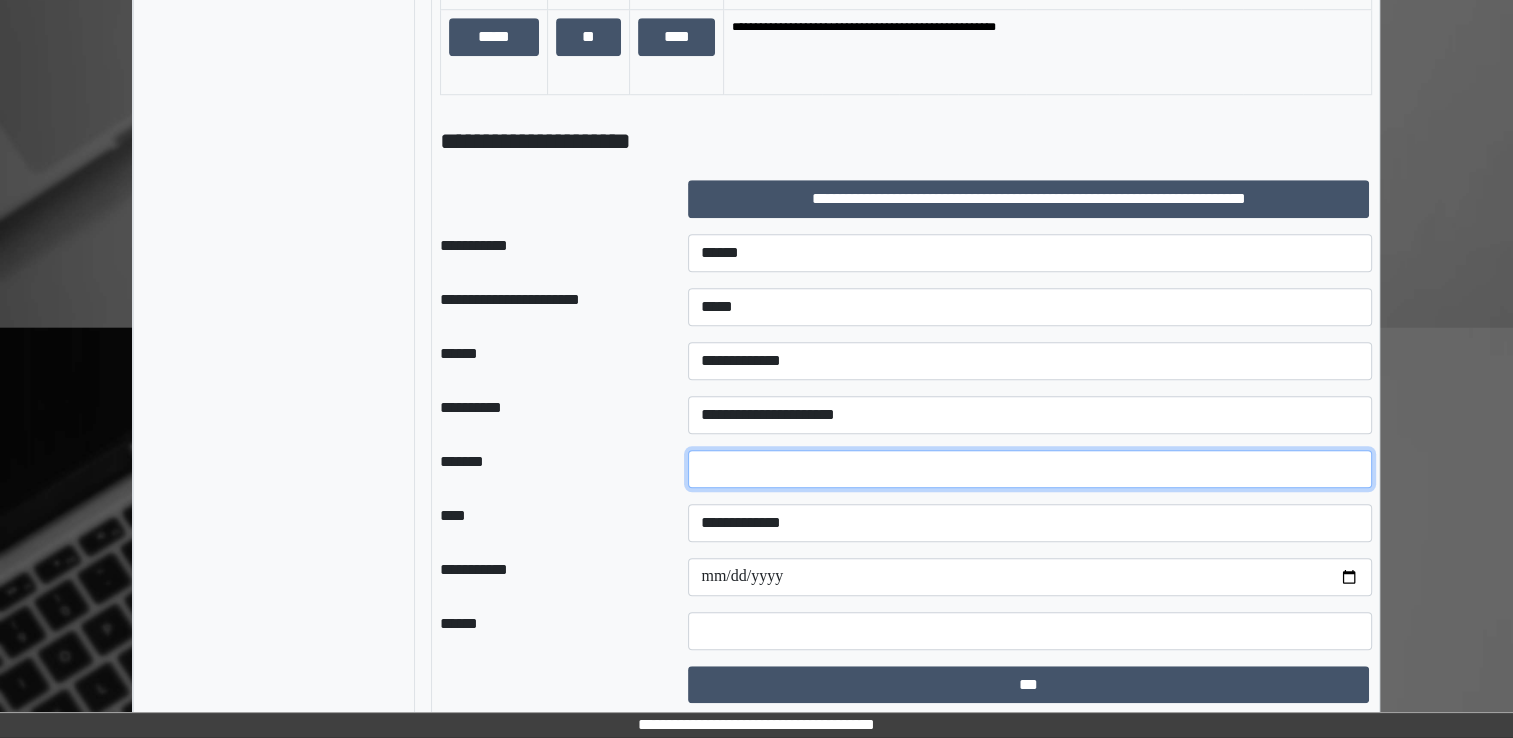 click at bounding box center (1030, 469) 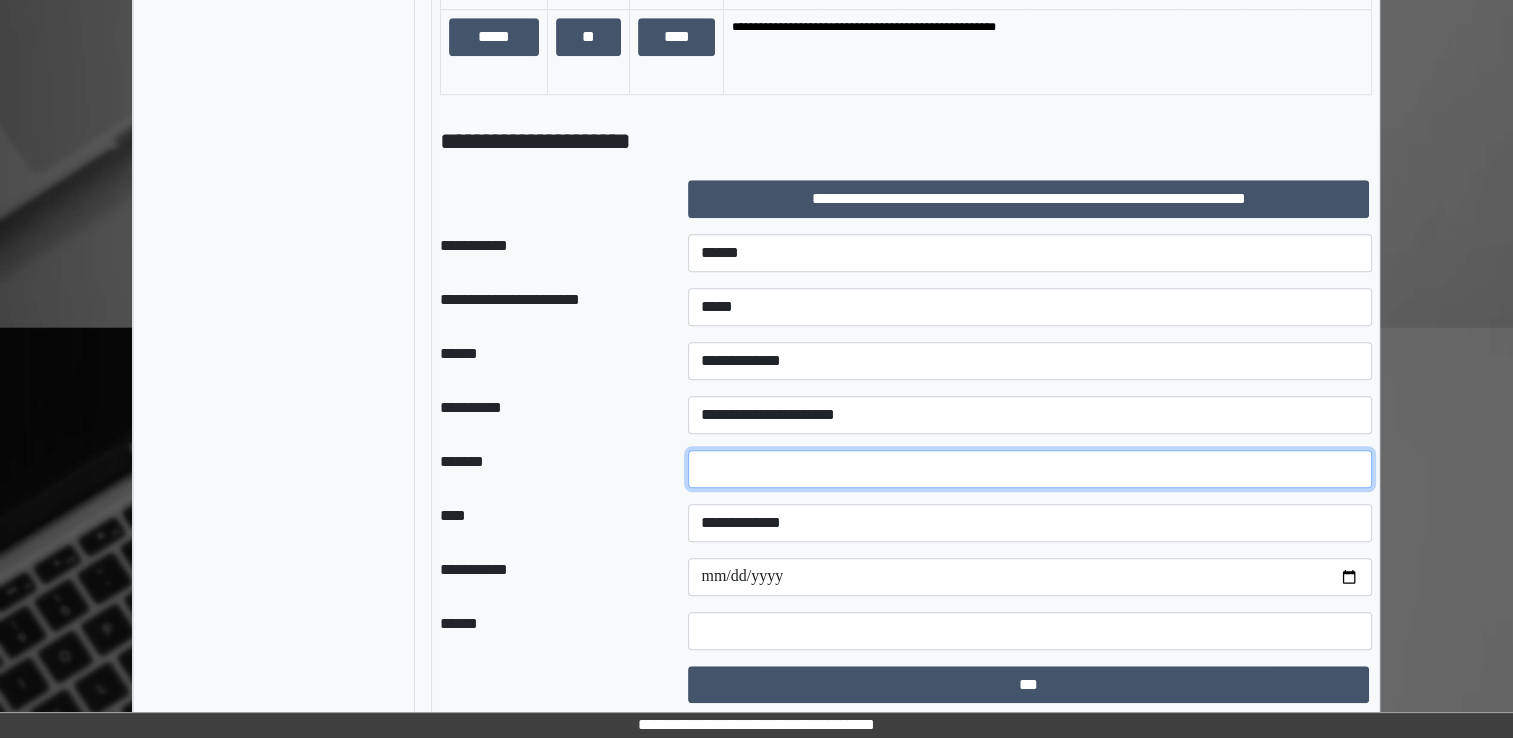 type on "*" 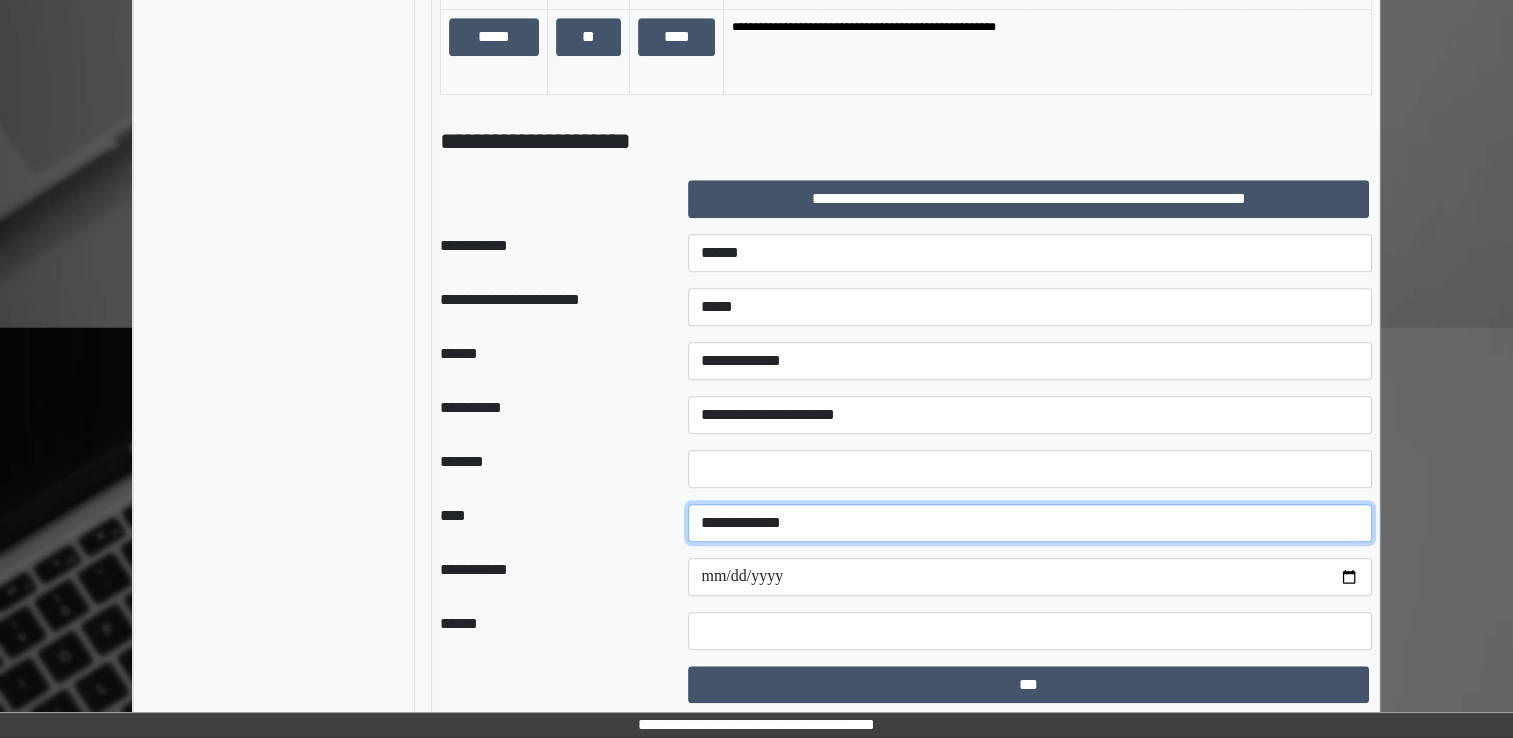 click on "**********" at bounding box center [1030, 523] 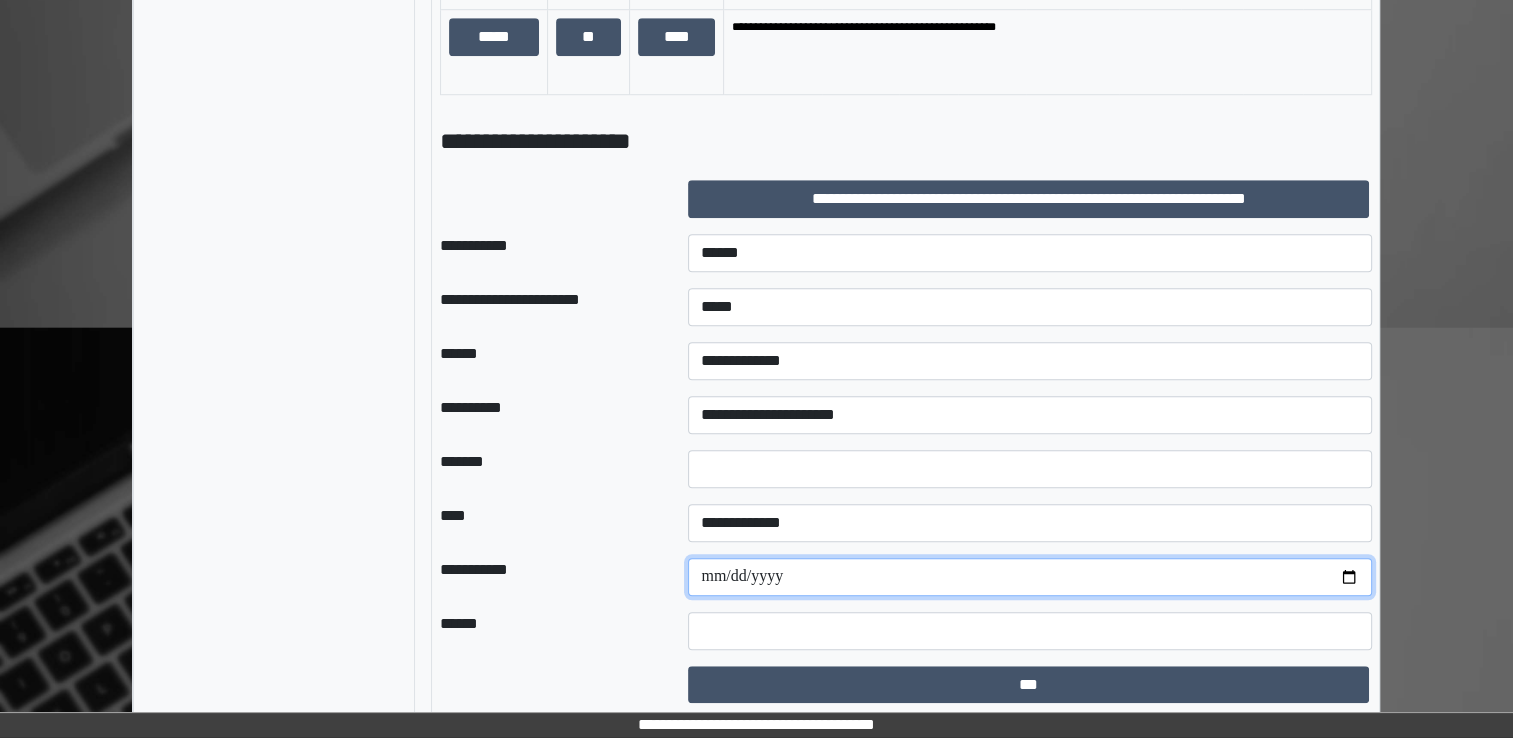 click at bounding box center [1030, 577] 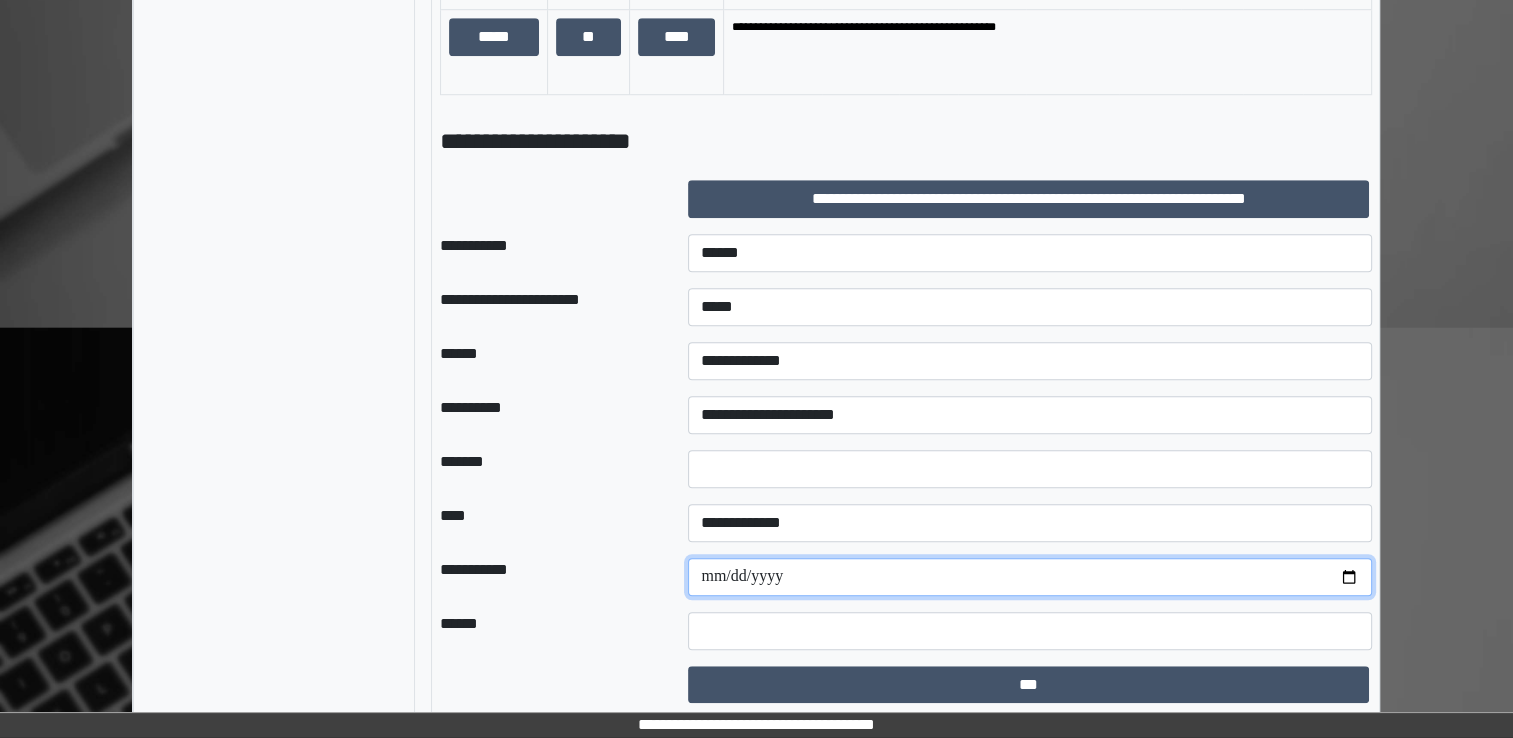 type on "**********" 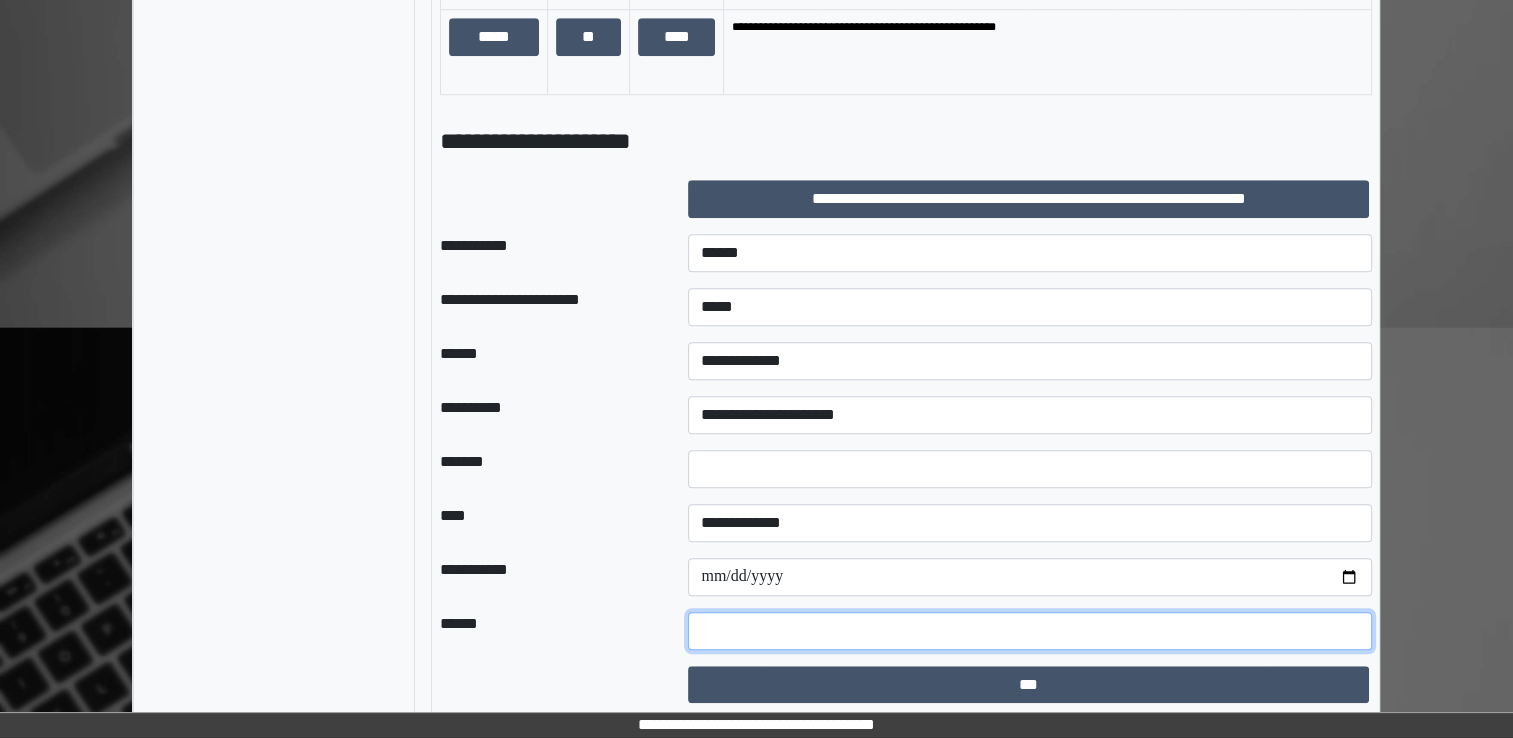 click at bounding box center (1030, 631) 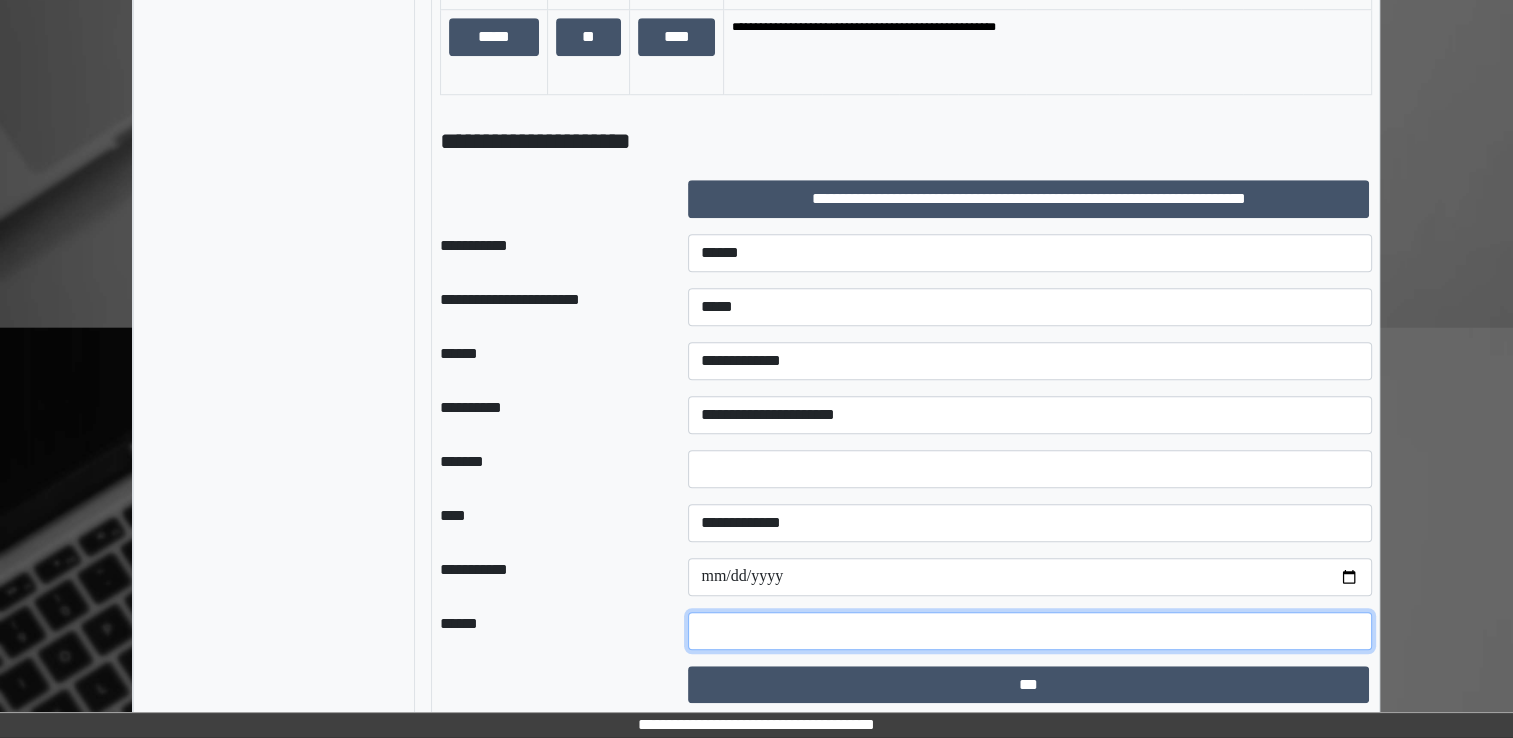 type on "*" 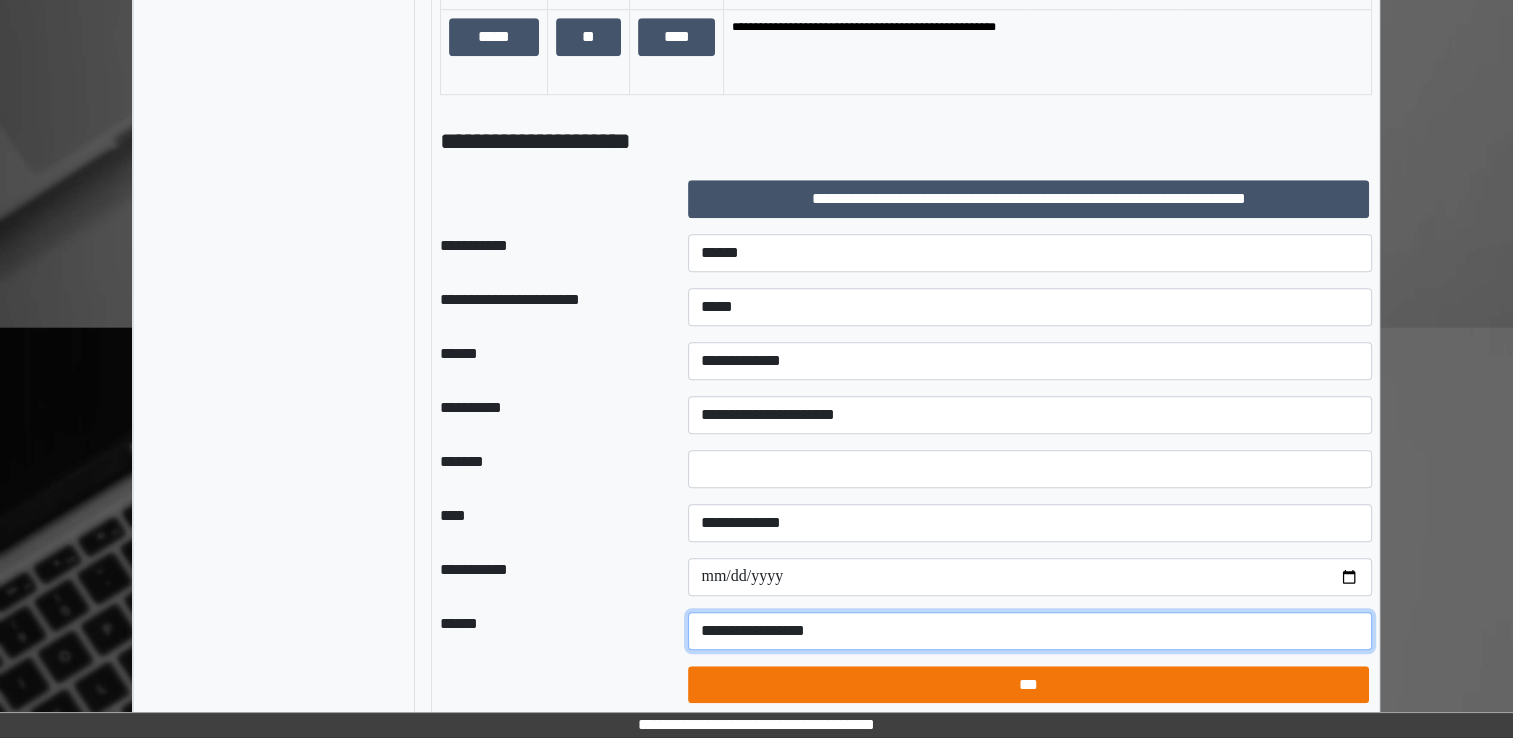 type on "**********" 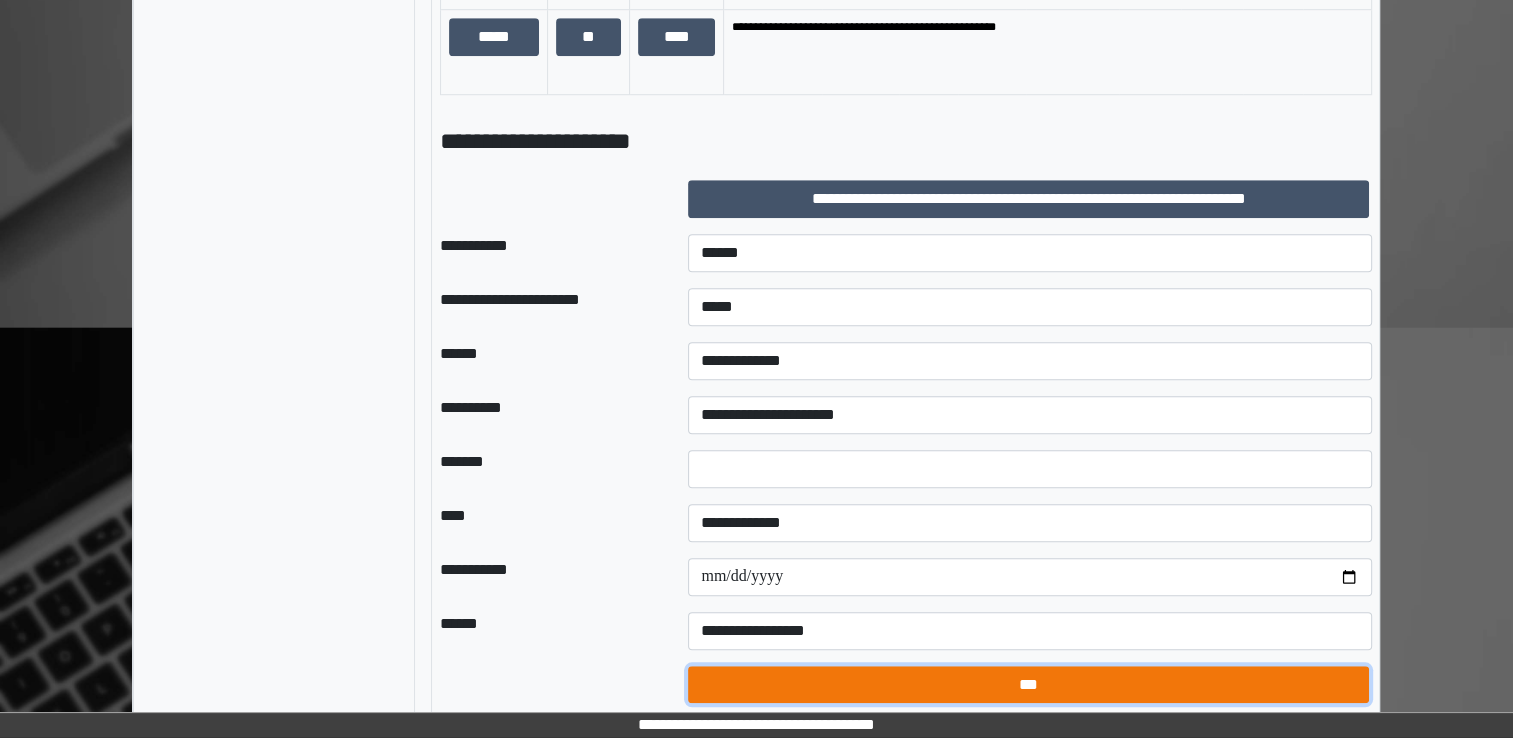 click on "***" at bounding box center (1028, 685) 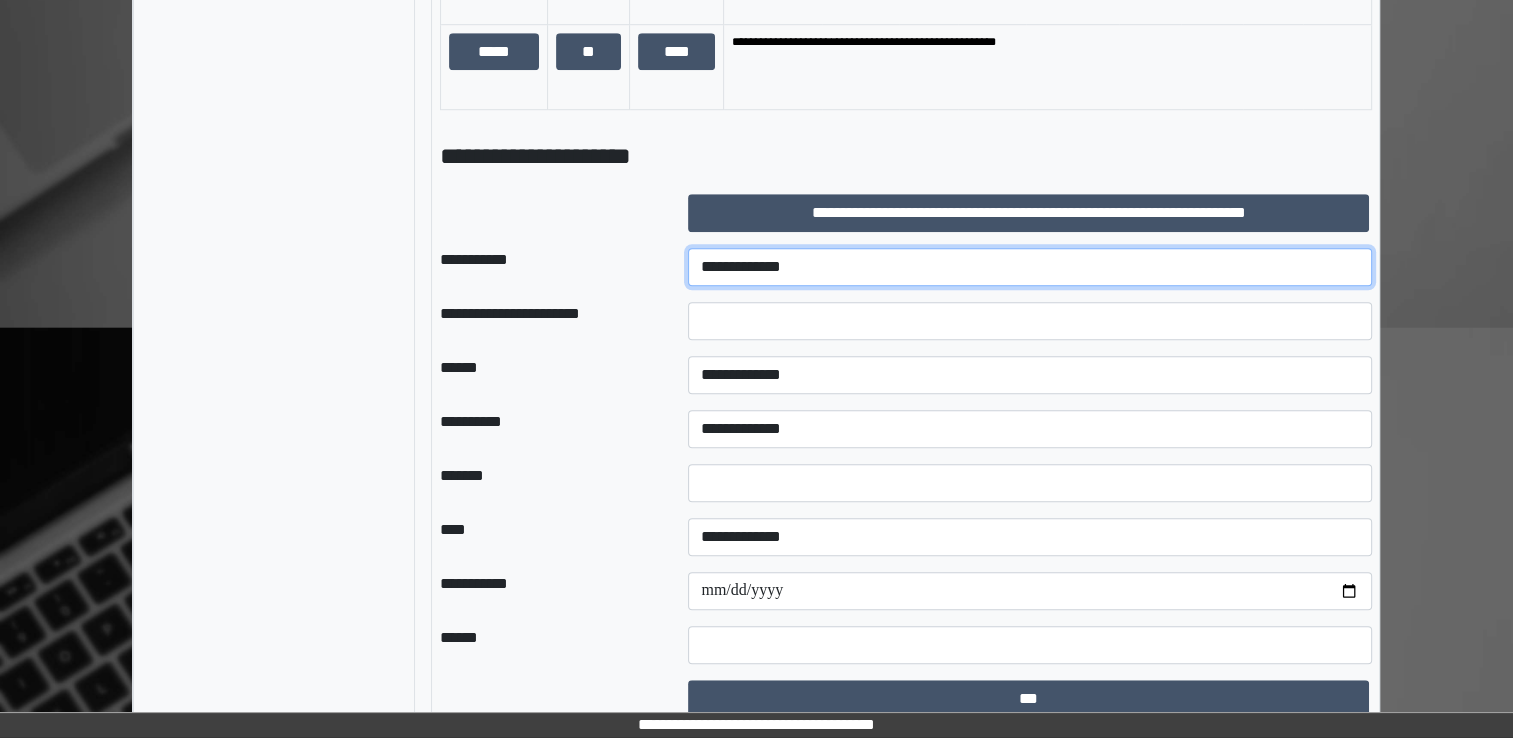 click on "**********" at bounding box center [1030, 267] 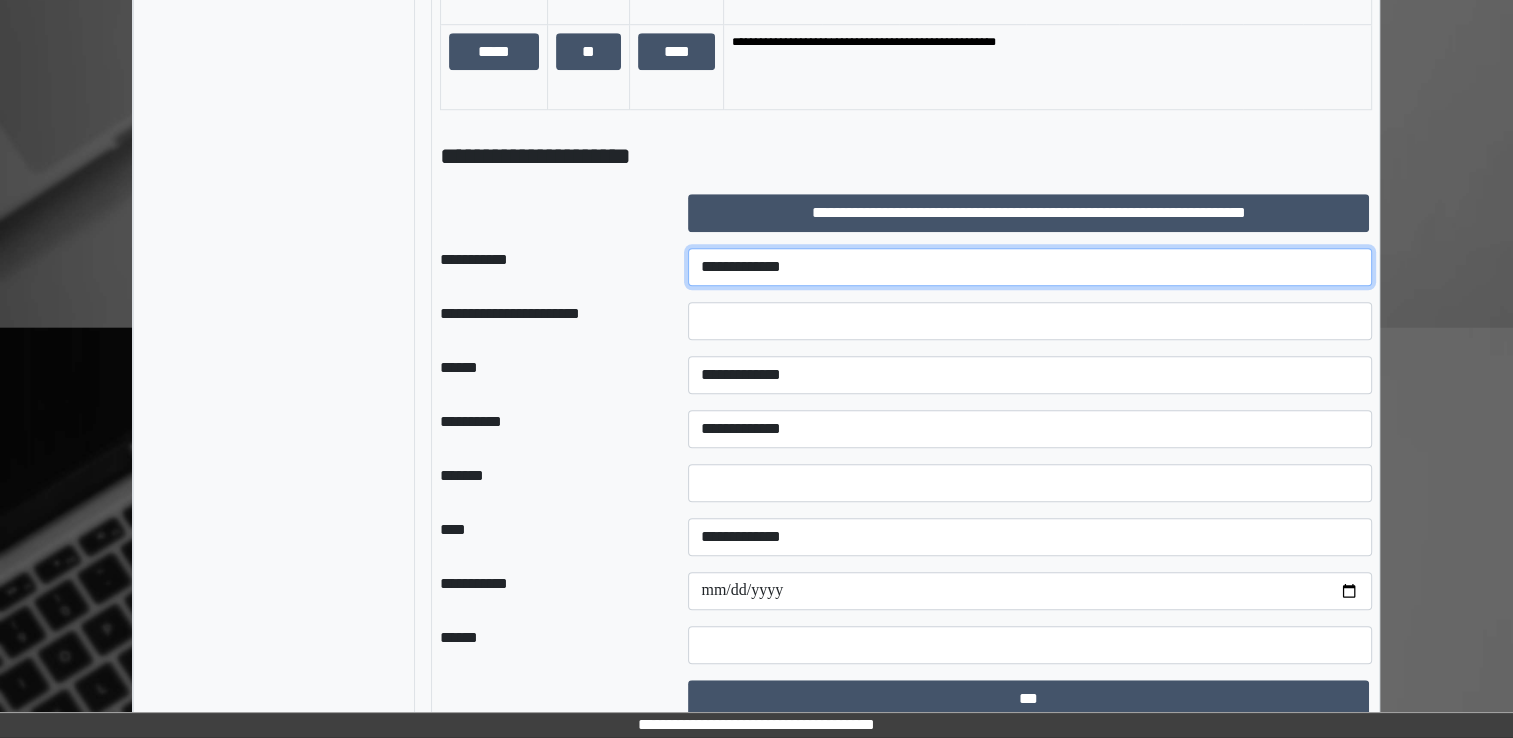 select on "***" 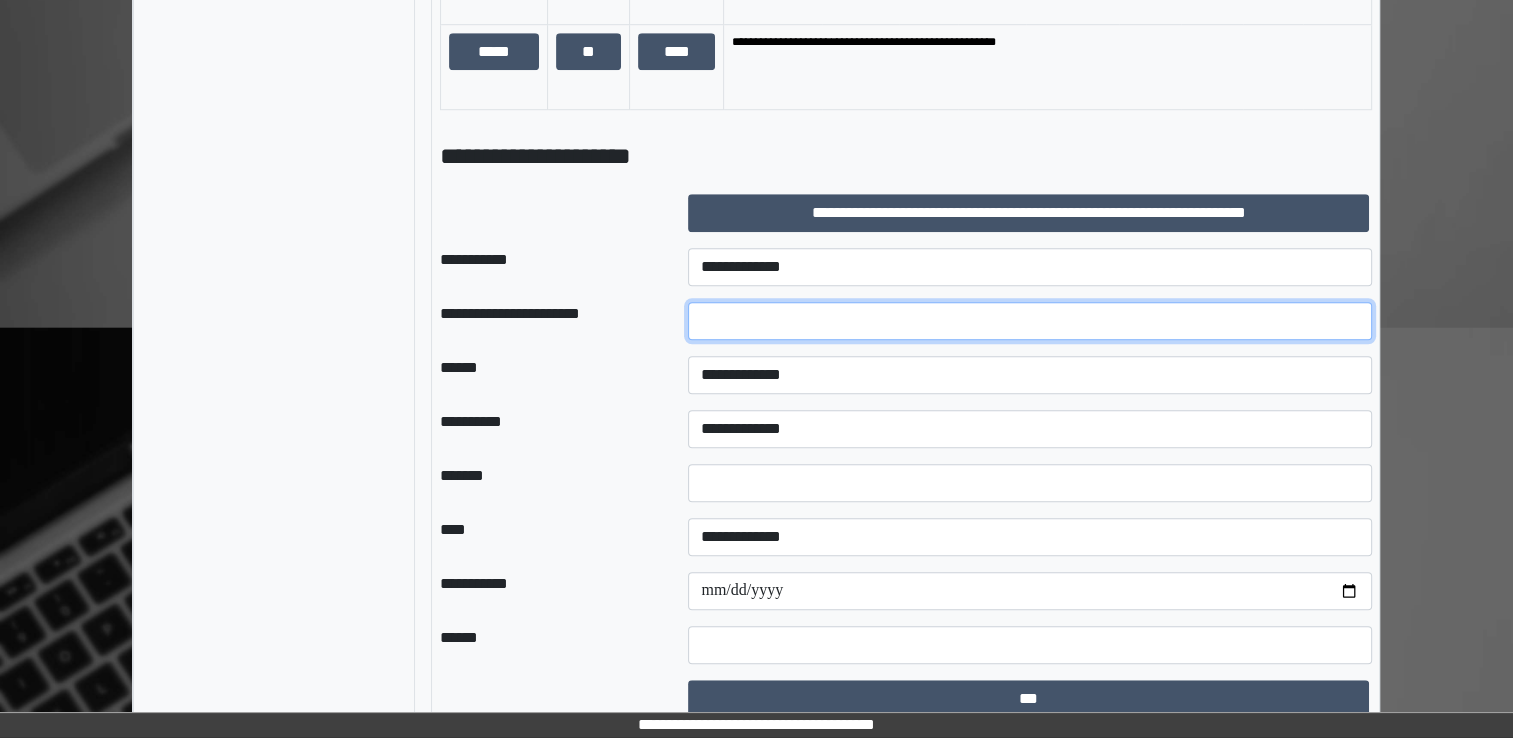 click at bounding box center (1030, 321) 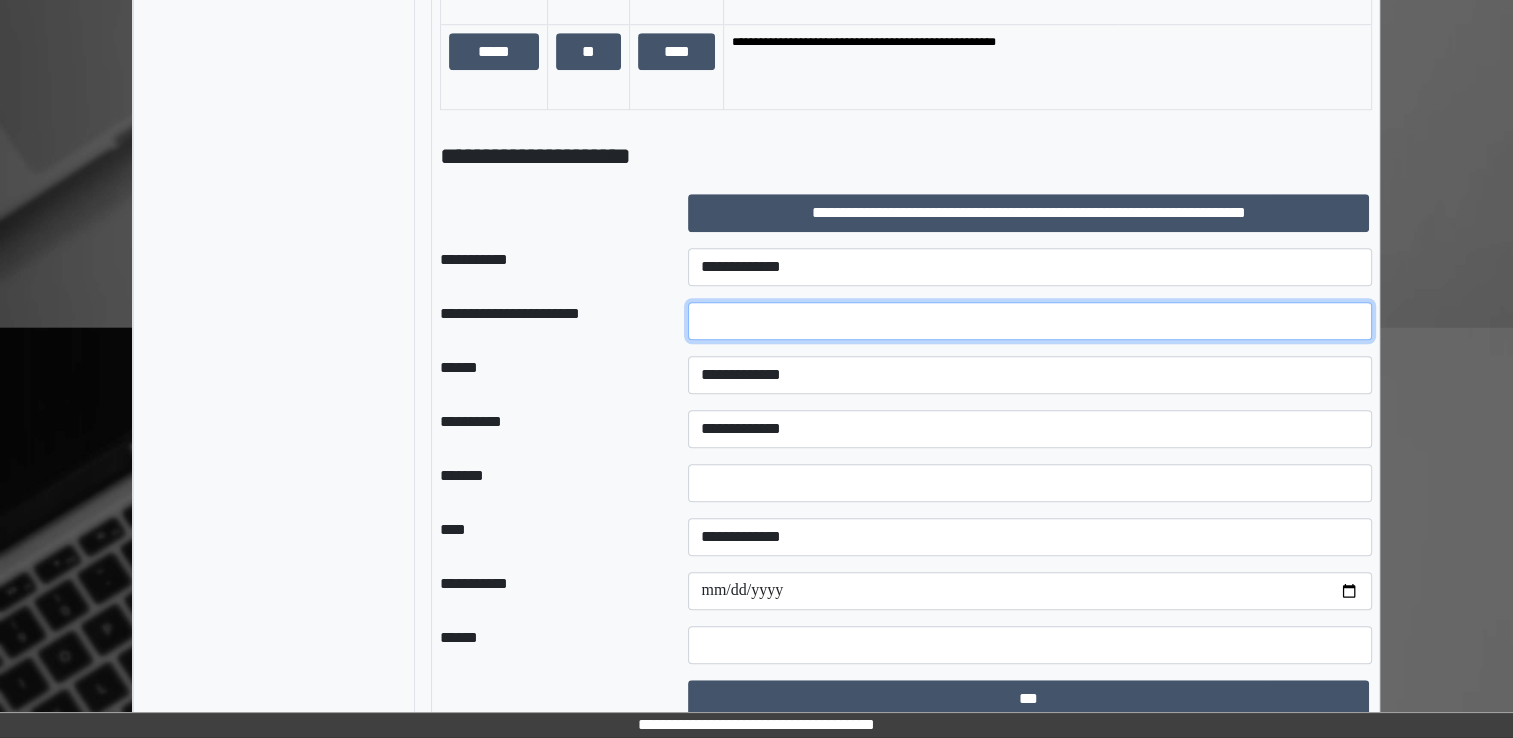 type on "*****" 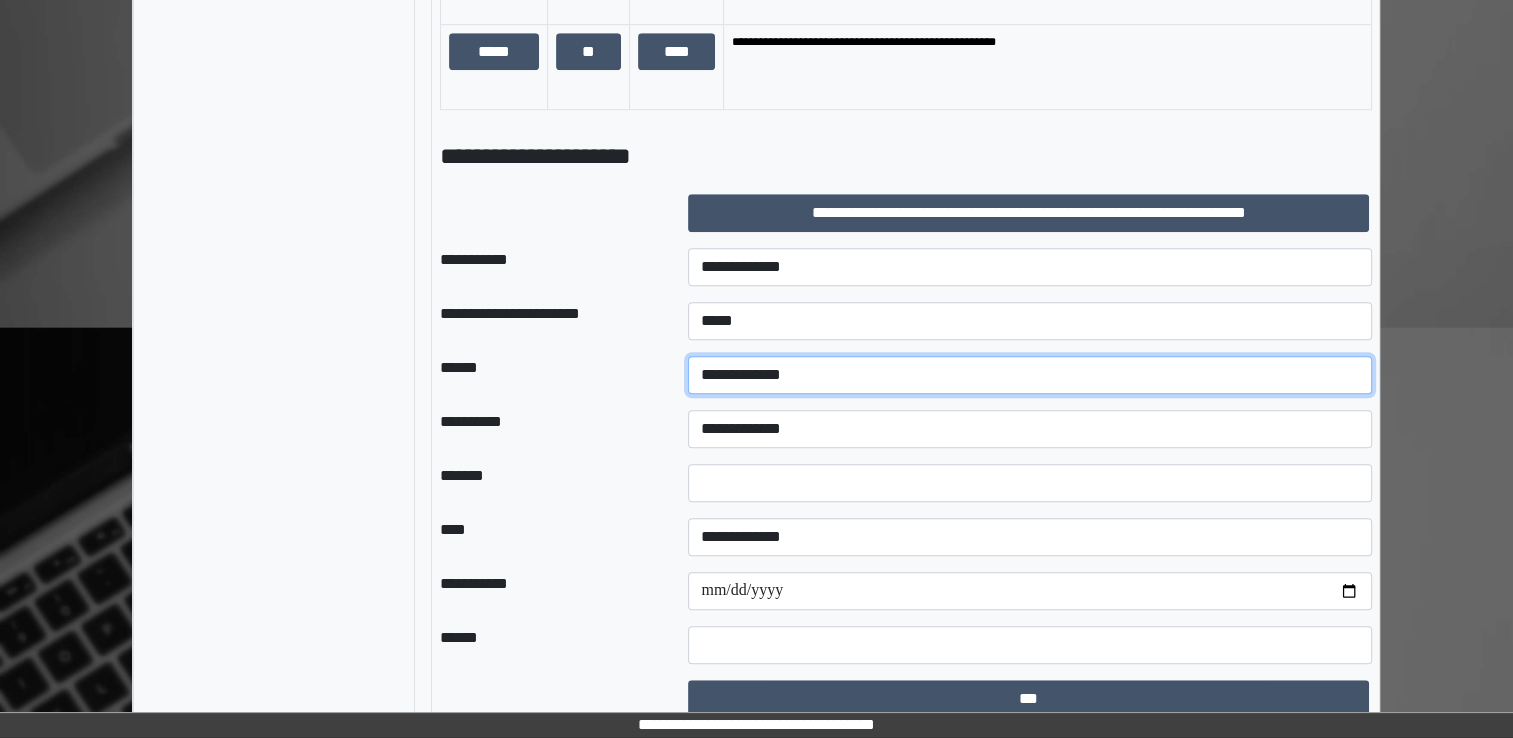click on "**********" at bounding box center [1030, 375] 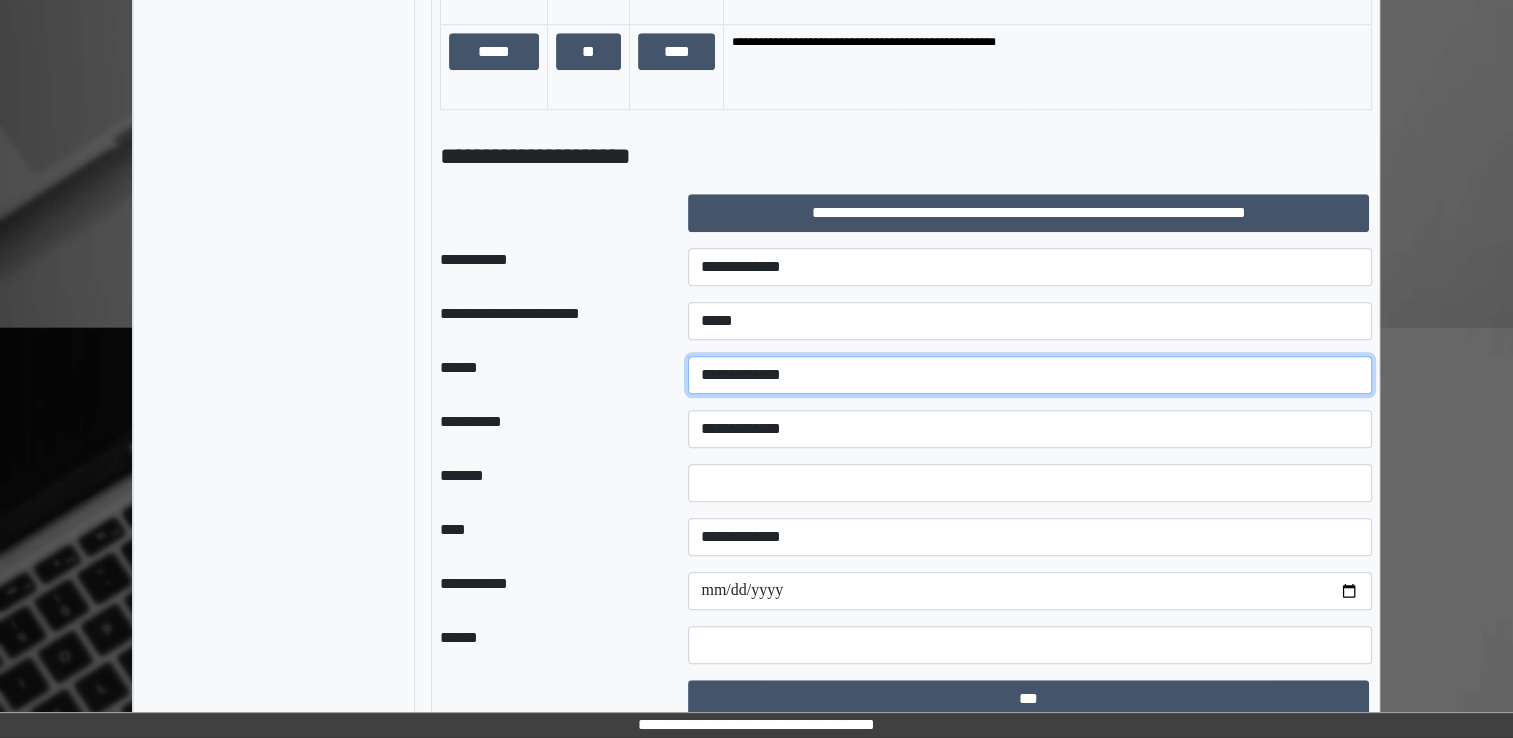 select on "*" 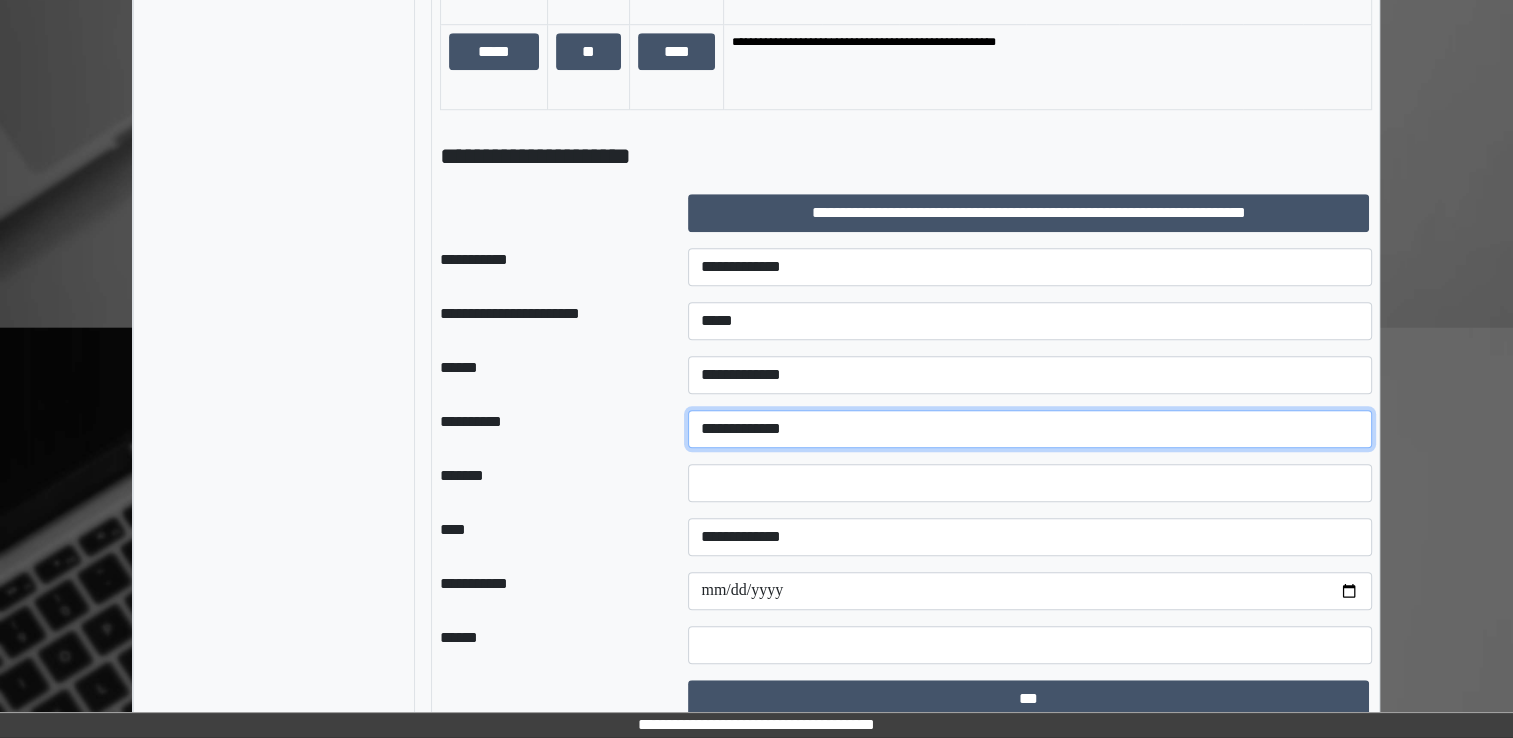 click on "**********" at bounding box center [1030, 429] 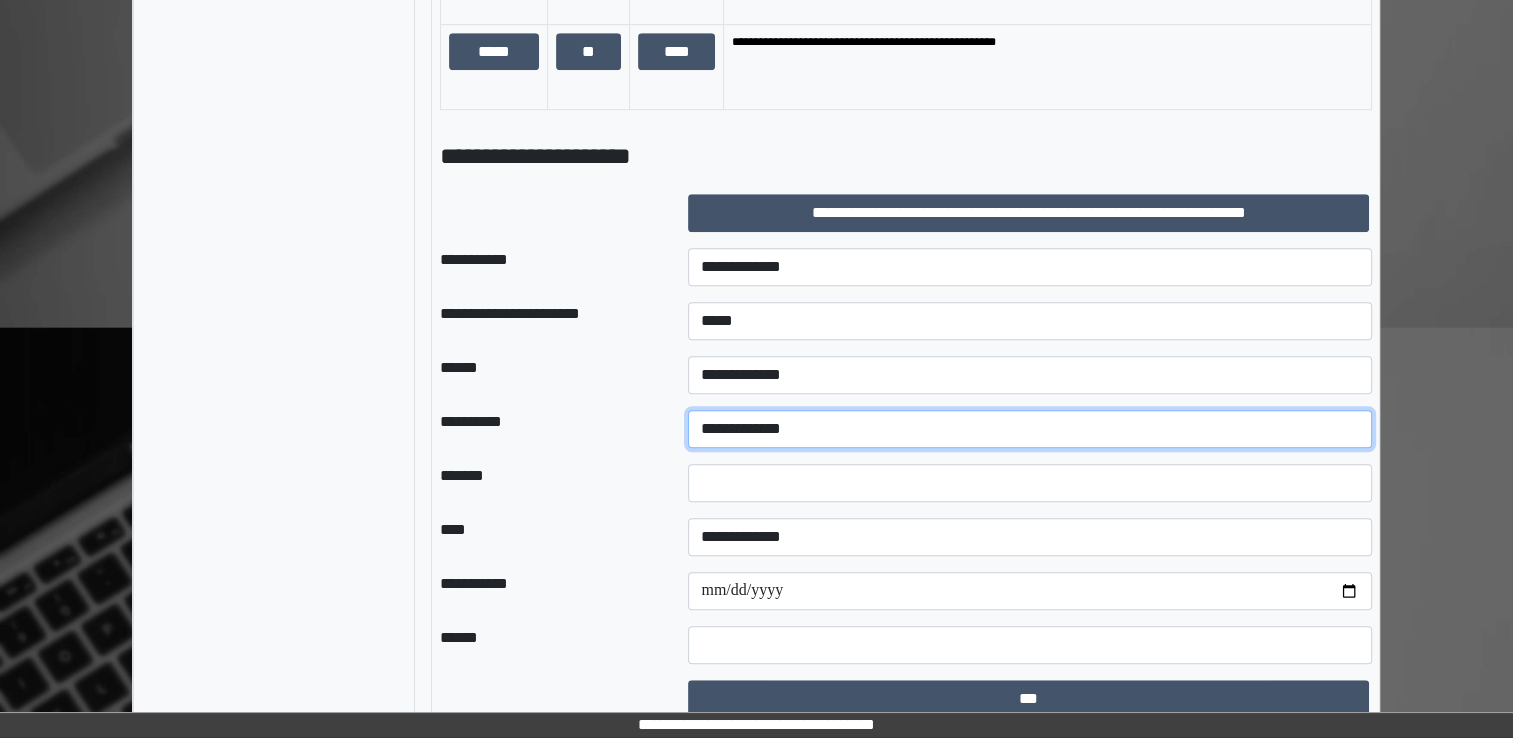 select on "*" 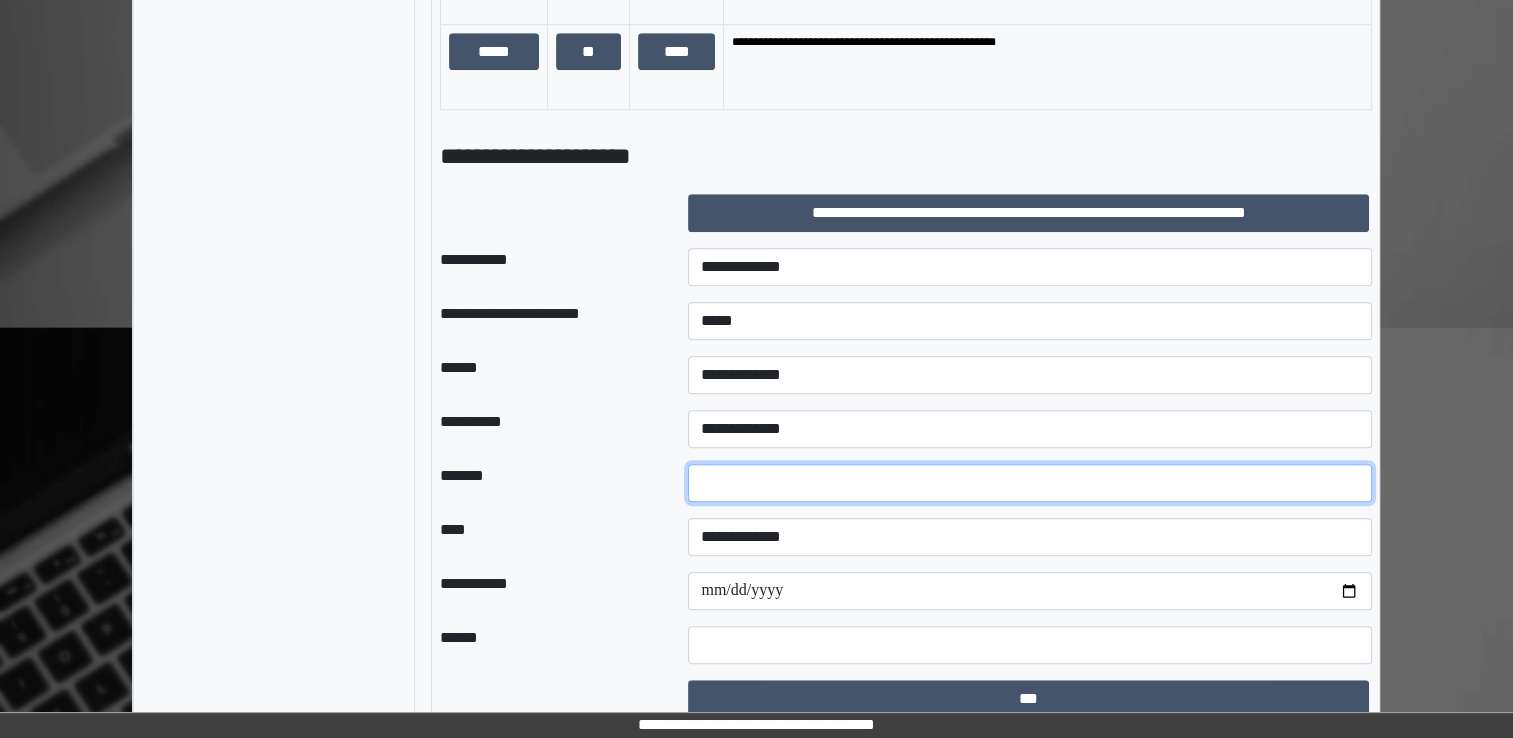 click on "*" at bounding box center [1030, 483] 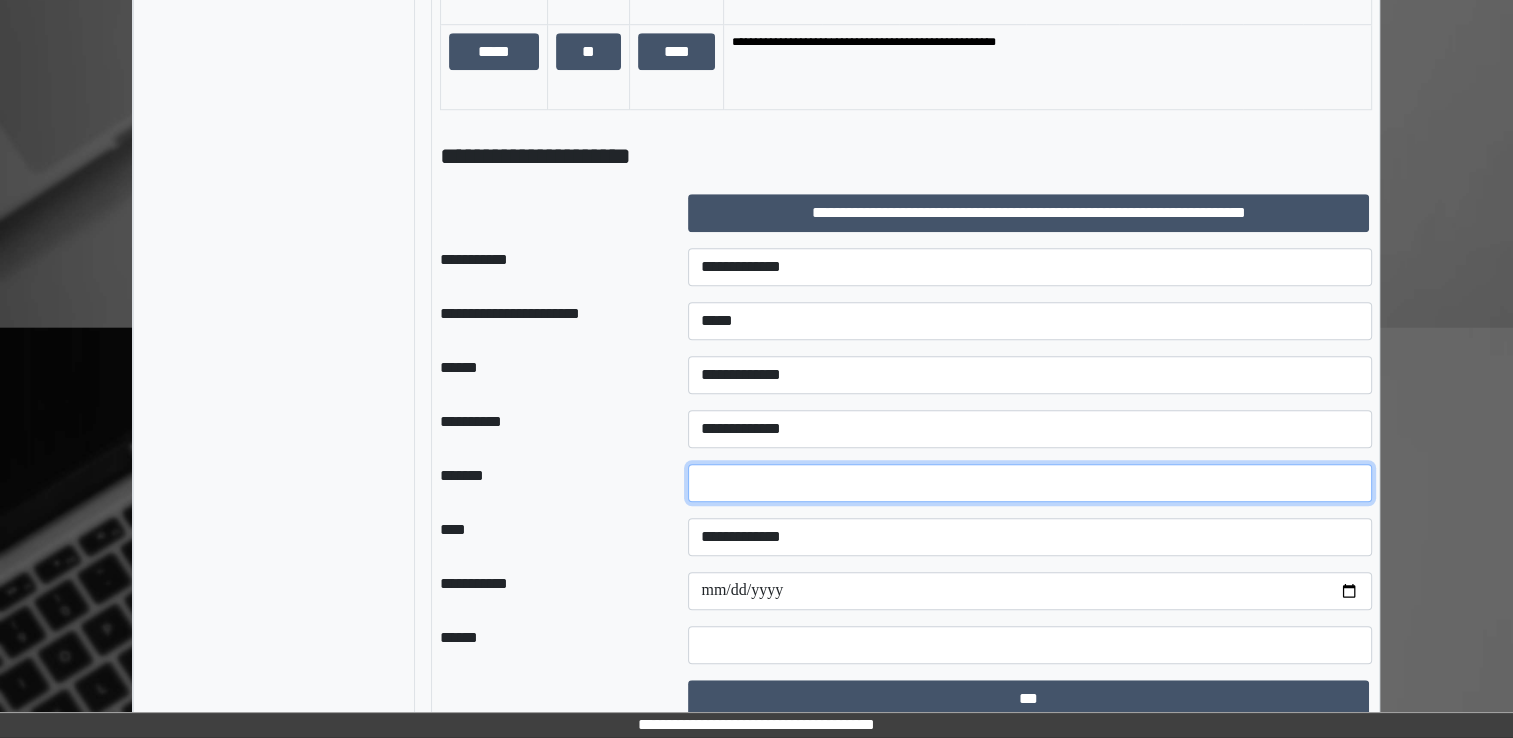 type on "*" 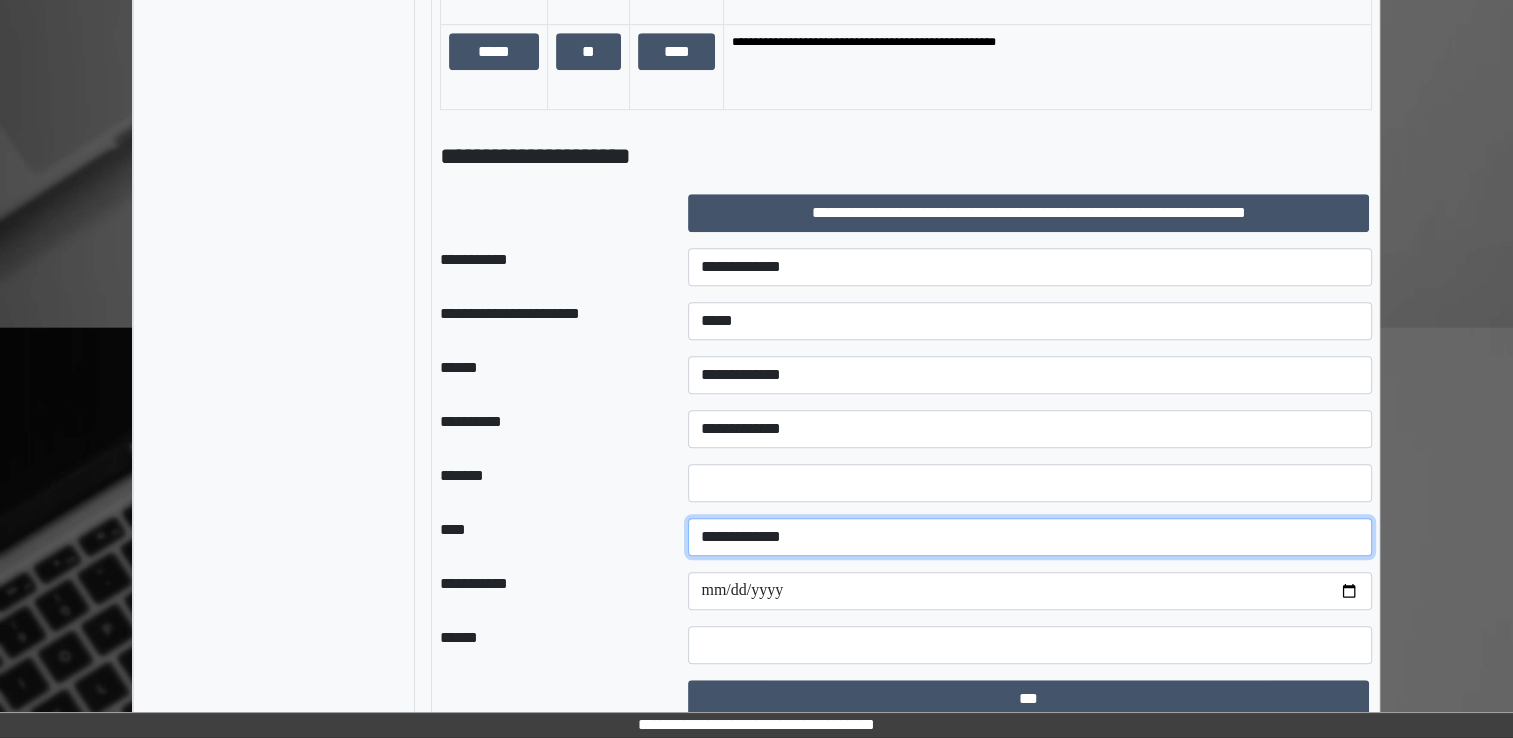 click on "**********" at bounding box center (1030, 537) 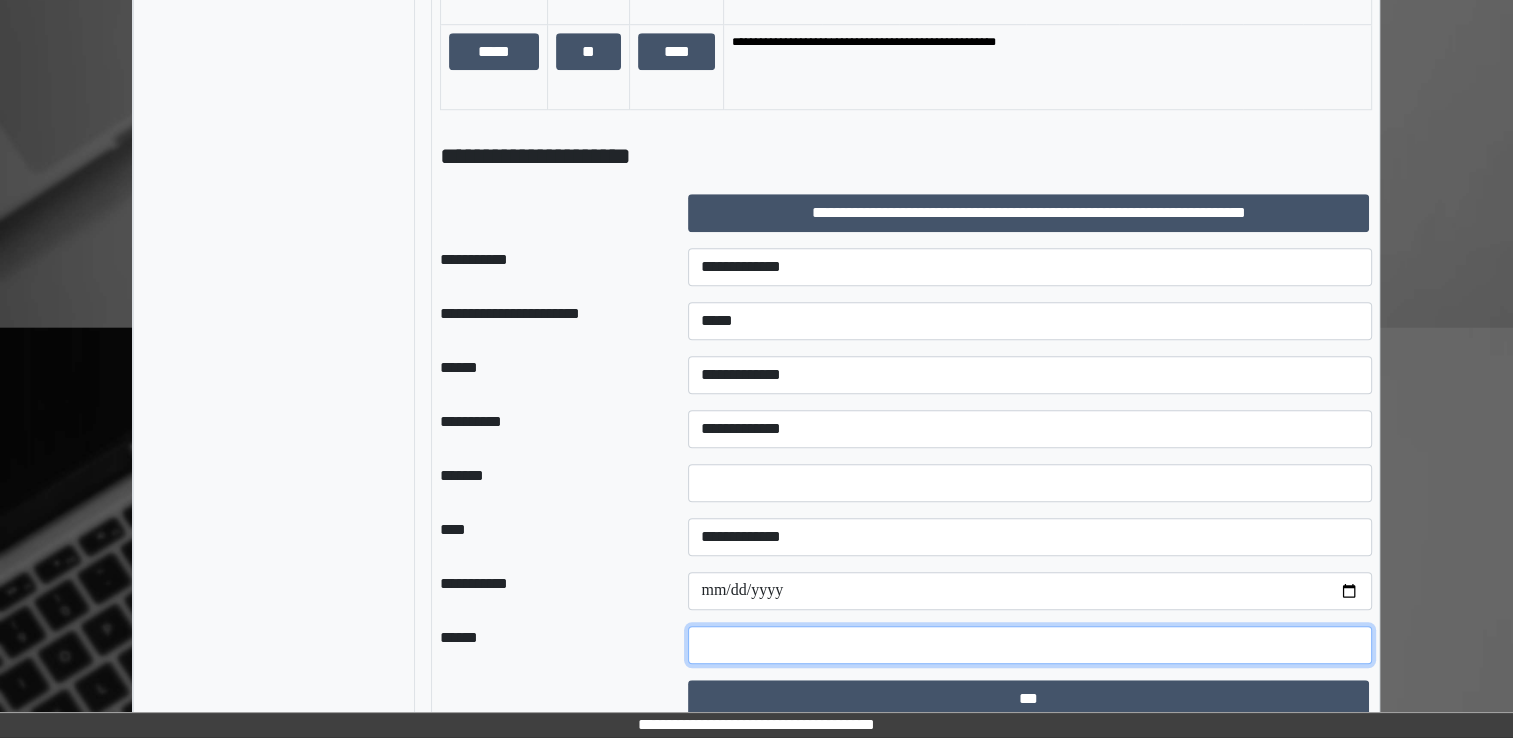 click at bounding box center [1030, 645] 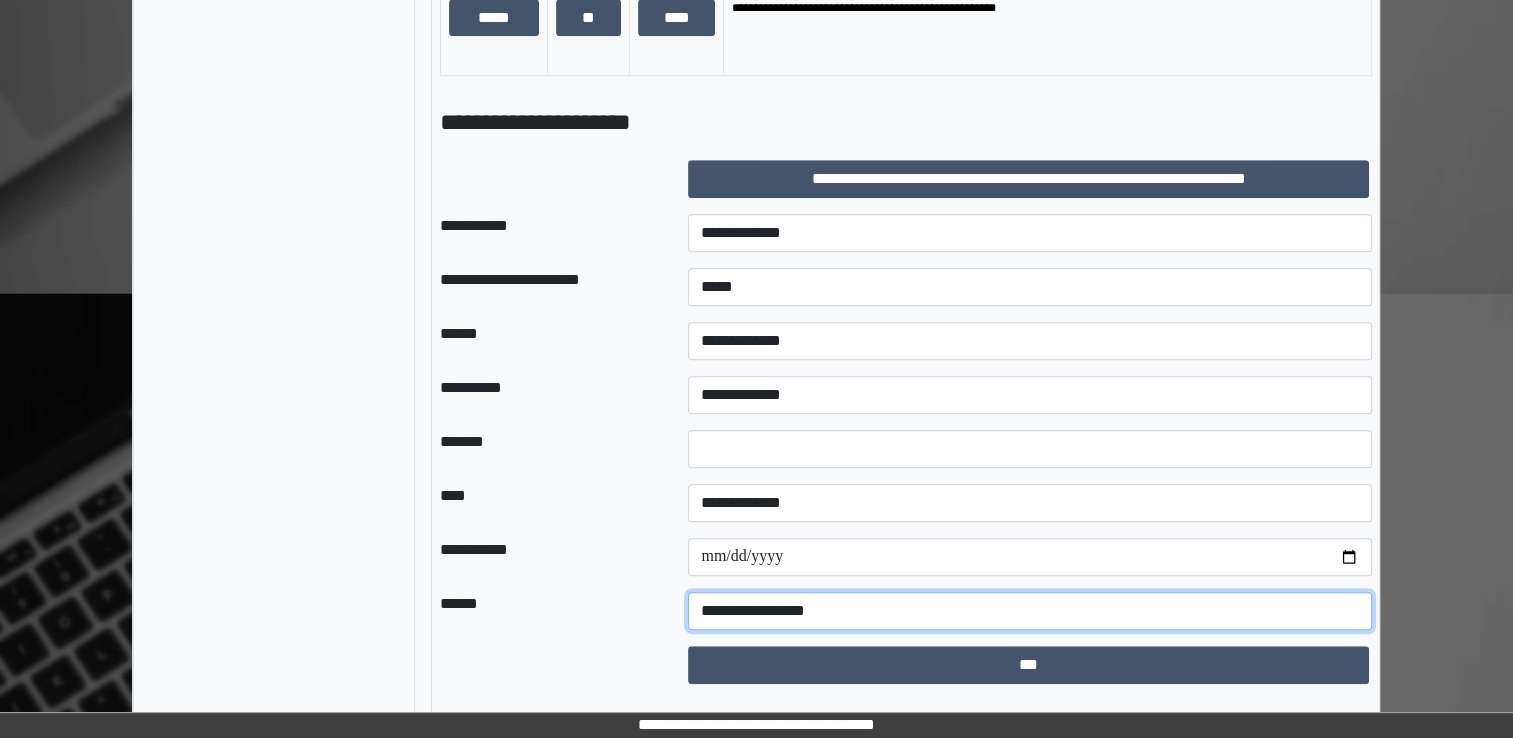 scroll, scrollTop: 1524, scrollLeft: 0, axis: vertical 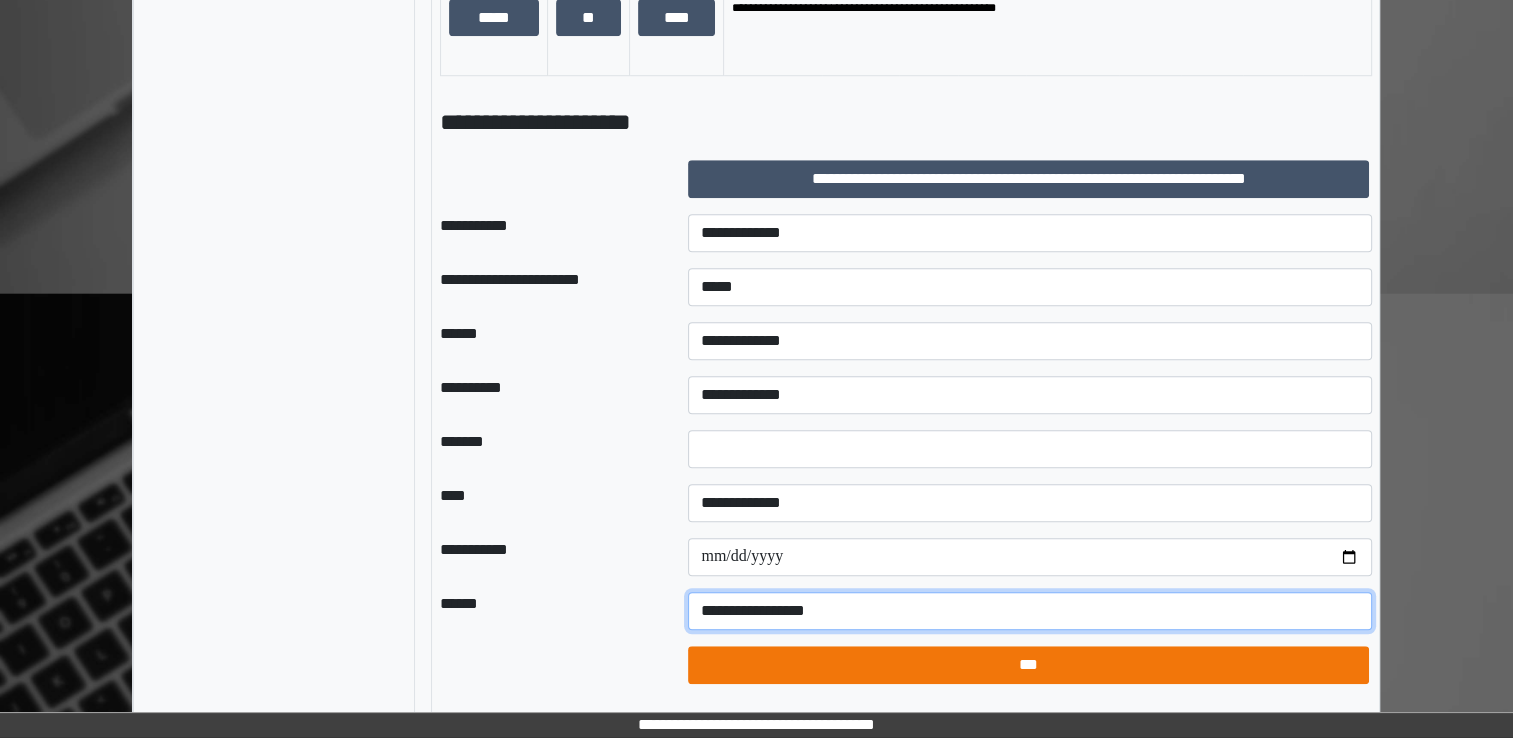 type on "**********" 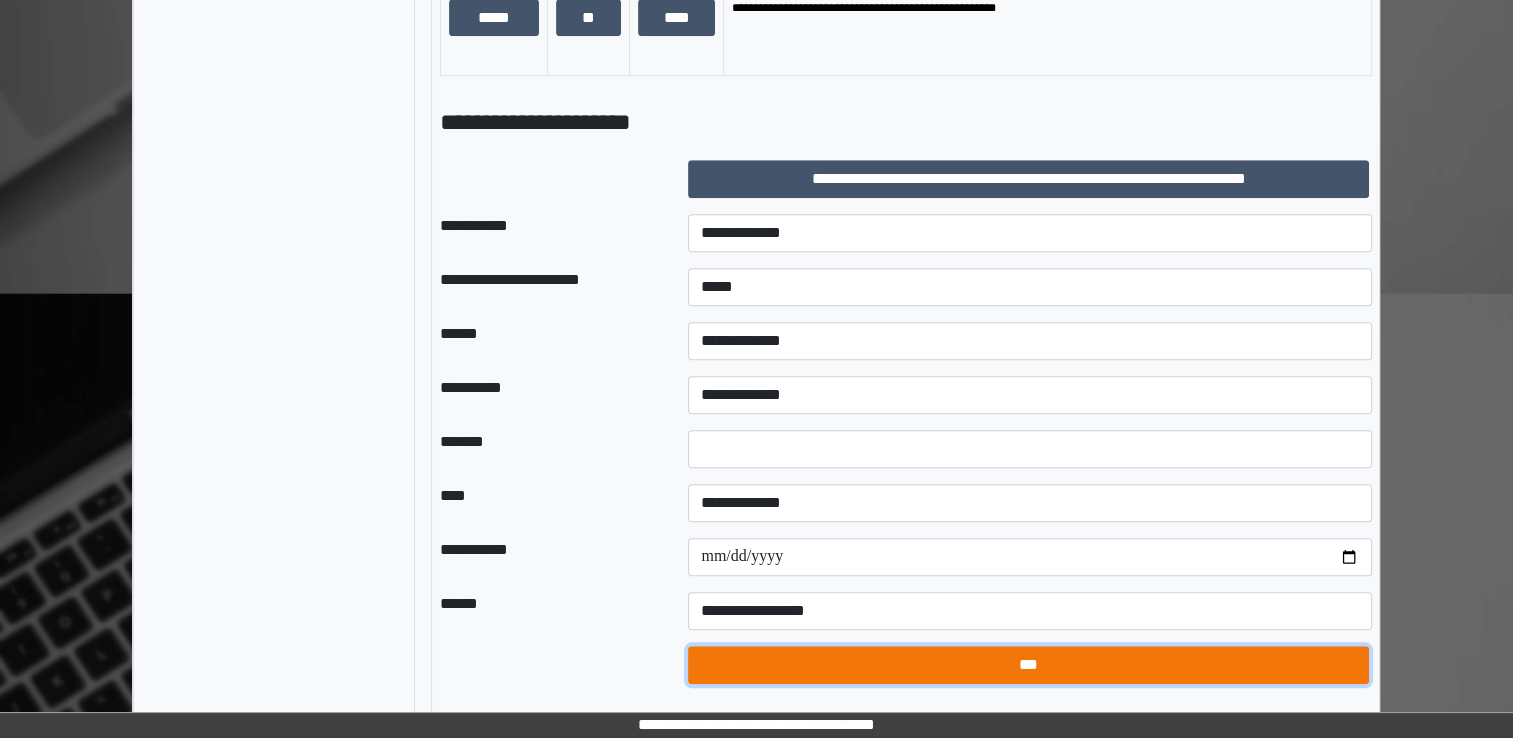 click on "***" at bounding box center [1028, 665] 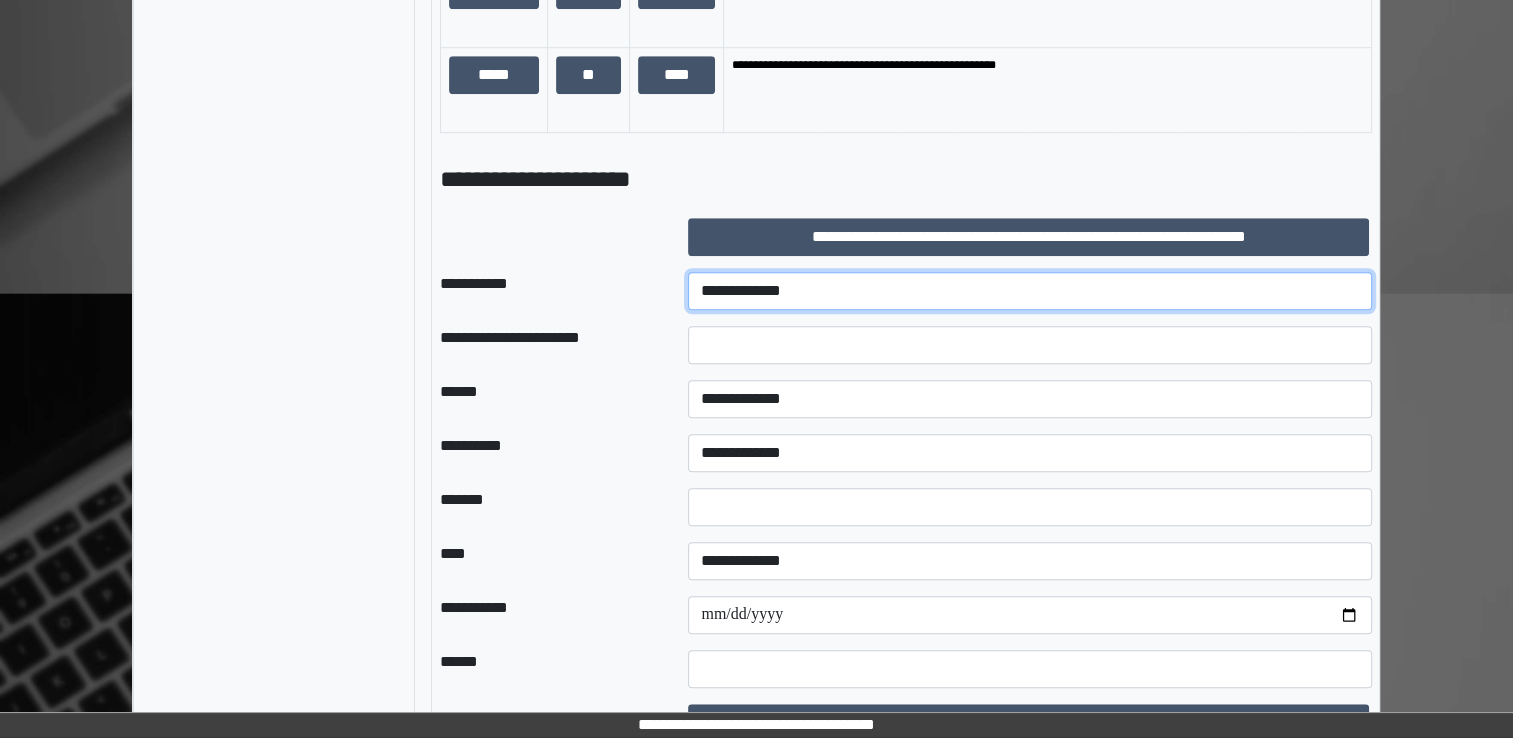 click on "**********" at bounding box center [1030, 291] 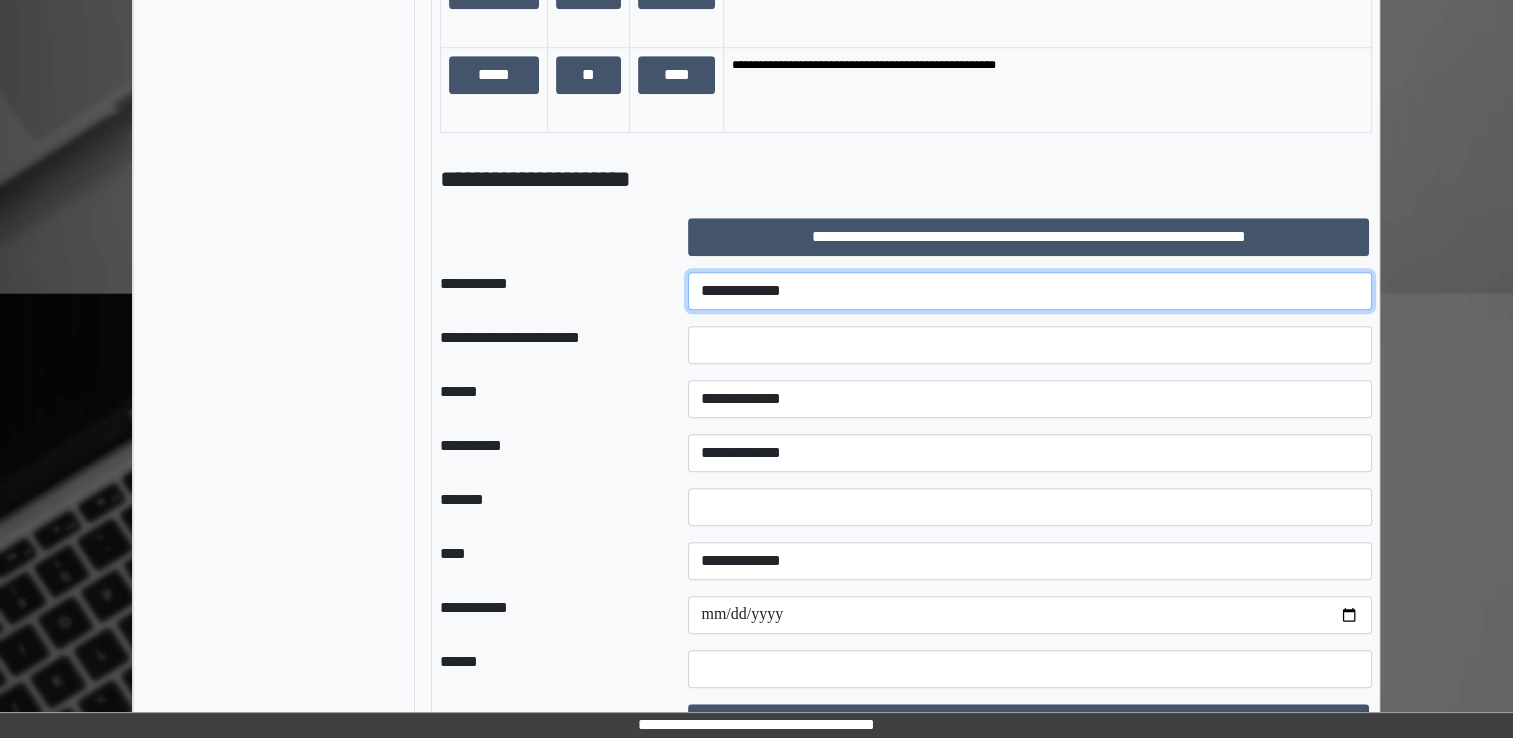 select on "***" 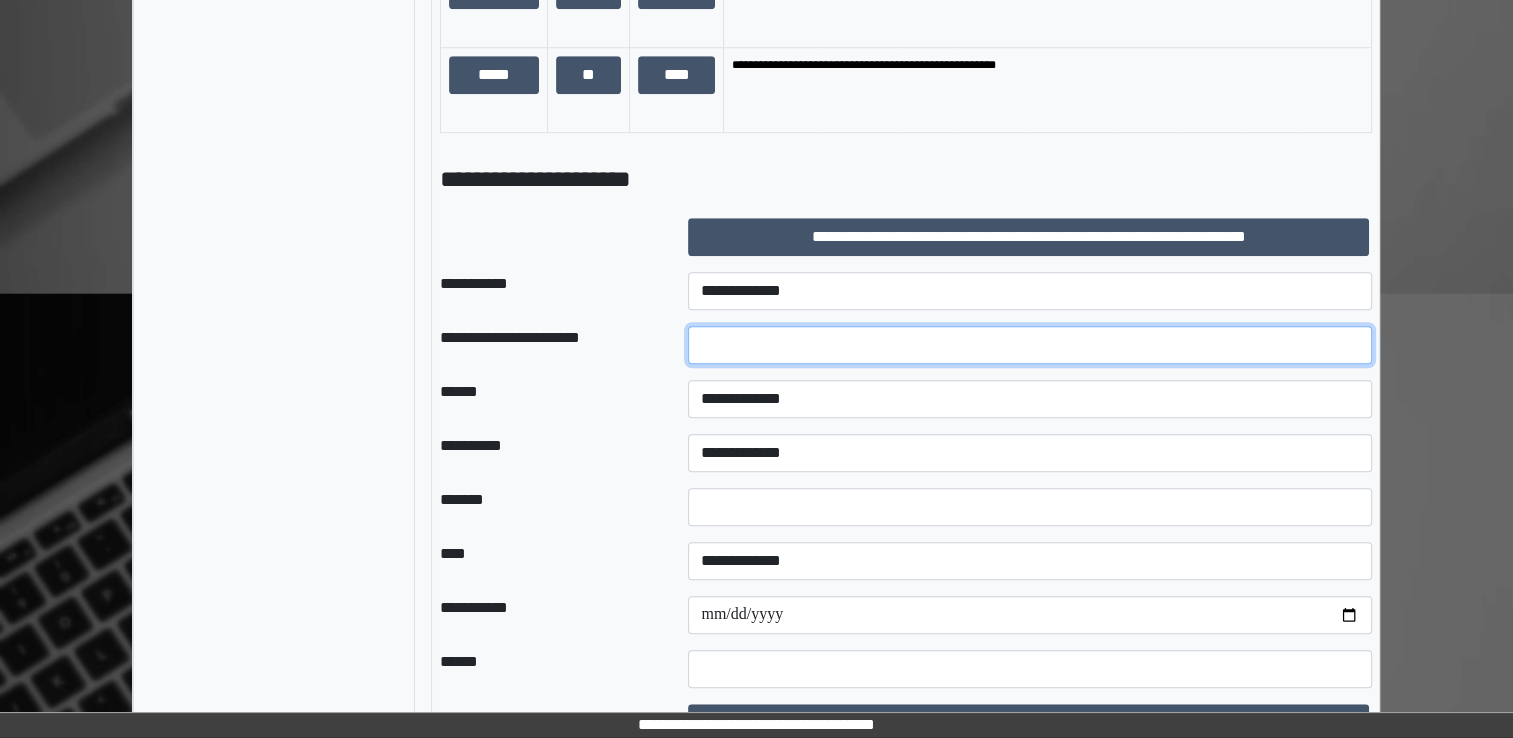 click at bounding box center [1030, 345] 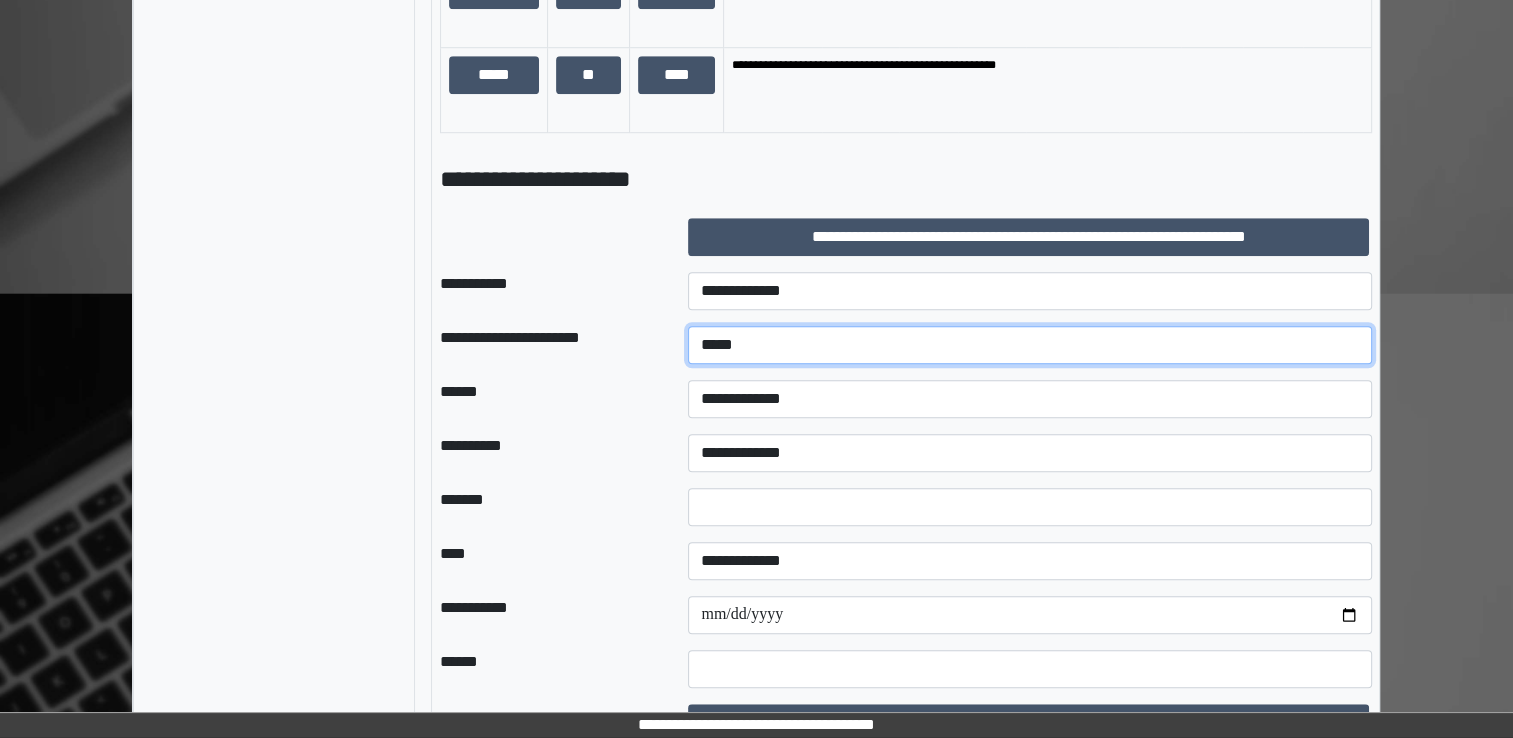 type on "*****" 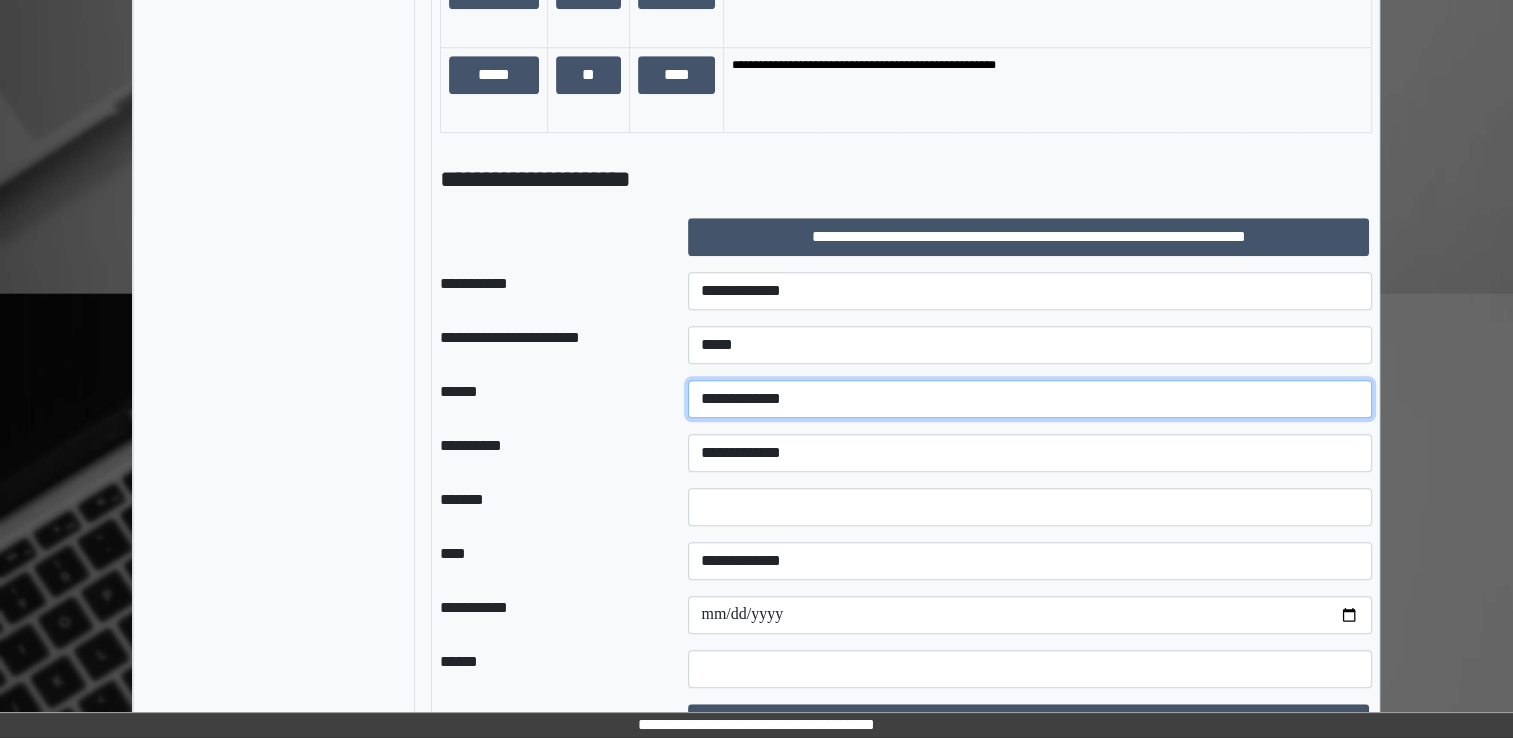 click on "**********" at bounding box center (1030, 399) 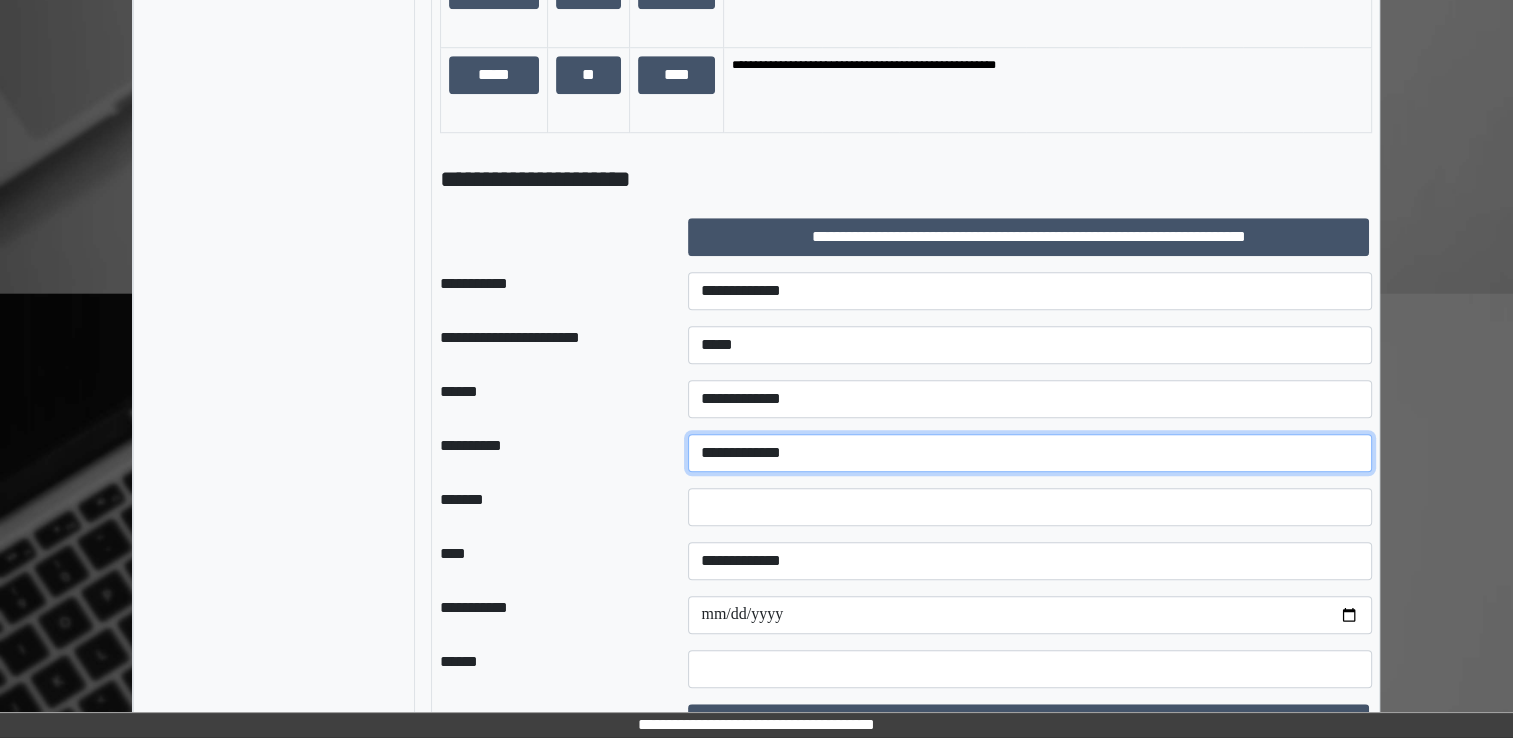 click on "**********" at bounding box center (1030, 453) 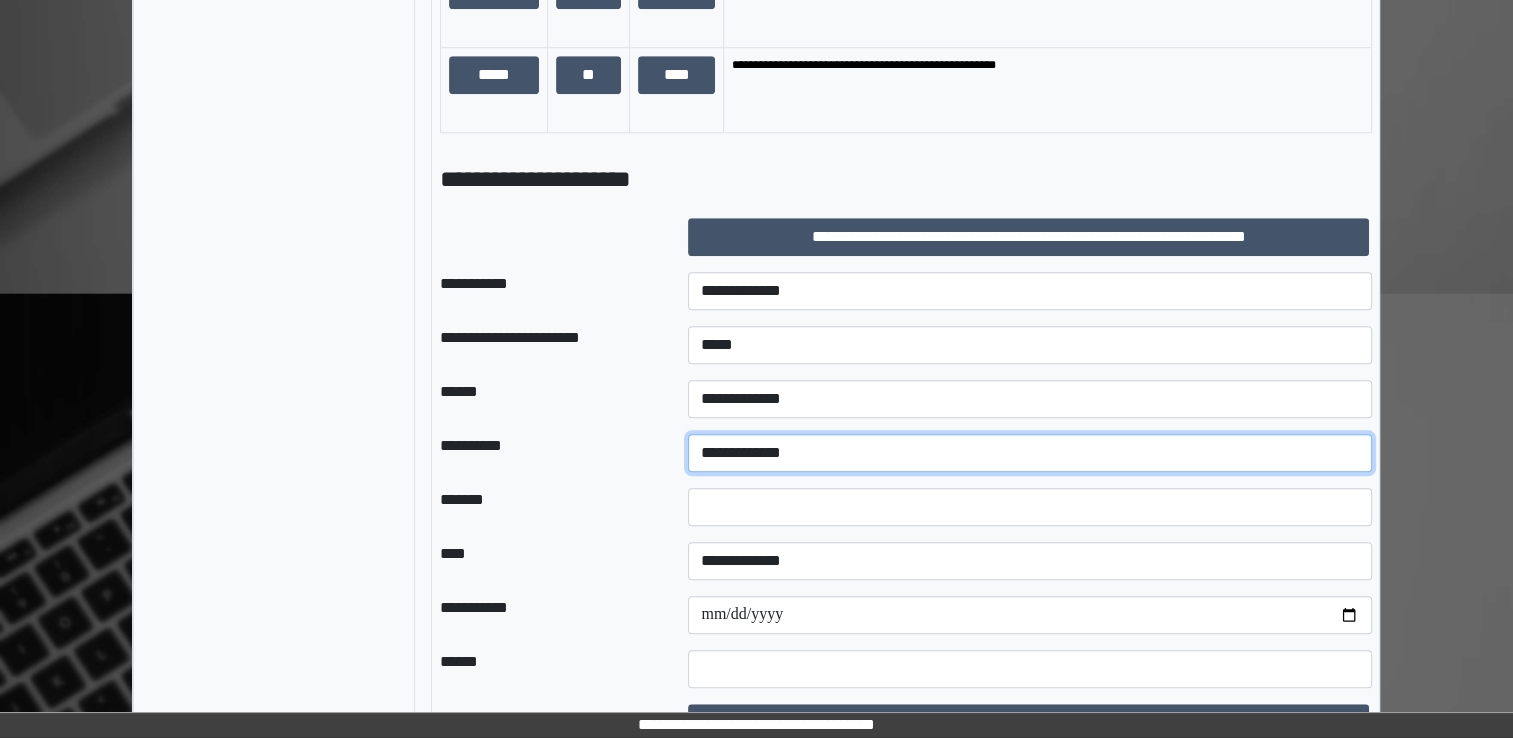 select on "**" 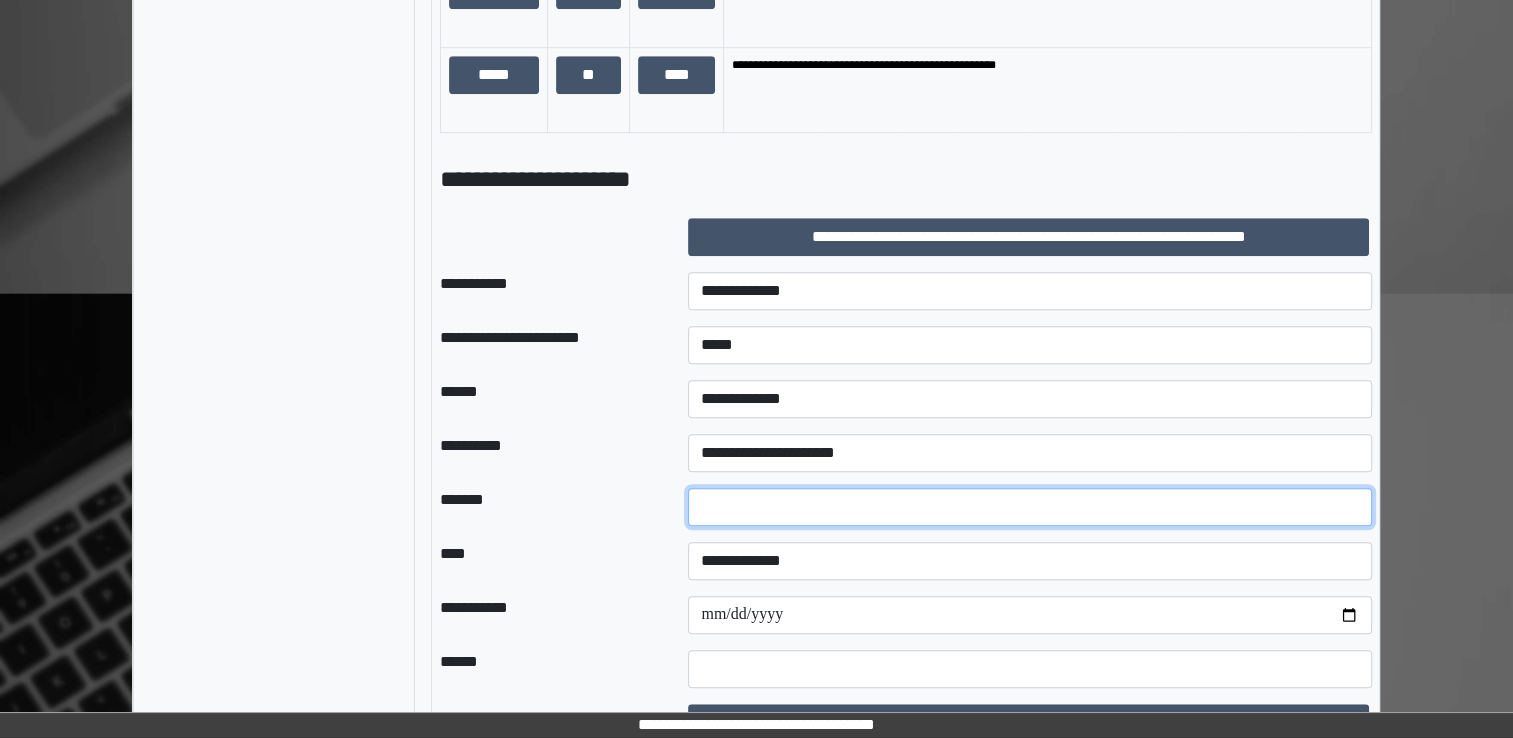 click on "*" at bounding box center (1030, 507) 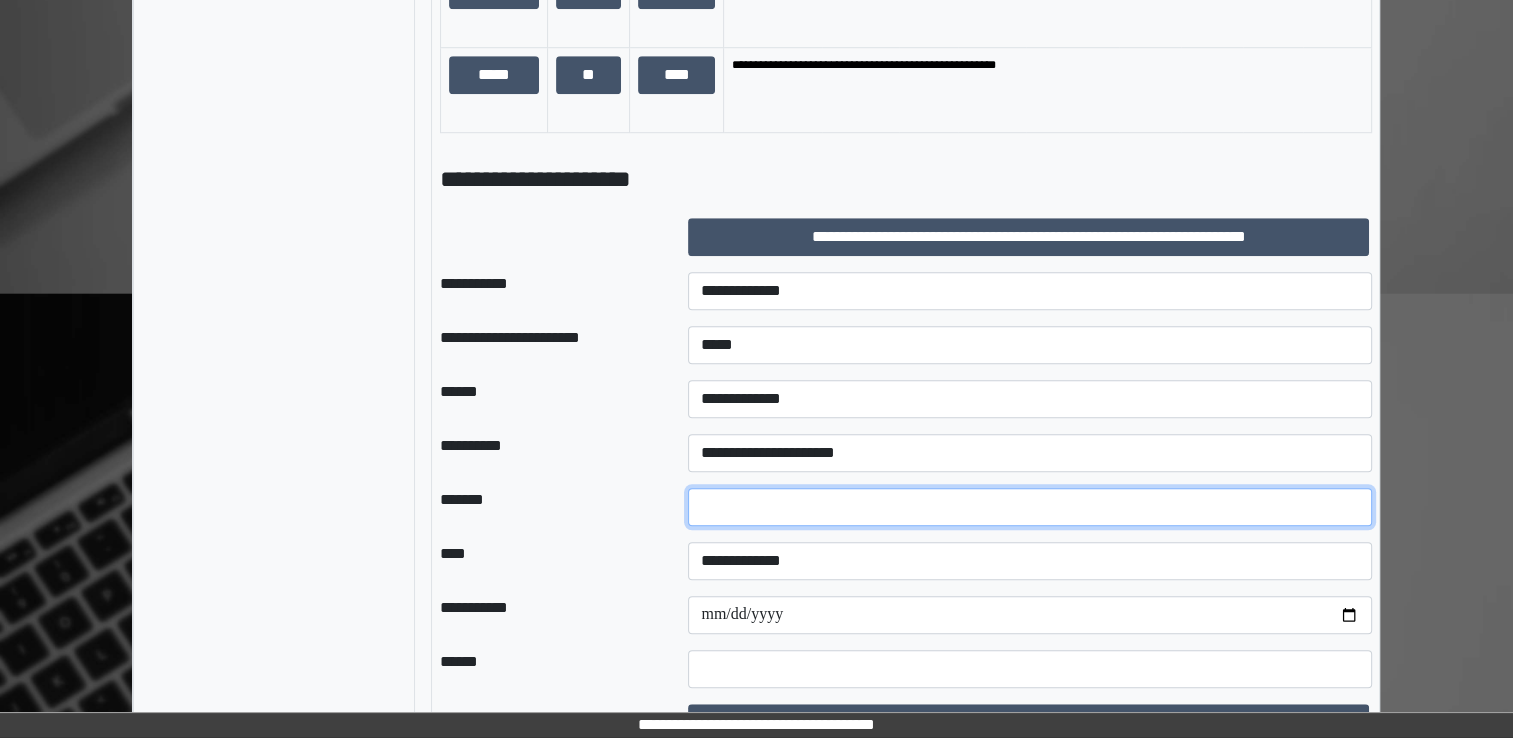 type on "*" 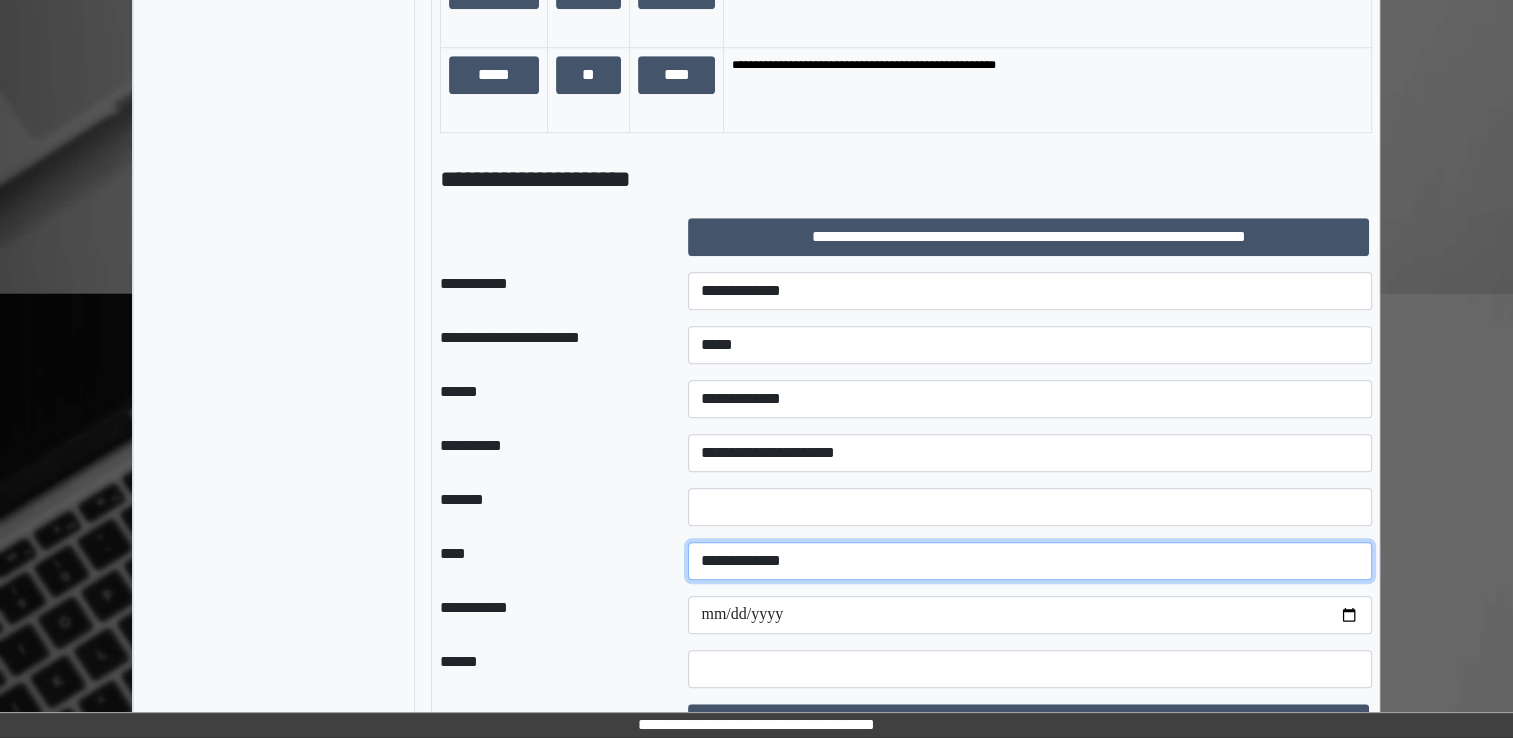 click on "**********" at bounding box center (1030, 561) 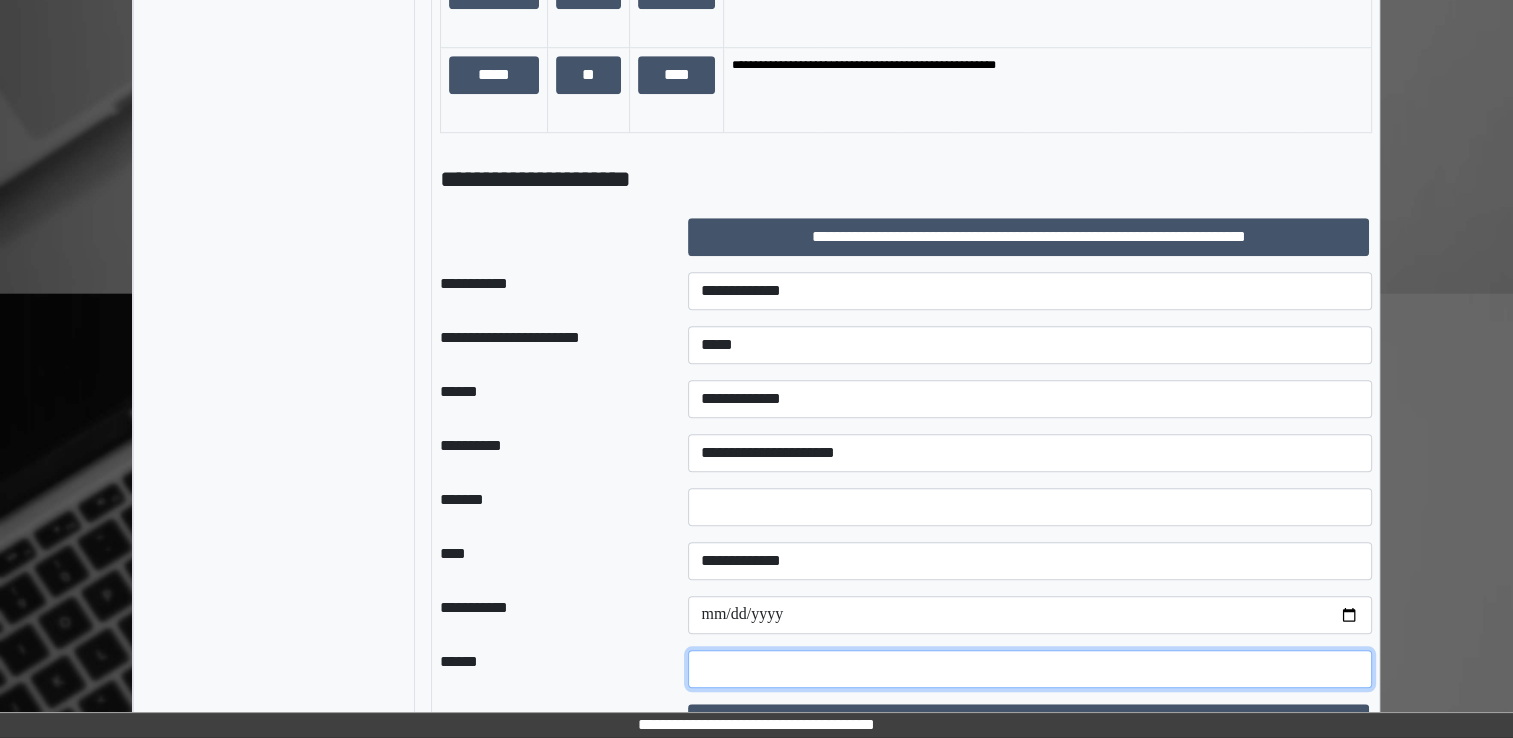 click at bounding box center [1030, 669] 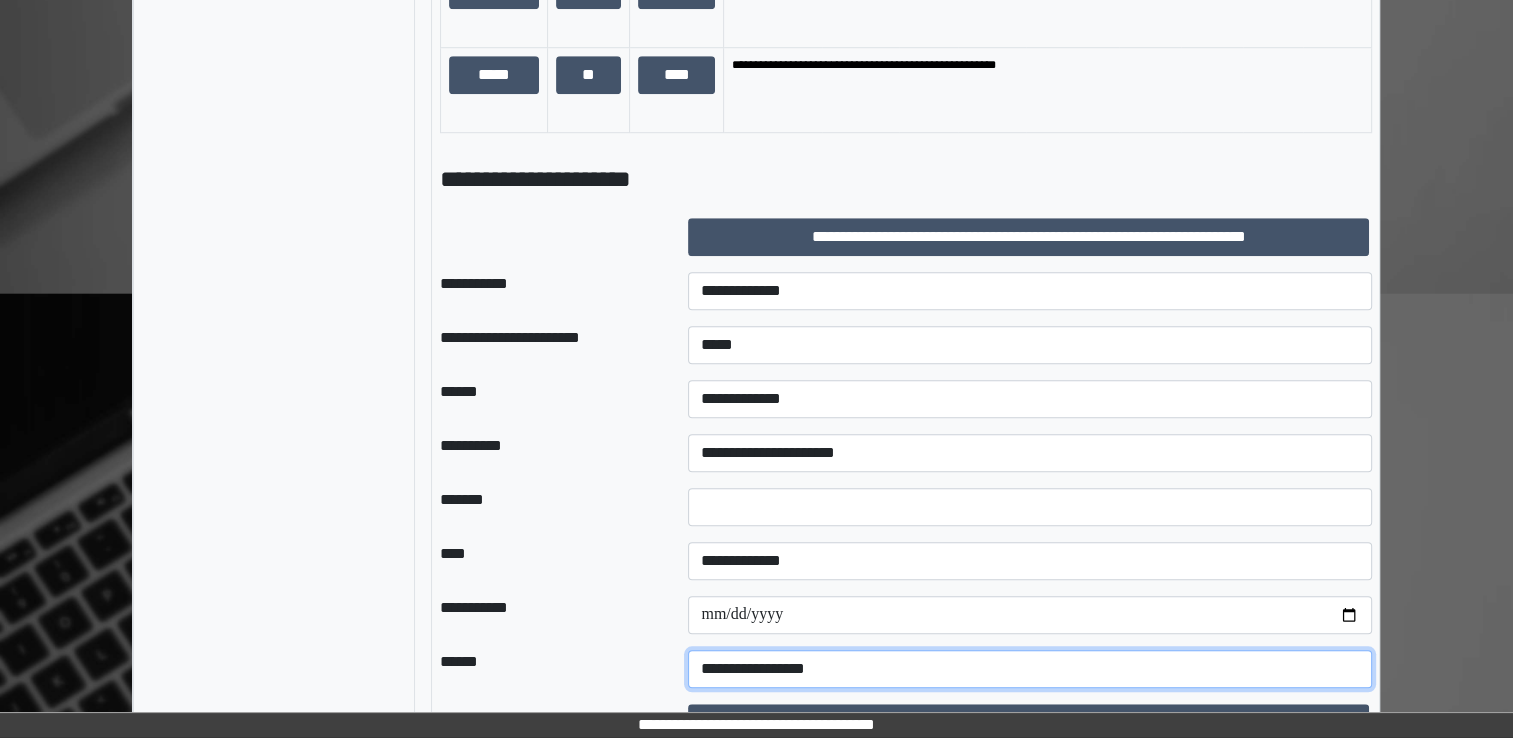 type on "**********" 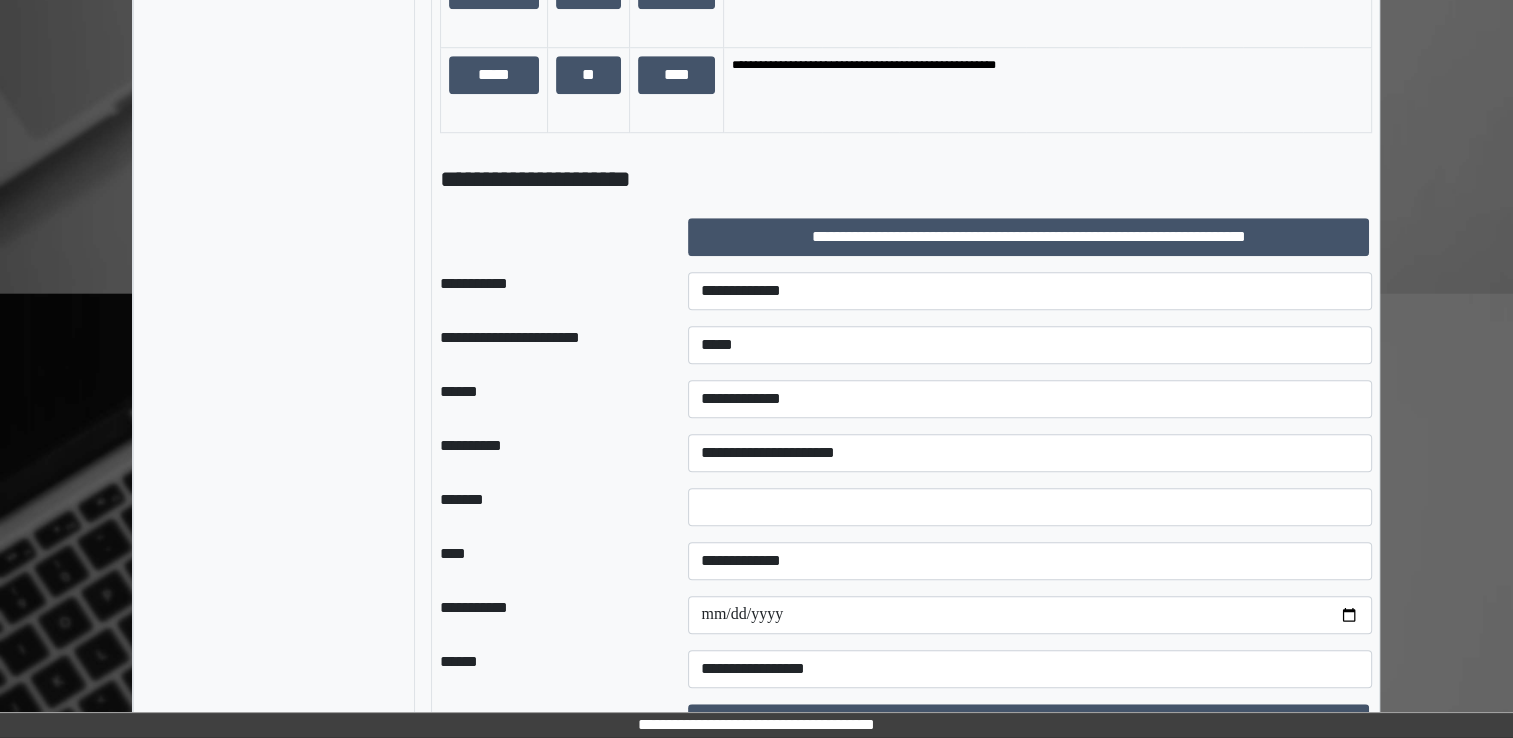 click on "**********" at bounding box center (905, 179) 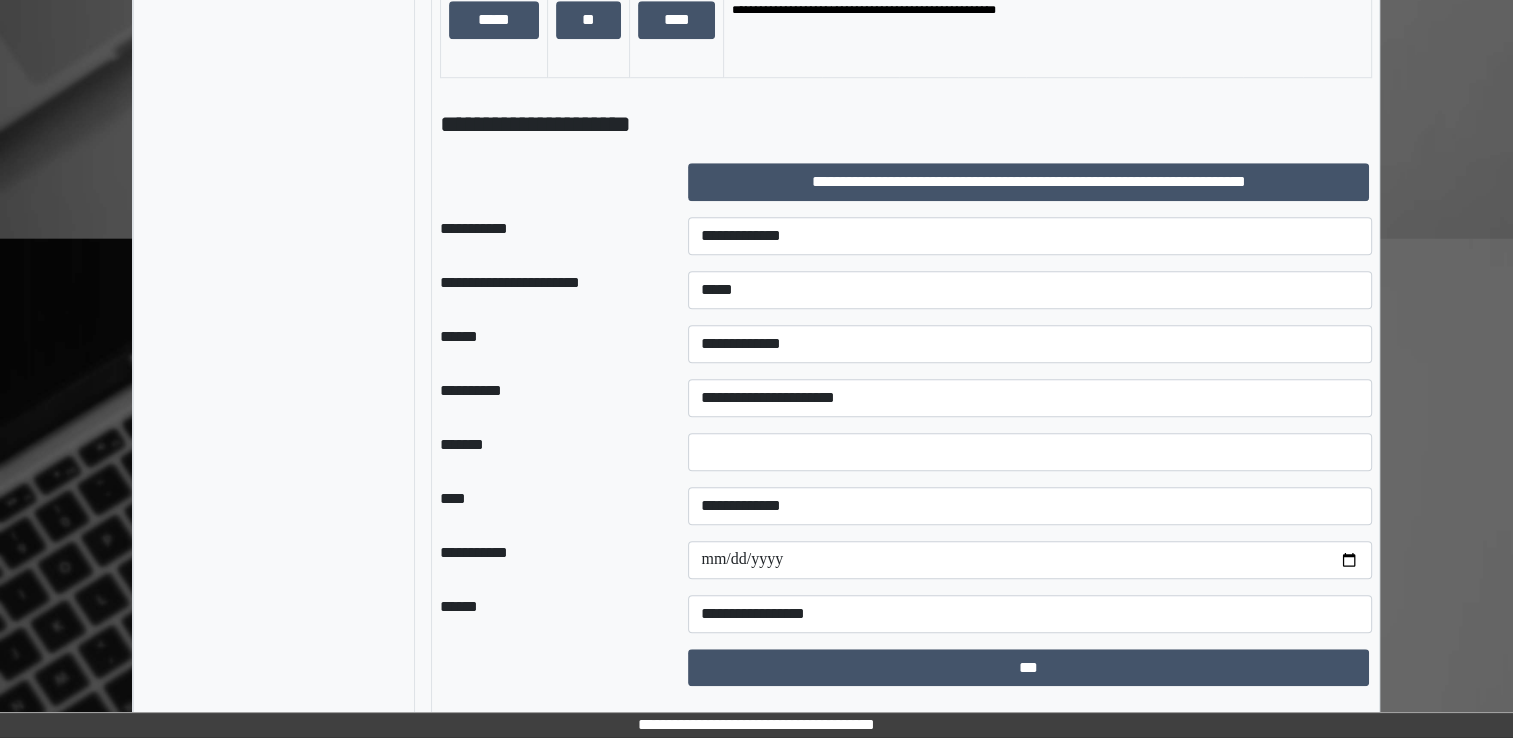 scroll, scrollTop: 1582, scrollLeft: 0, axis: vertical 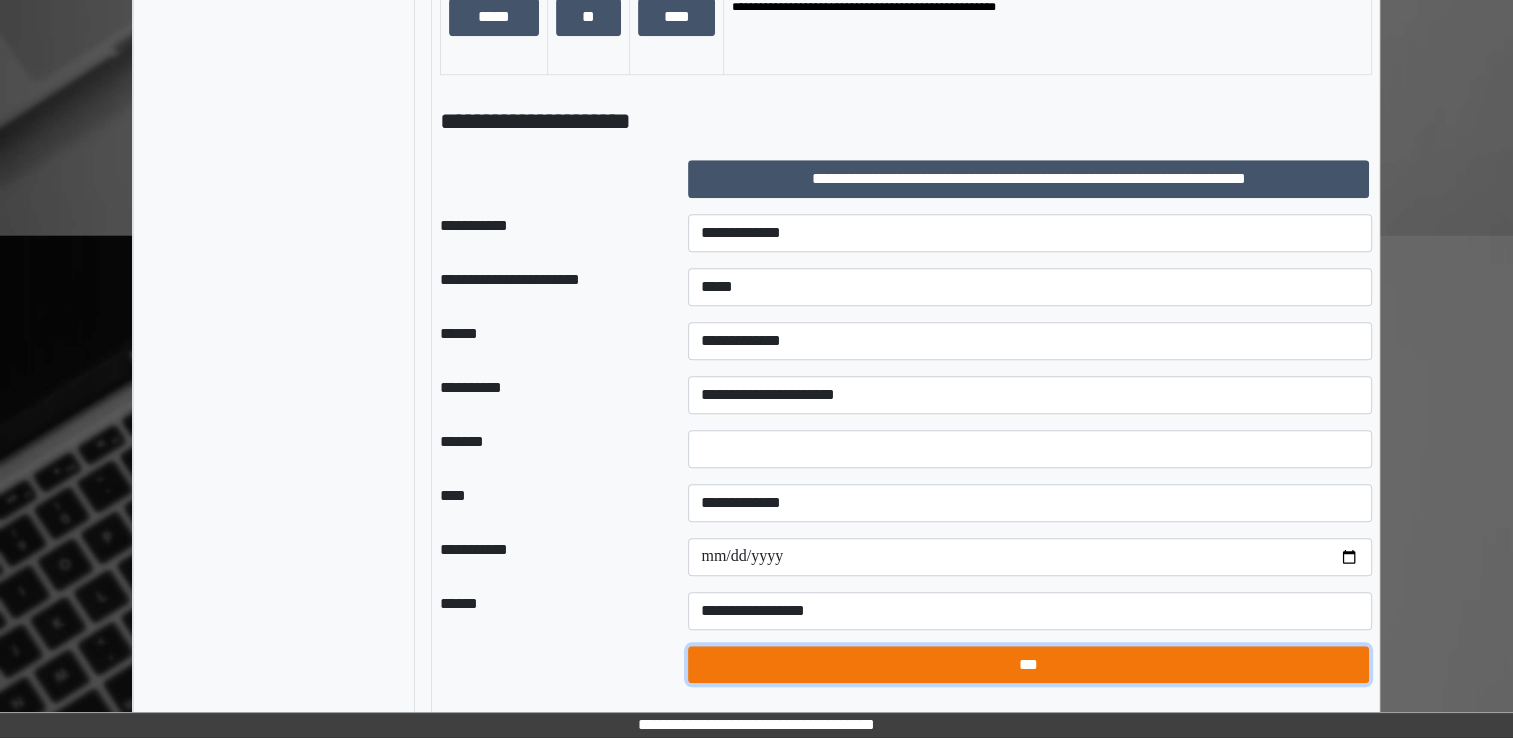 click on "***" at bounding box center [1028, 665] 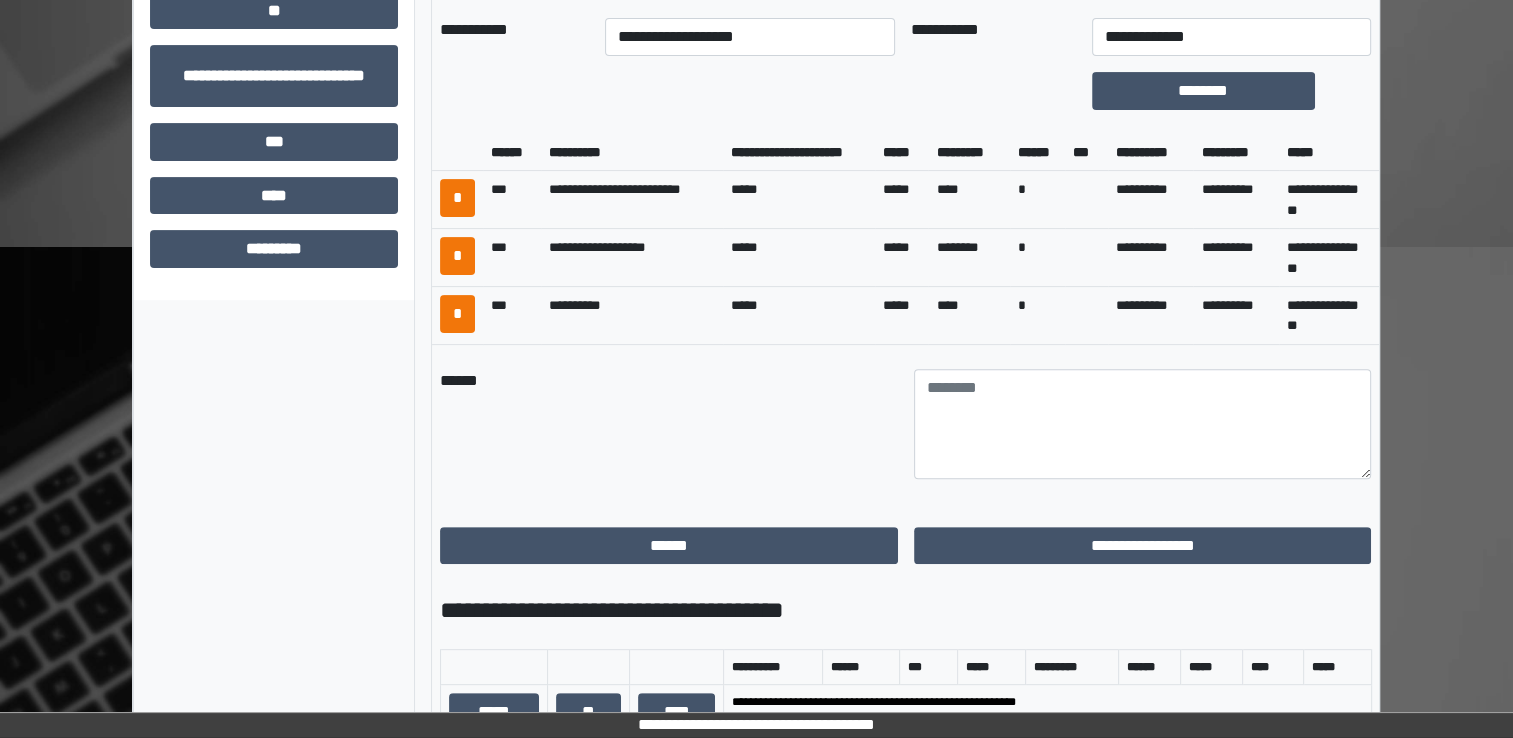 scroll, scrollTop: 682, scrollLeft: 0, axis: vertical 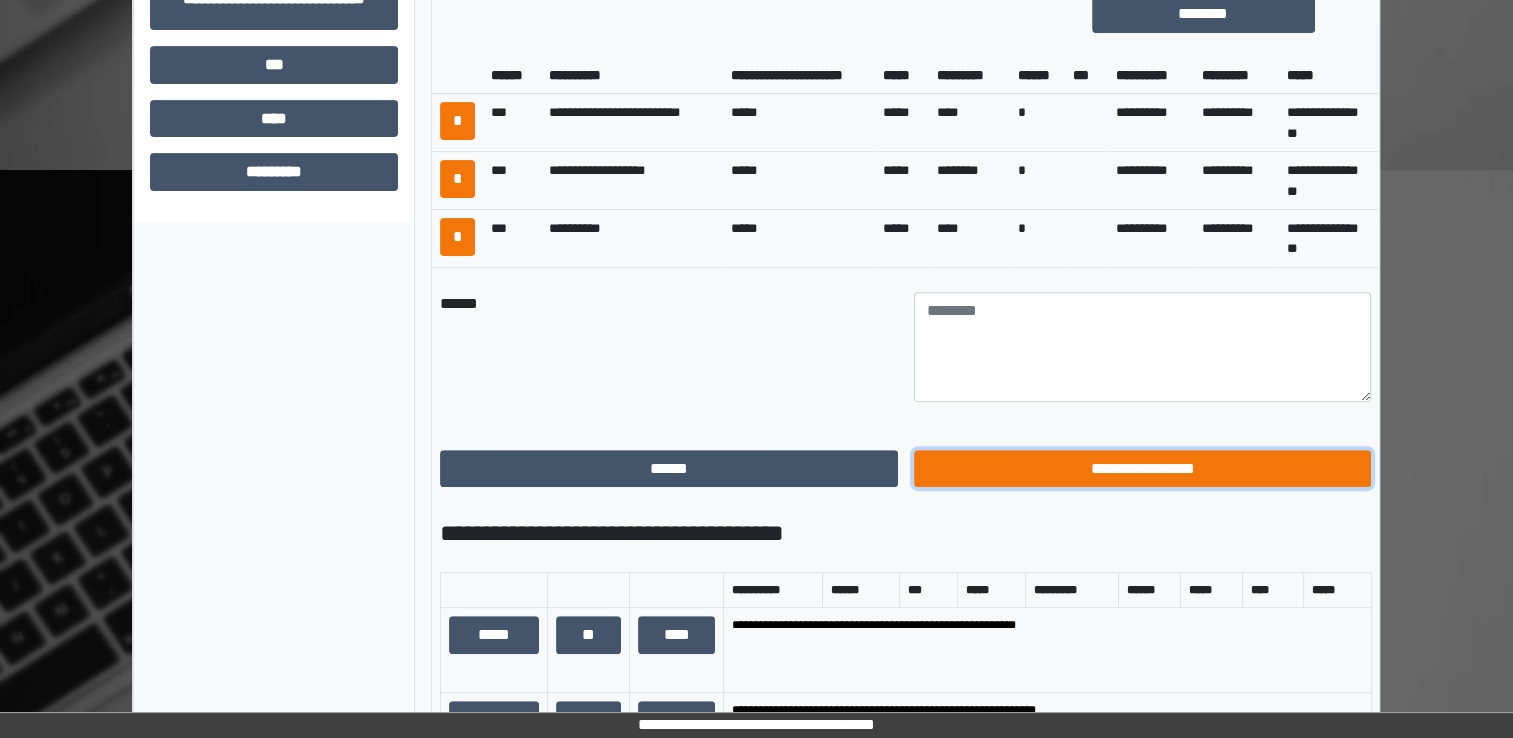 click on "**********" at bounding box center [1143, 469] 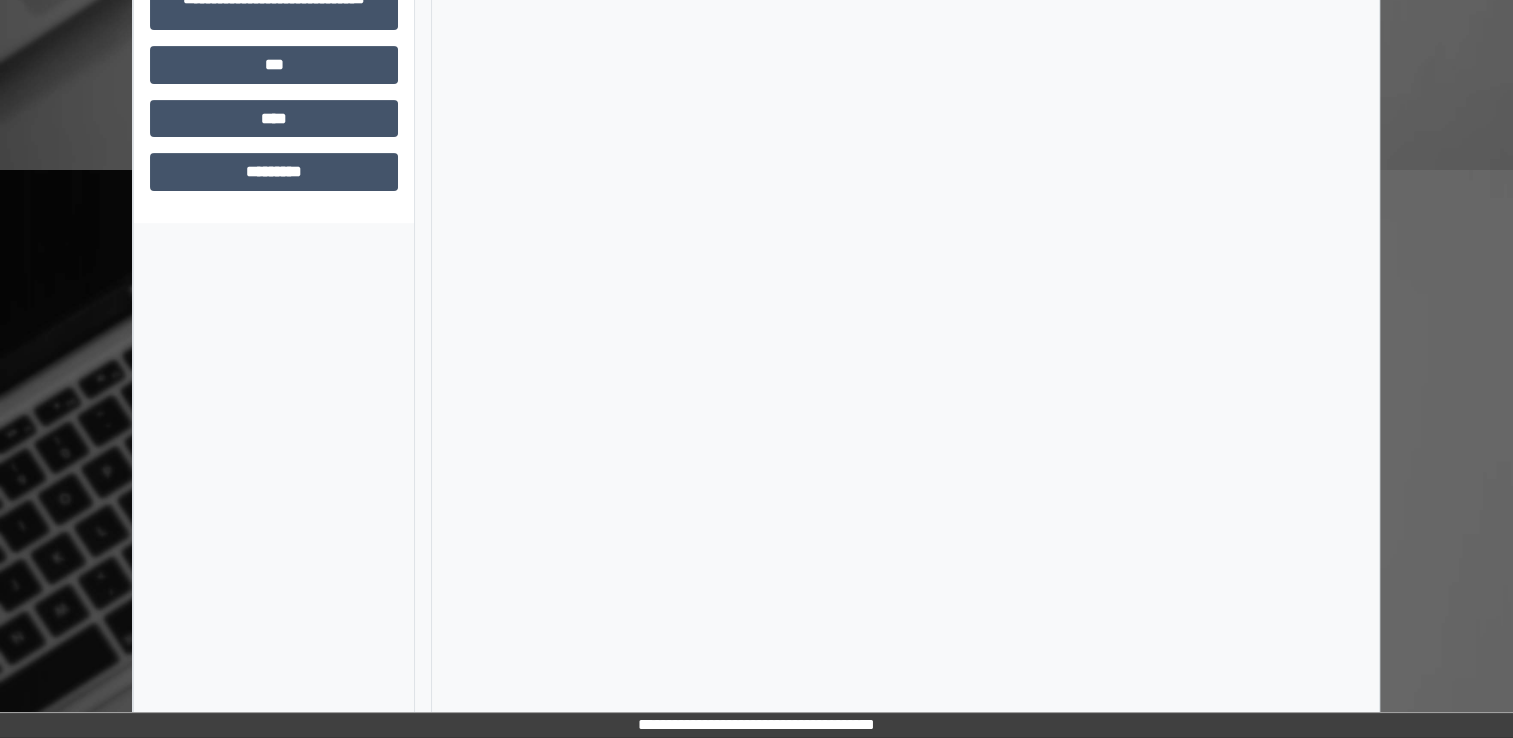 scroll, scrollTop: 184, scrollLeft: 0, axis: vertical 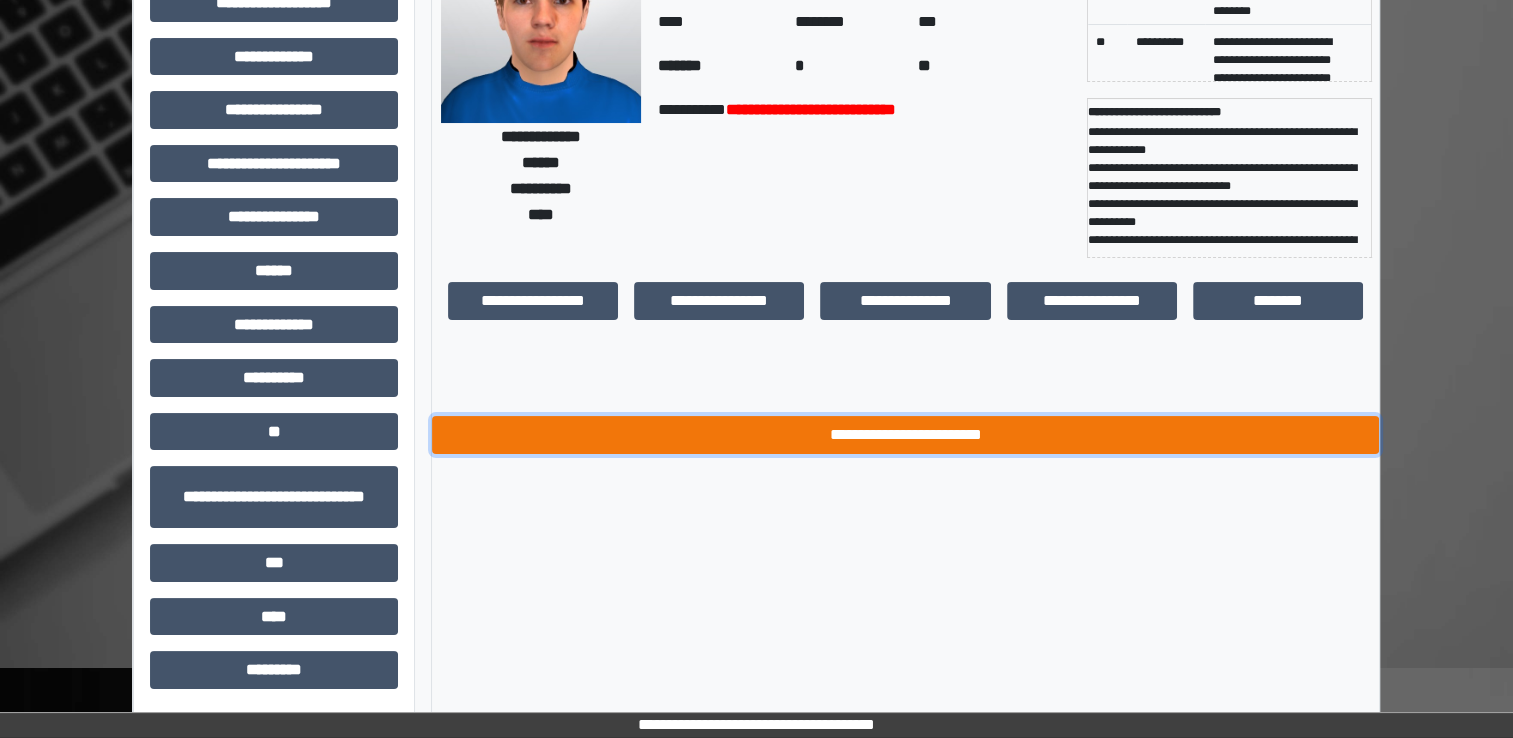 click on "**********" at bounding box center (905, 435) 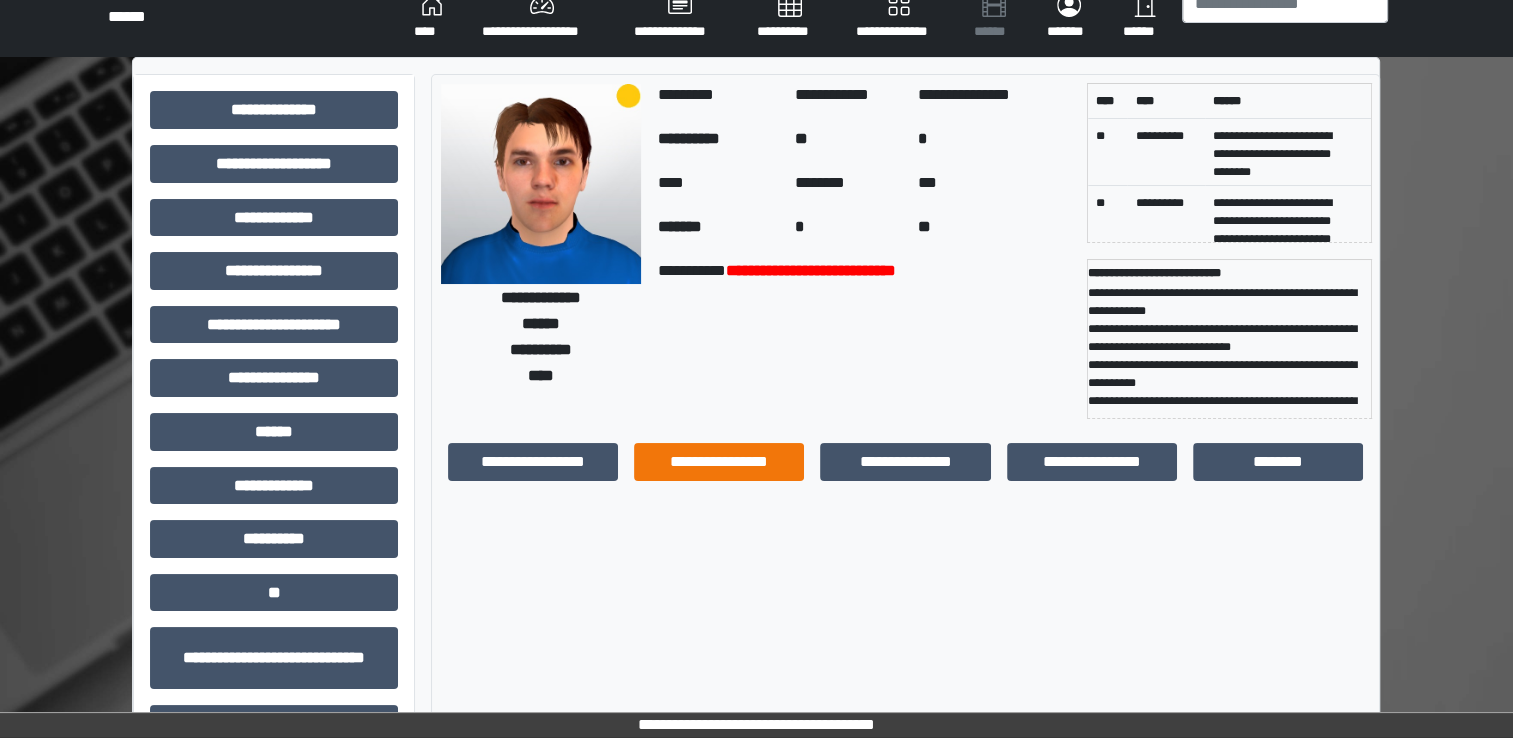 scroll, scrollTop: 0, scrollLeft: 0, axis: both 